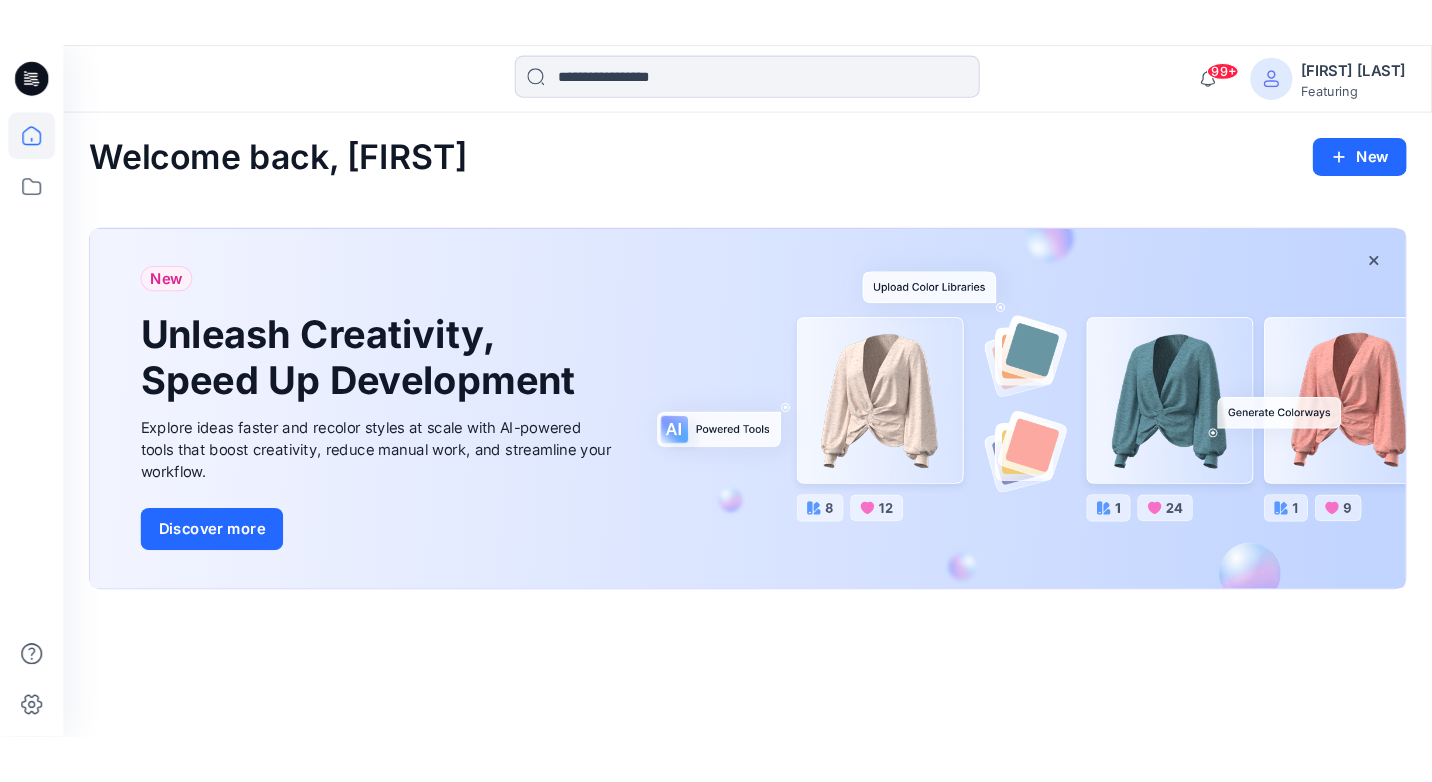 scroll, scrollTop: 0, scrollLeft: 0, axis: both 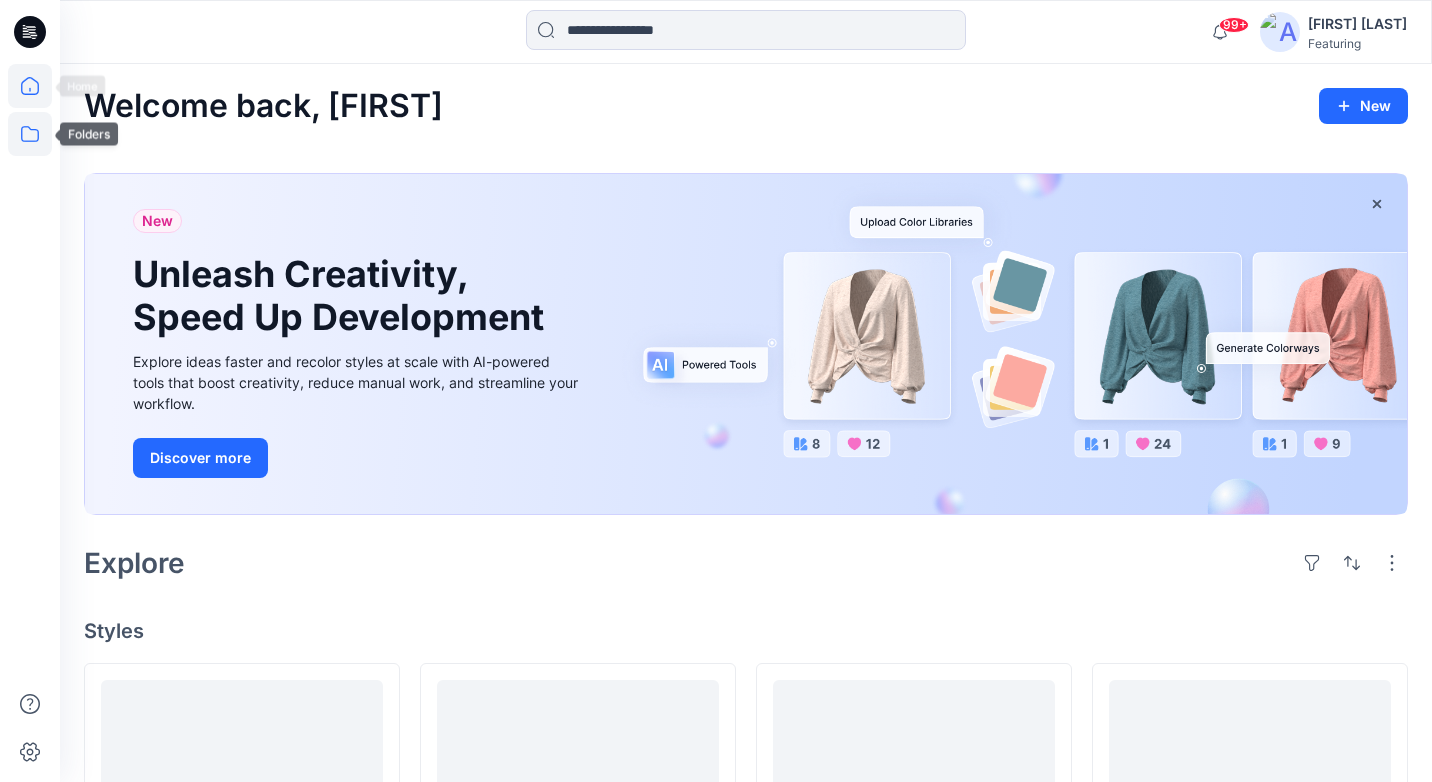 click 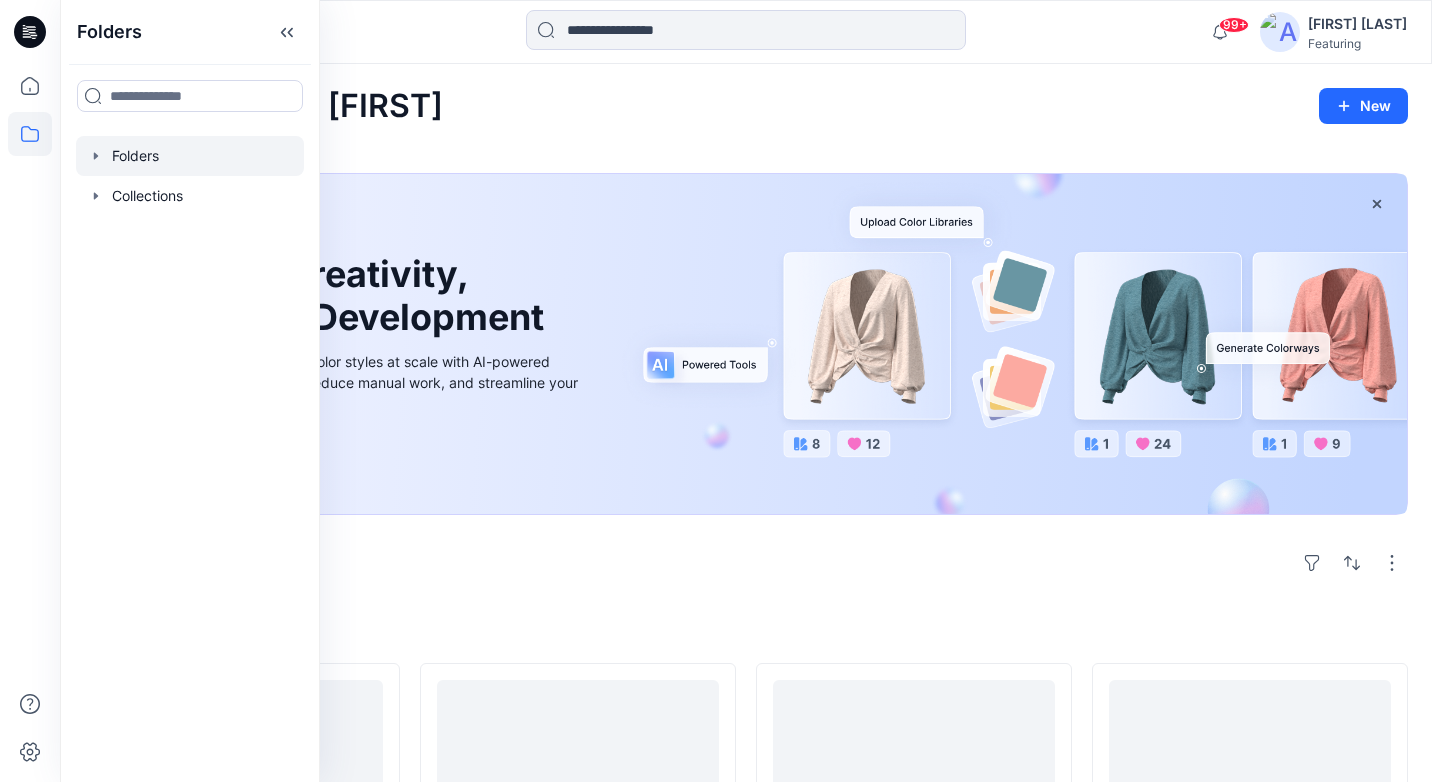 click at bounding box center (190, 156) 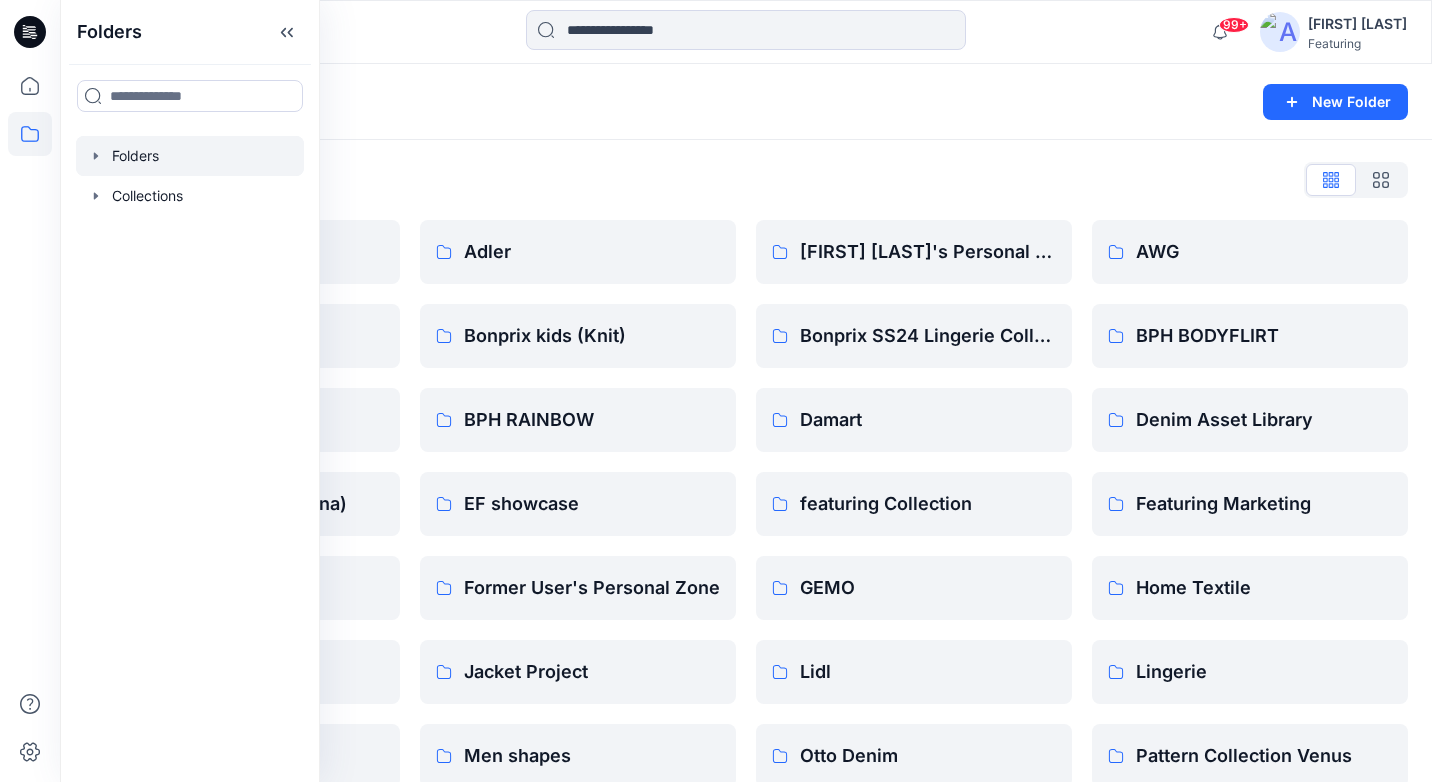 click on "Folders List" at bounding box center (746, 180) 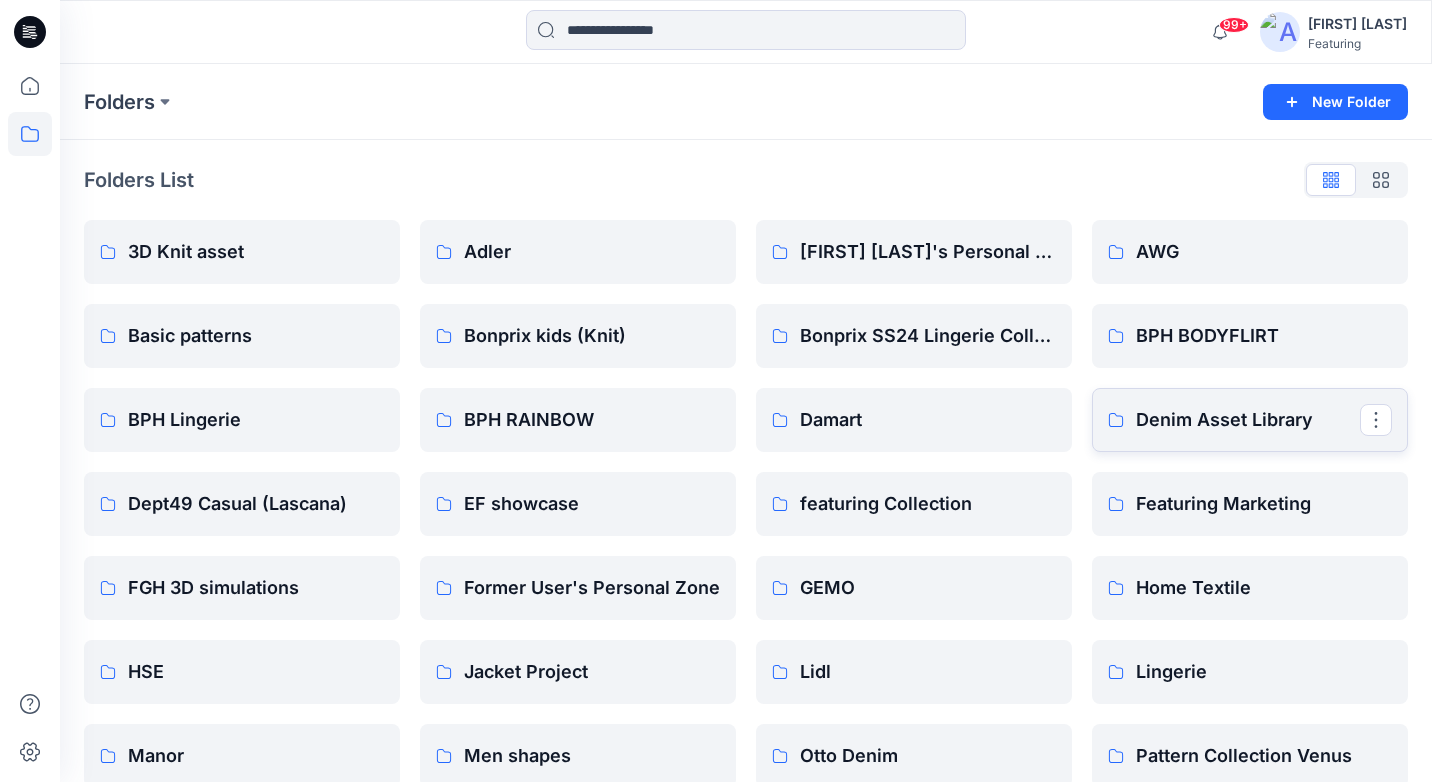 click on "Denim Asset Library" at bounding box center (1248, 420) 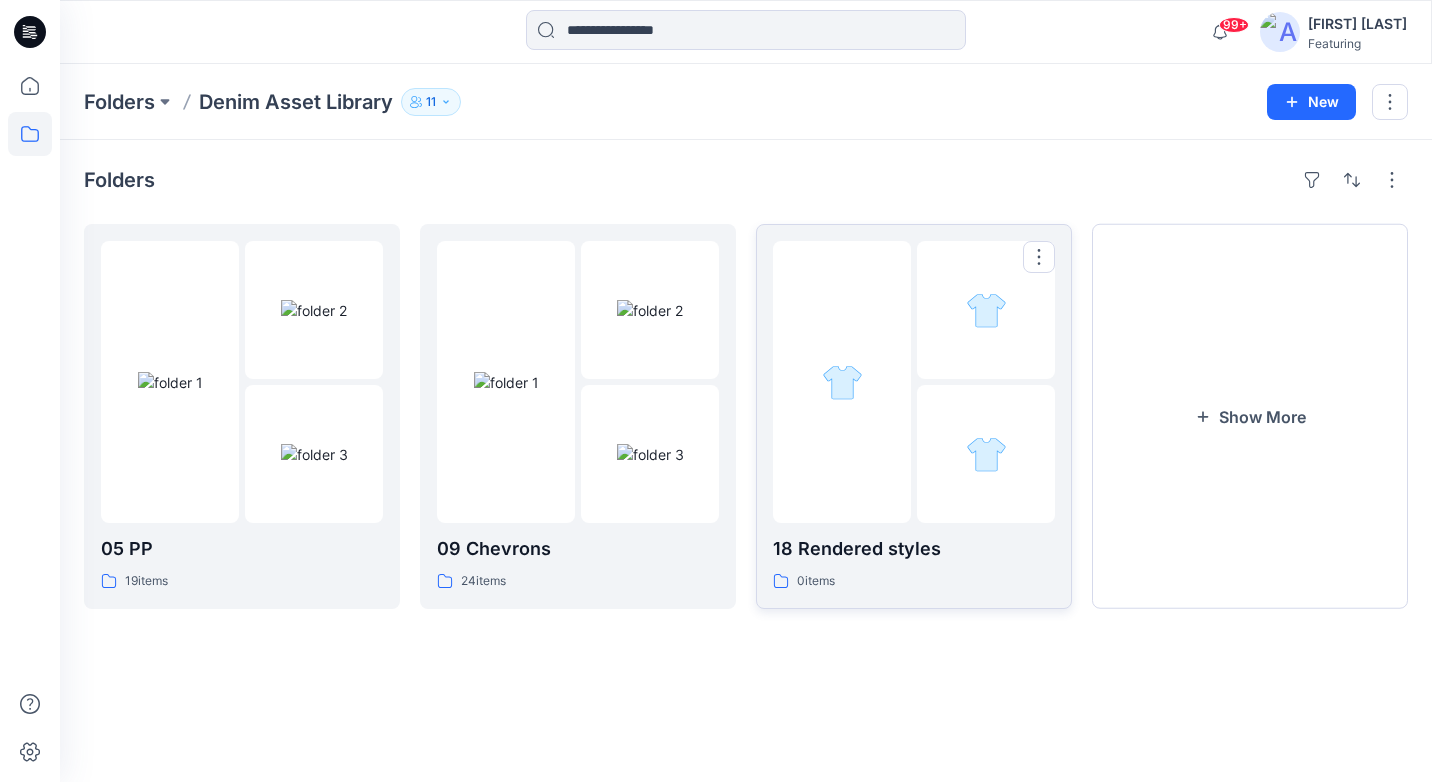 click on "18 Rendered styles" at bounding box center (914, 549) 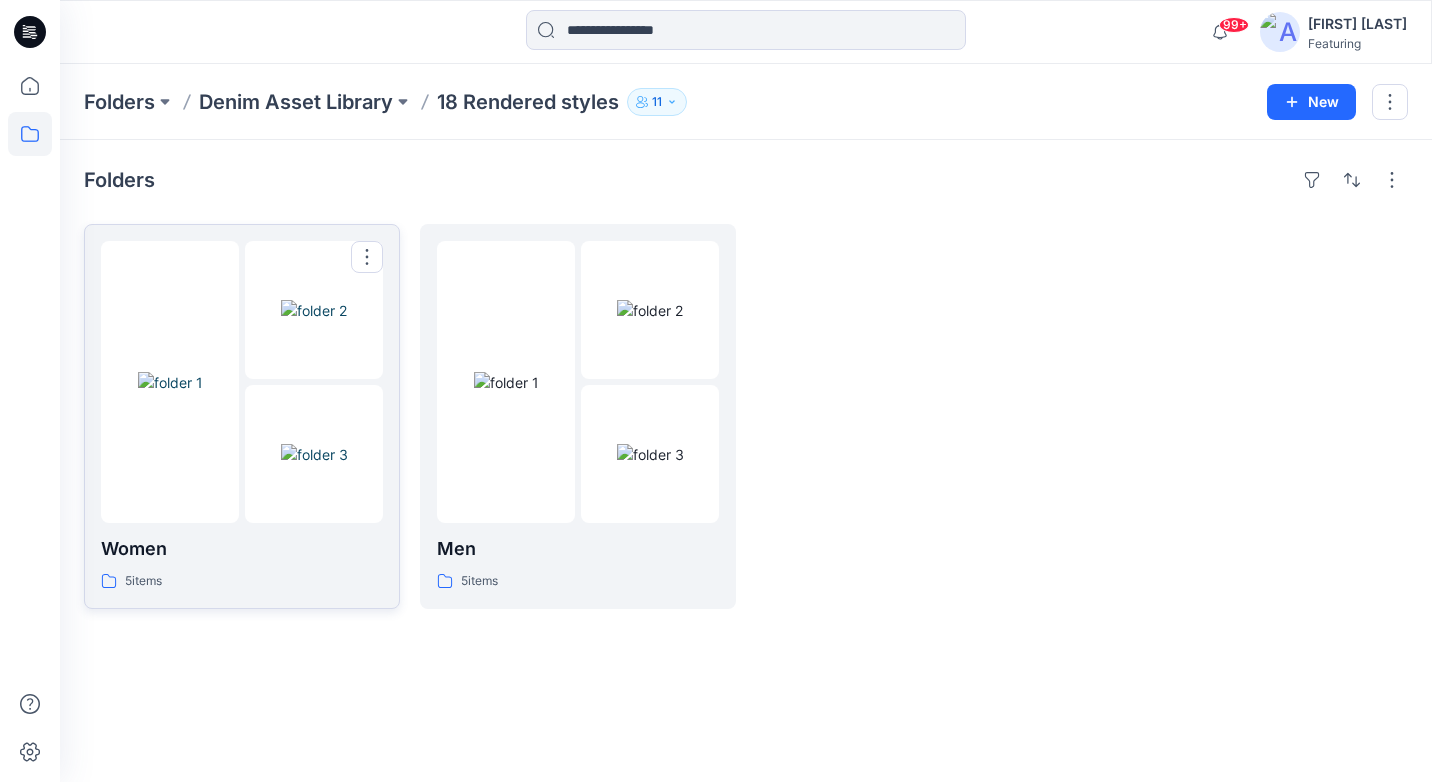 click on "Women 5  items" at bounding box center (242, 563) 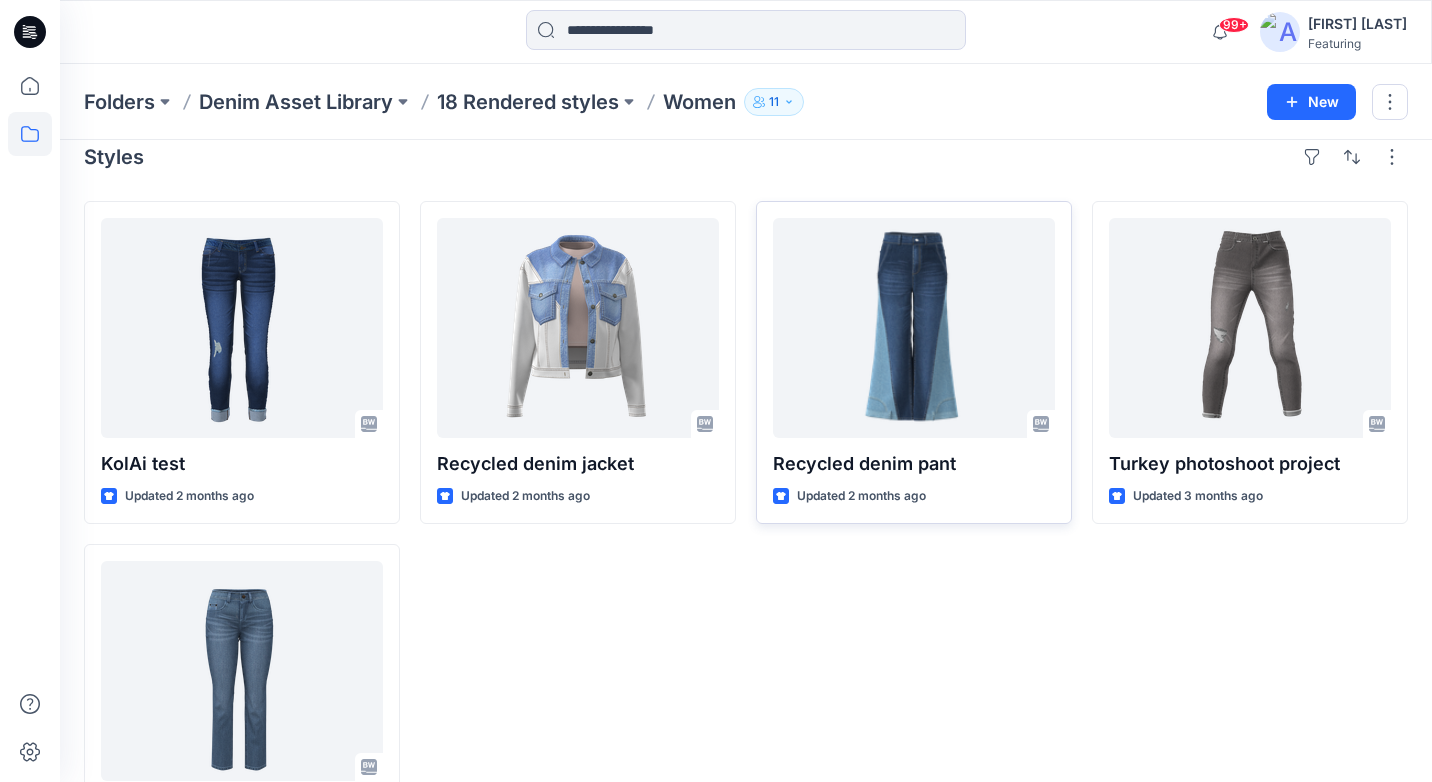 scroll, scrollTop: 0, scrollLeft: 0, axis: both 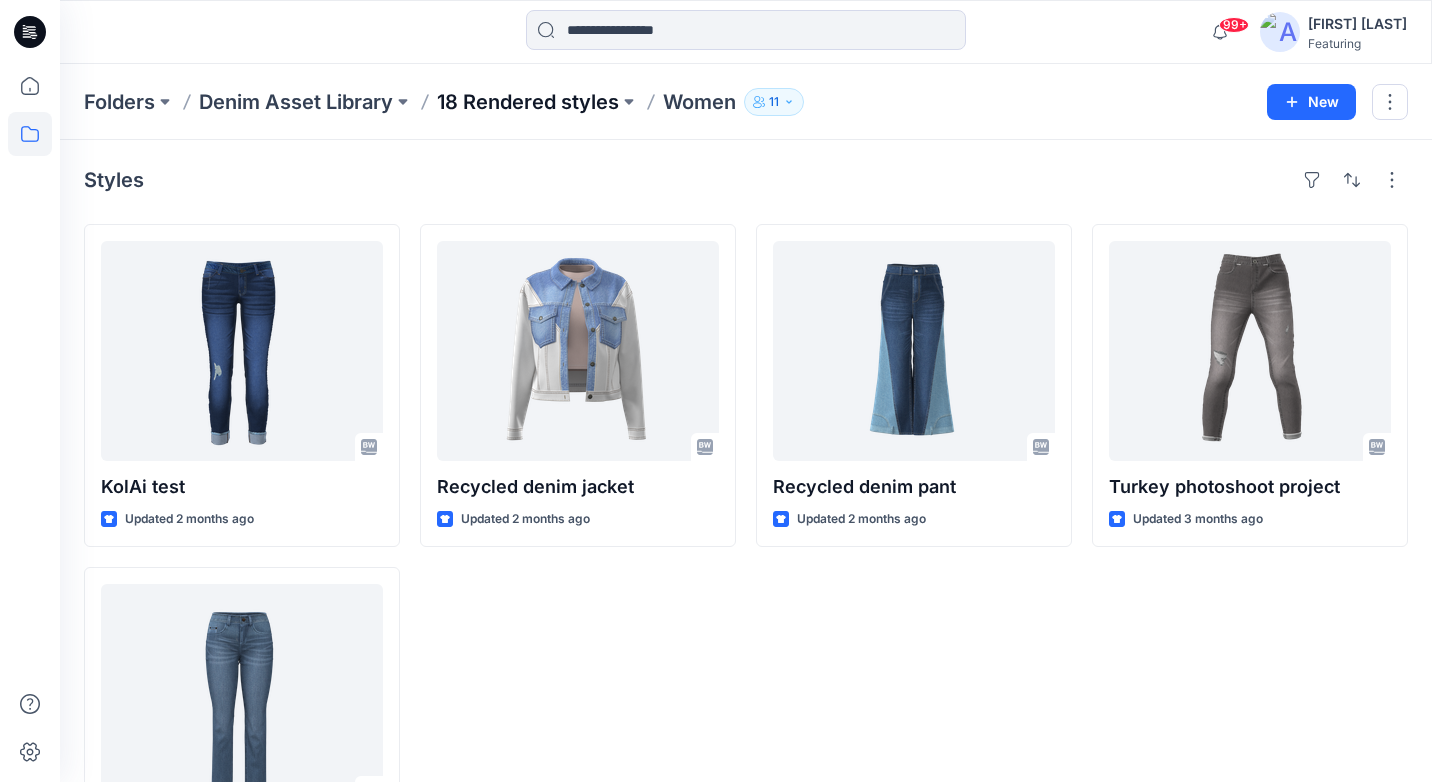 click on "18 Rendered styles" at bounding box center (528, 102) 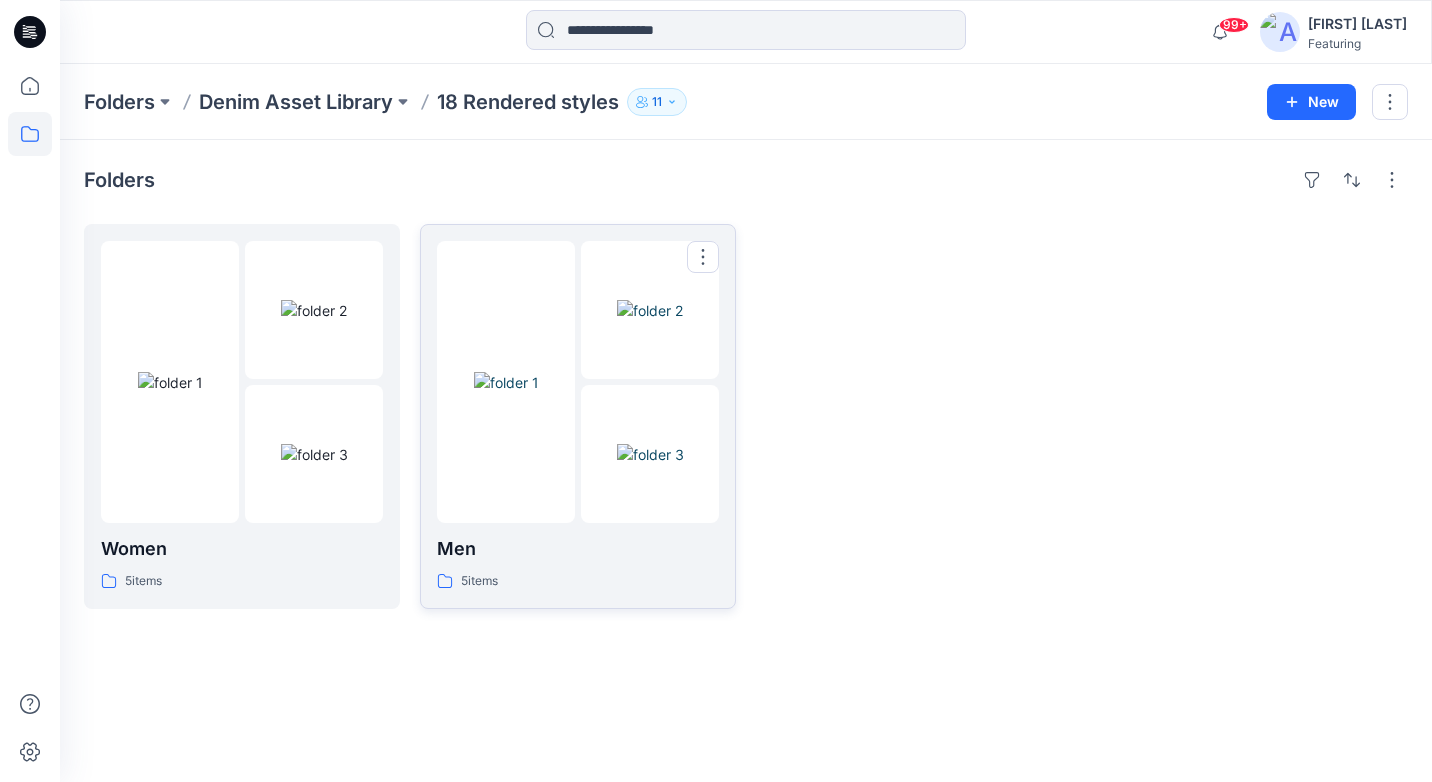 click at bounding box center (650, 454) 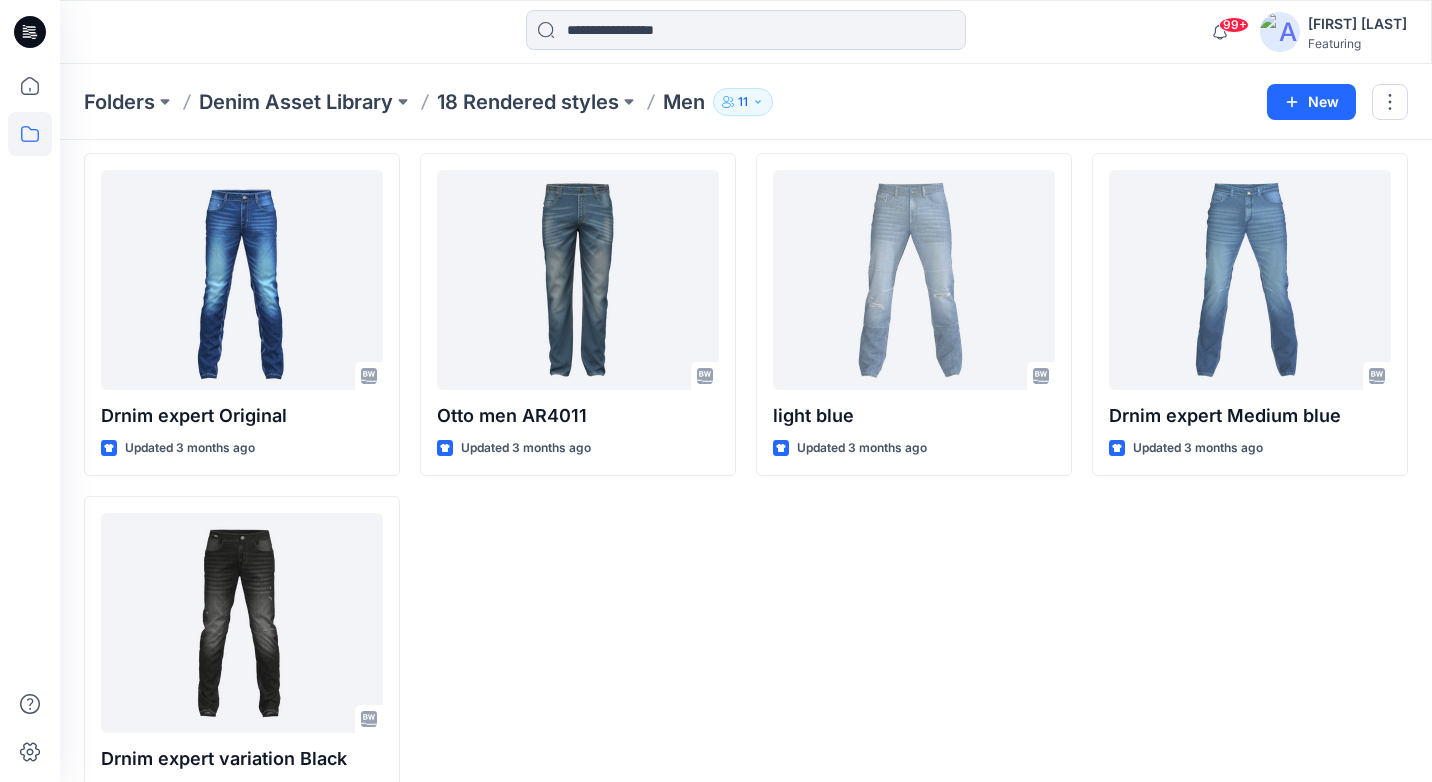 scroll, scrollTop: 0, scrollLeft: 0, axis: both 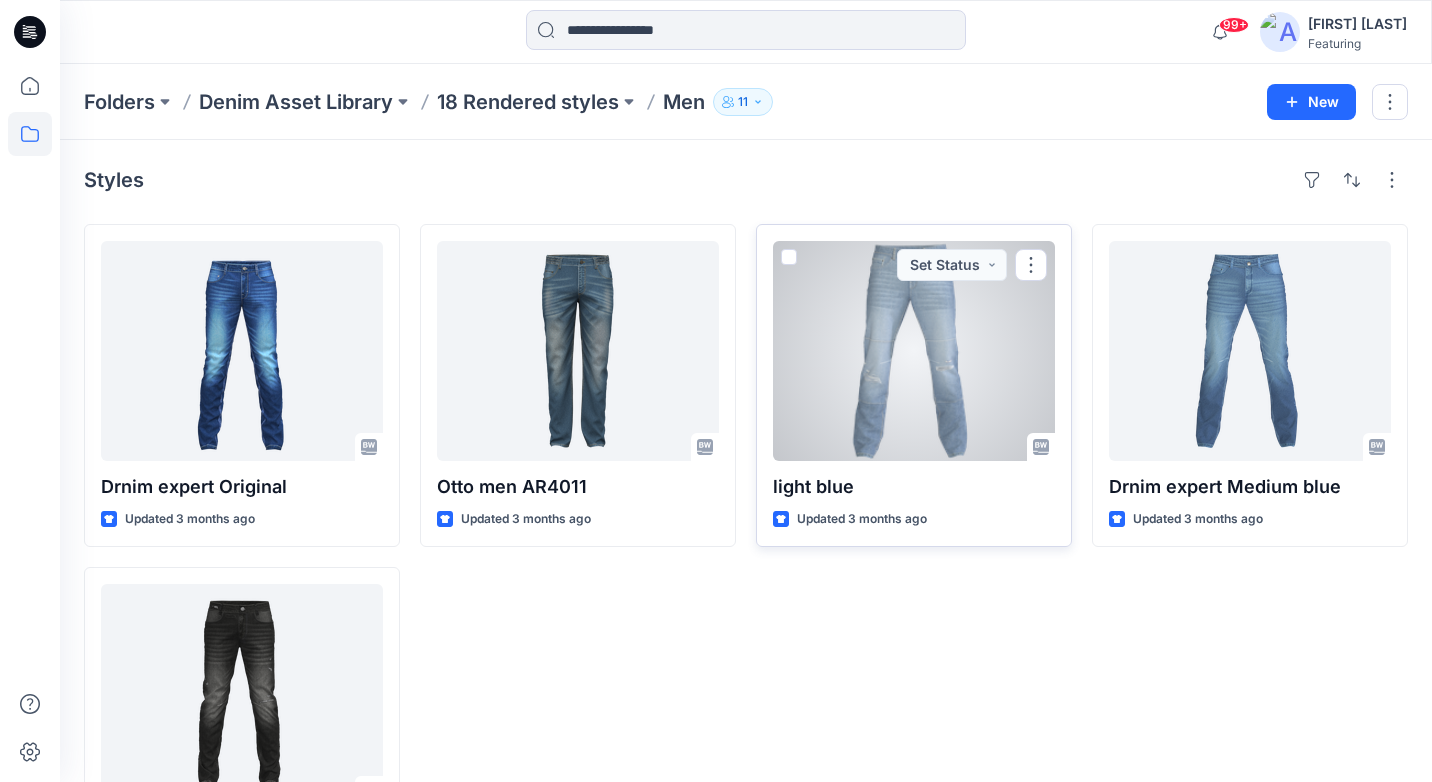 click at bounding box center (914, 351) 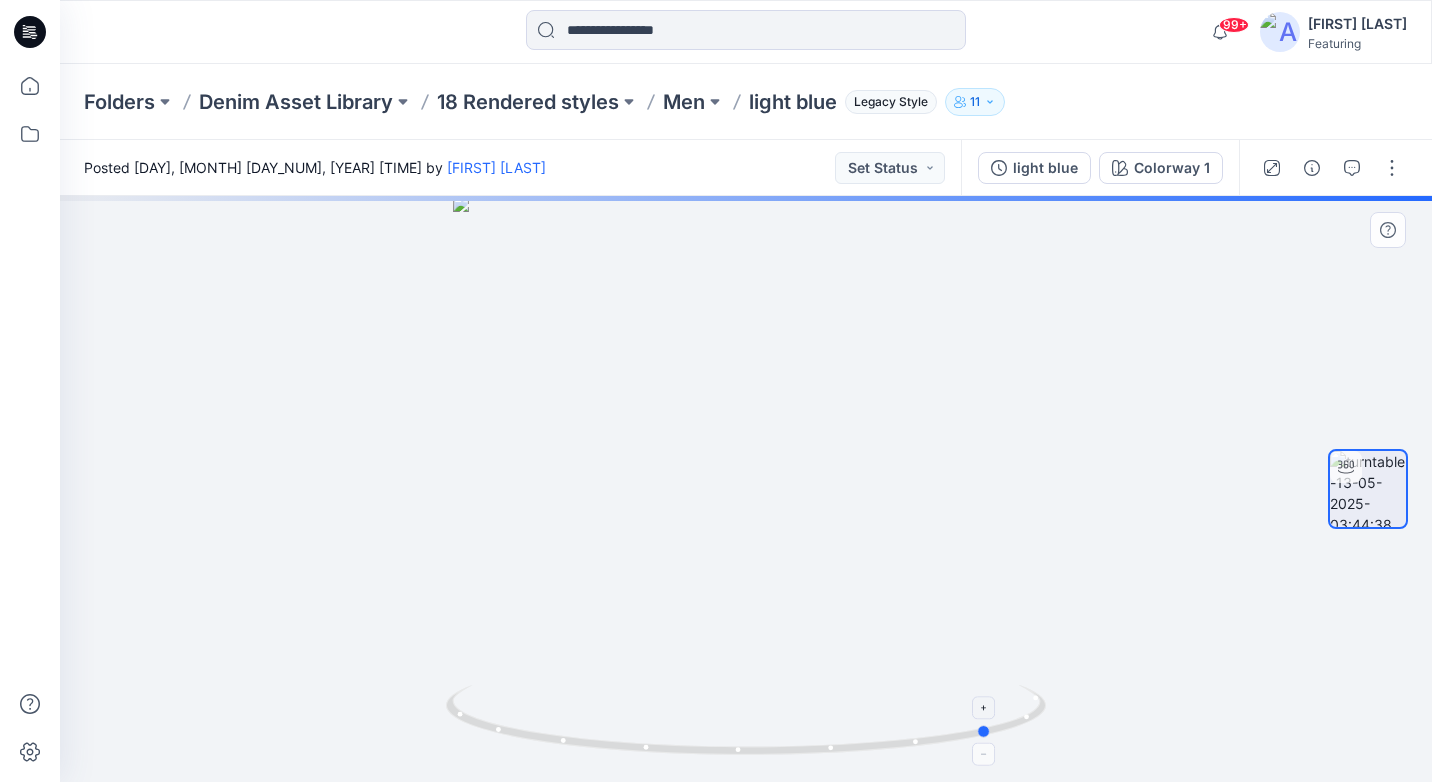 drag, startPoint x: 986, startPoint y: 718, endPoint x: 633, endPoint y: 709, distance: 353.11472 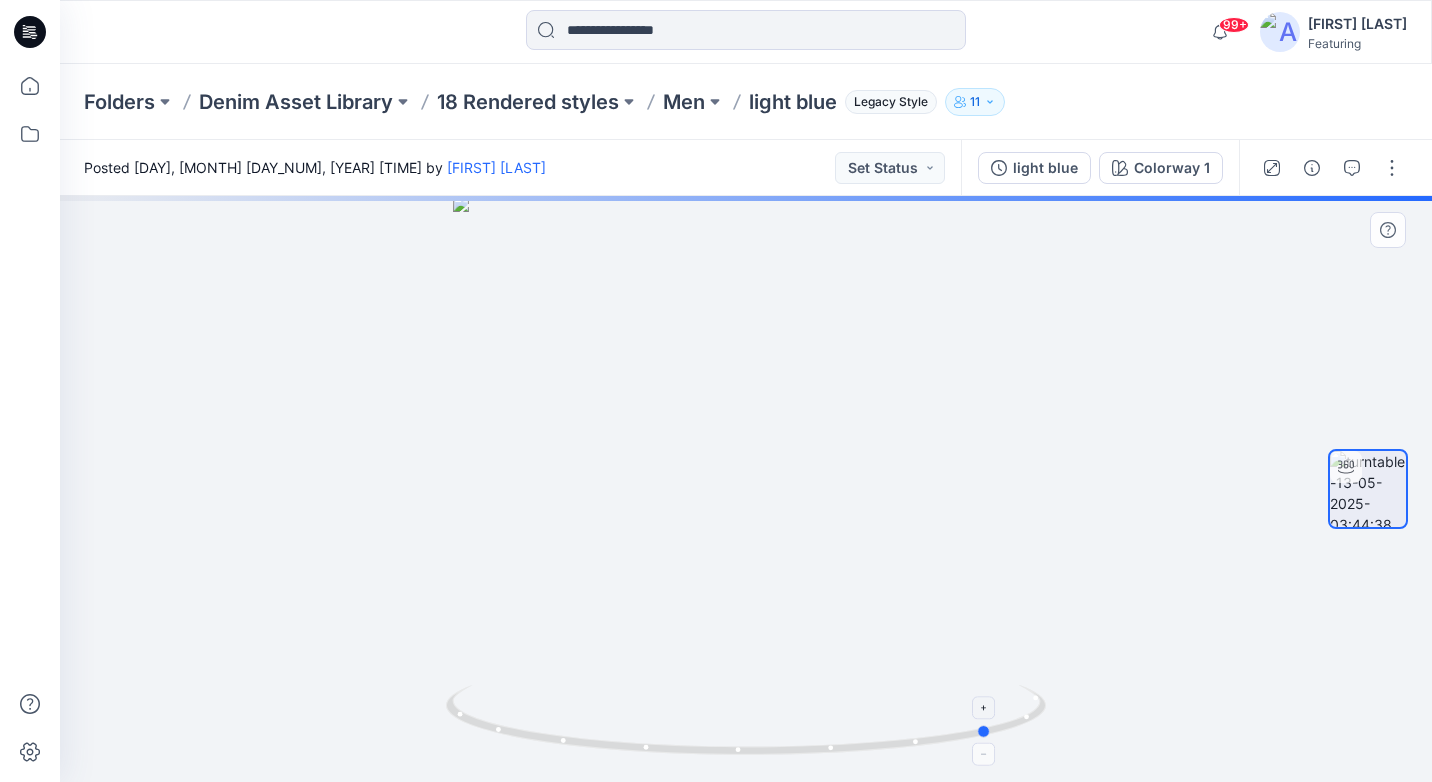click 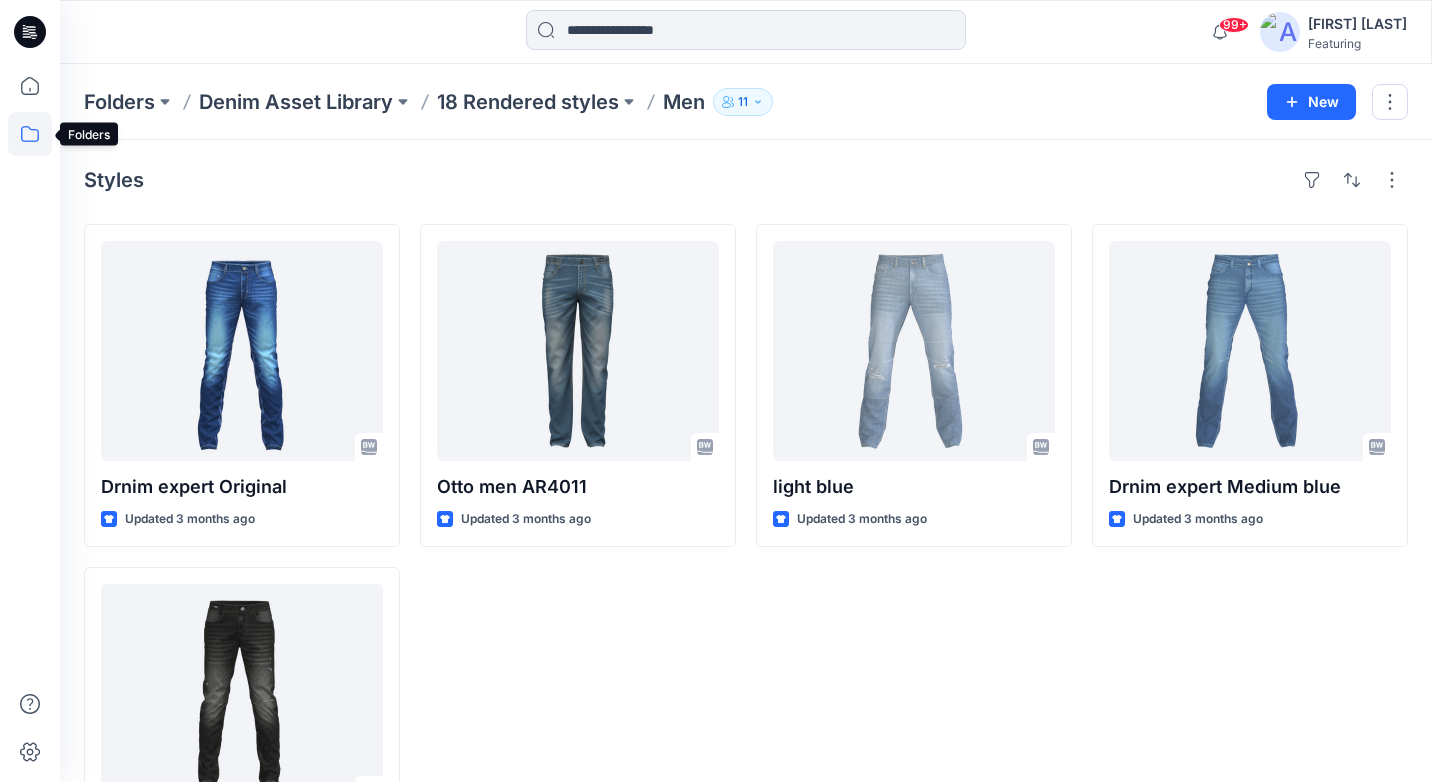 click 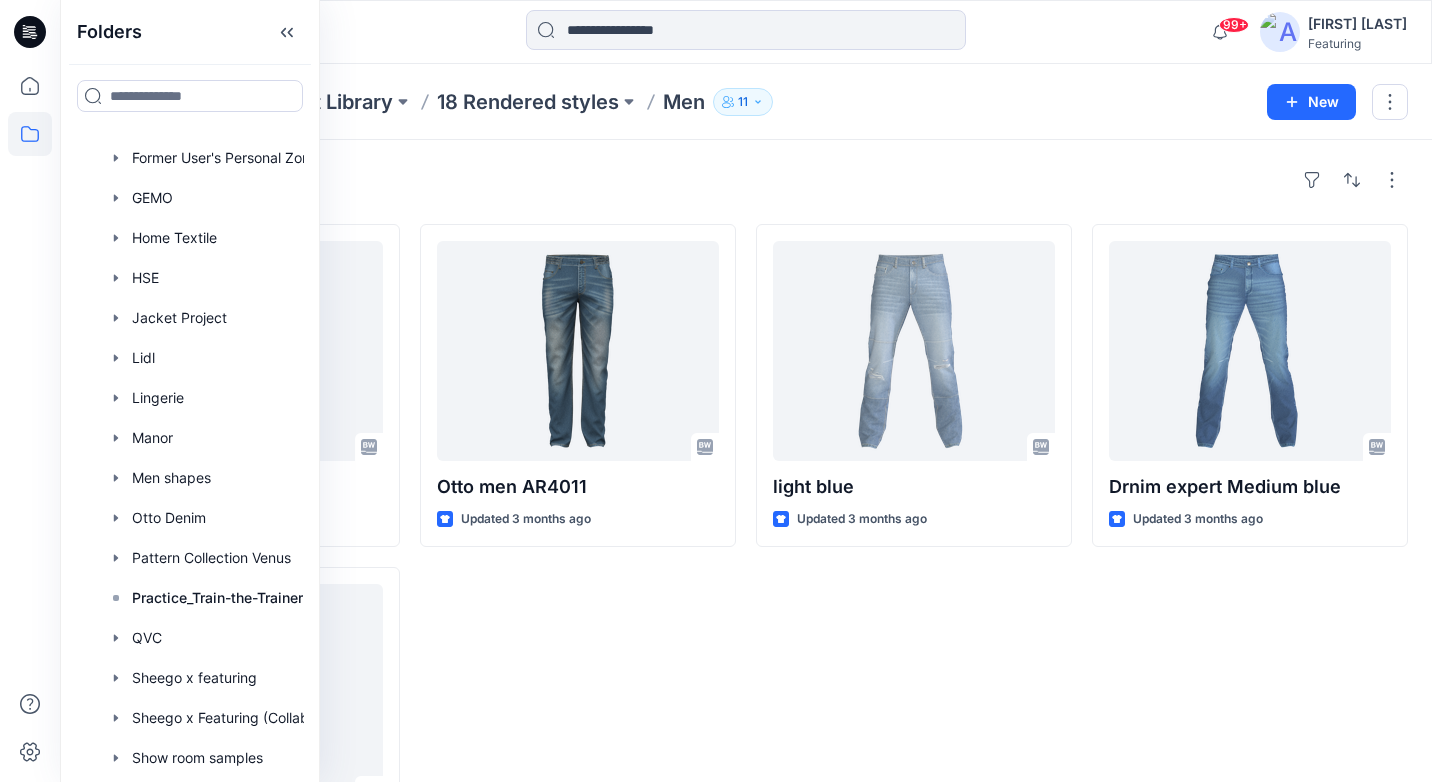 scroll, scrollTop: 1504, scrollLeft: 0, axis: vertical 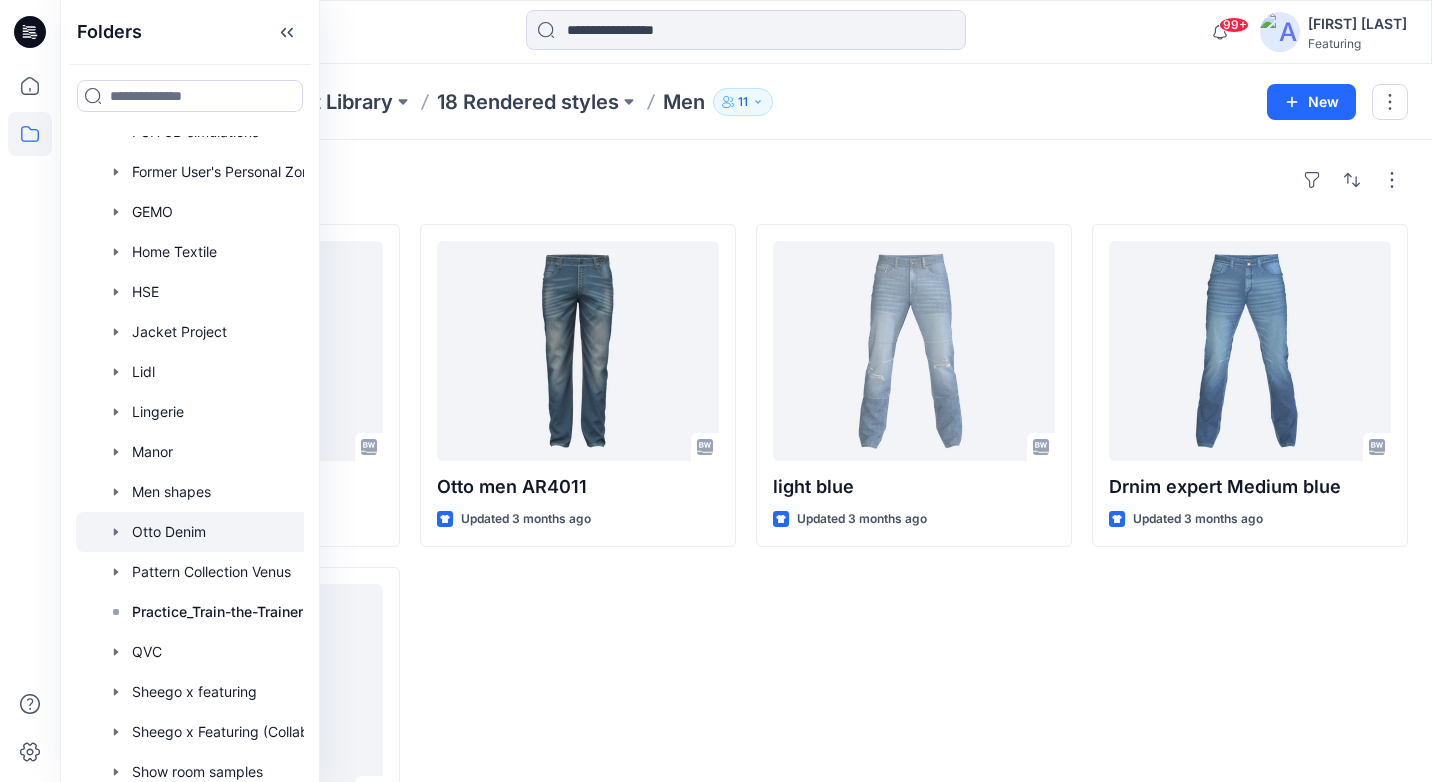 click at bounding box center (226, 532) 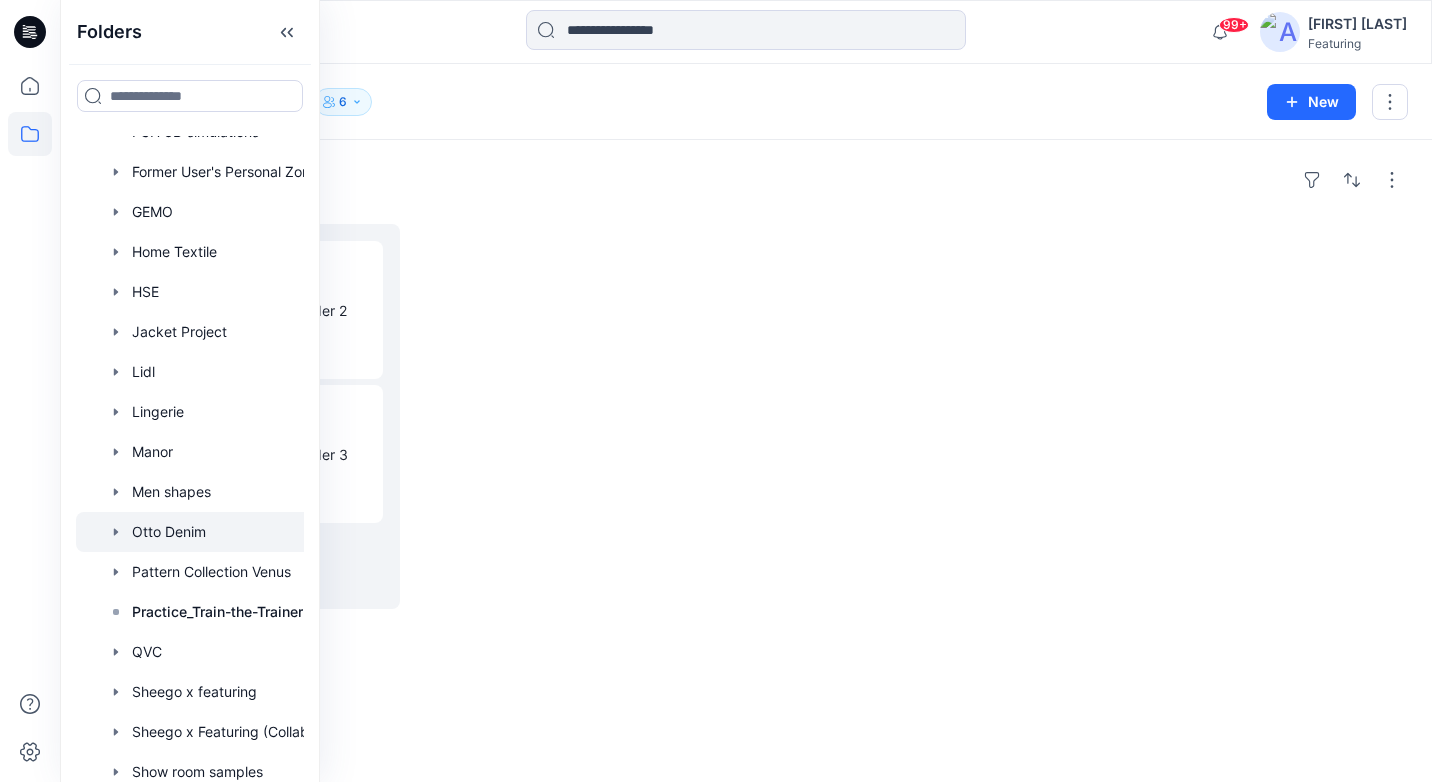 click on "Folders" at bounding box center (746, 180) 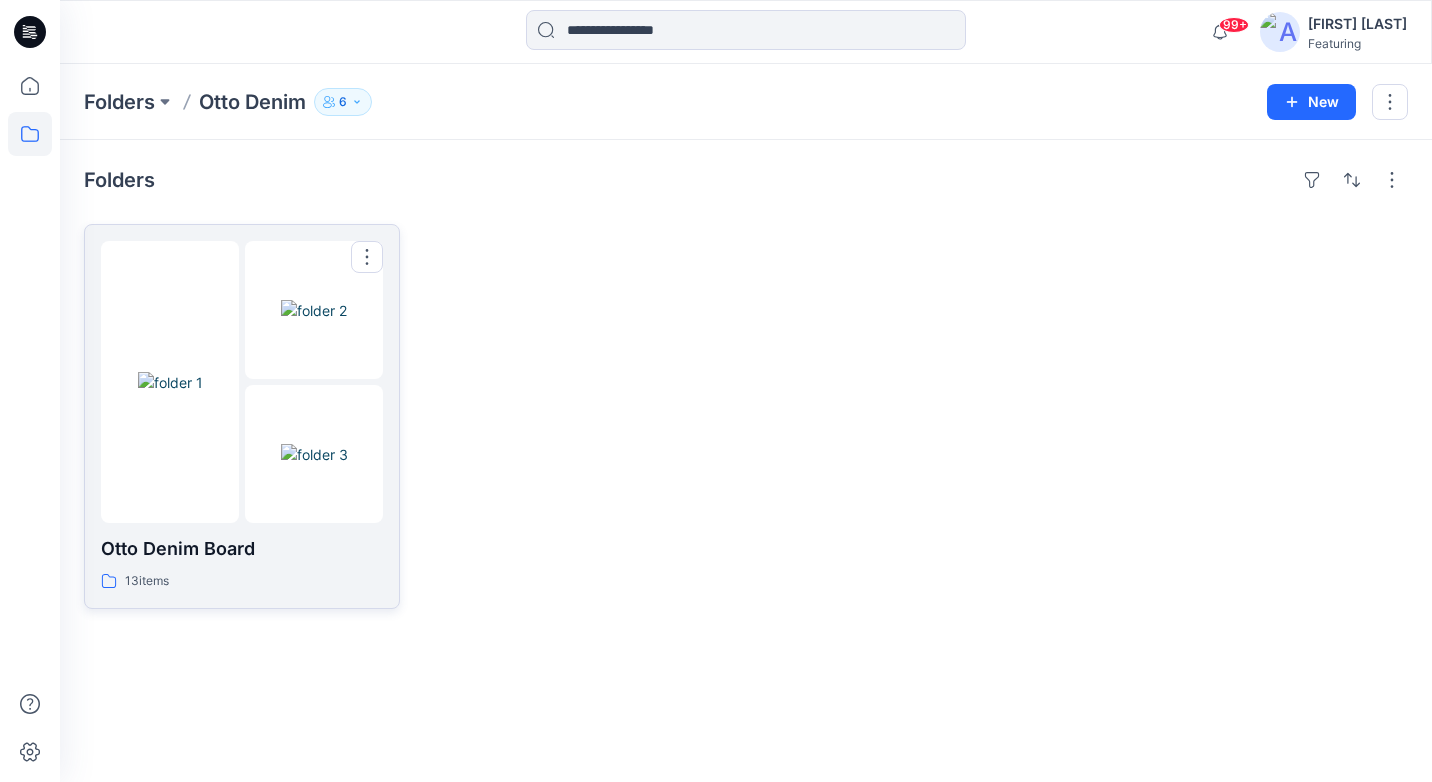 click on "Otto Denim Board" at bounding box center (242, 549) 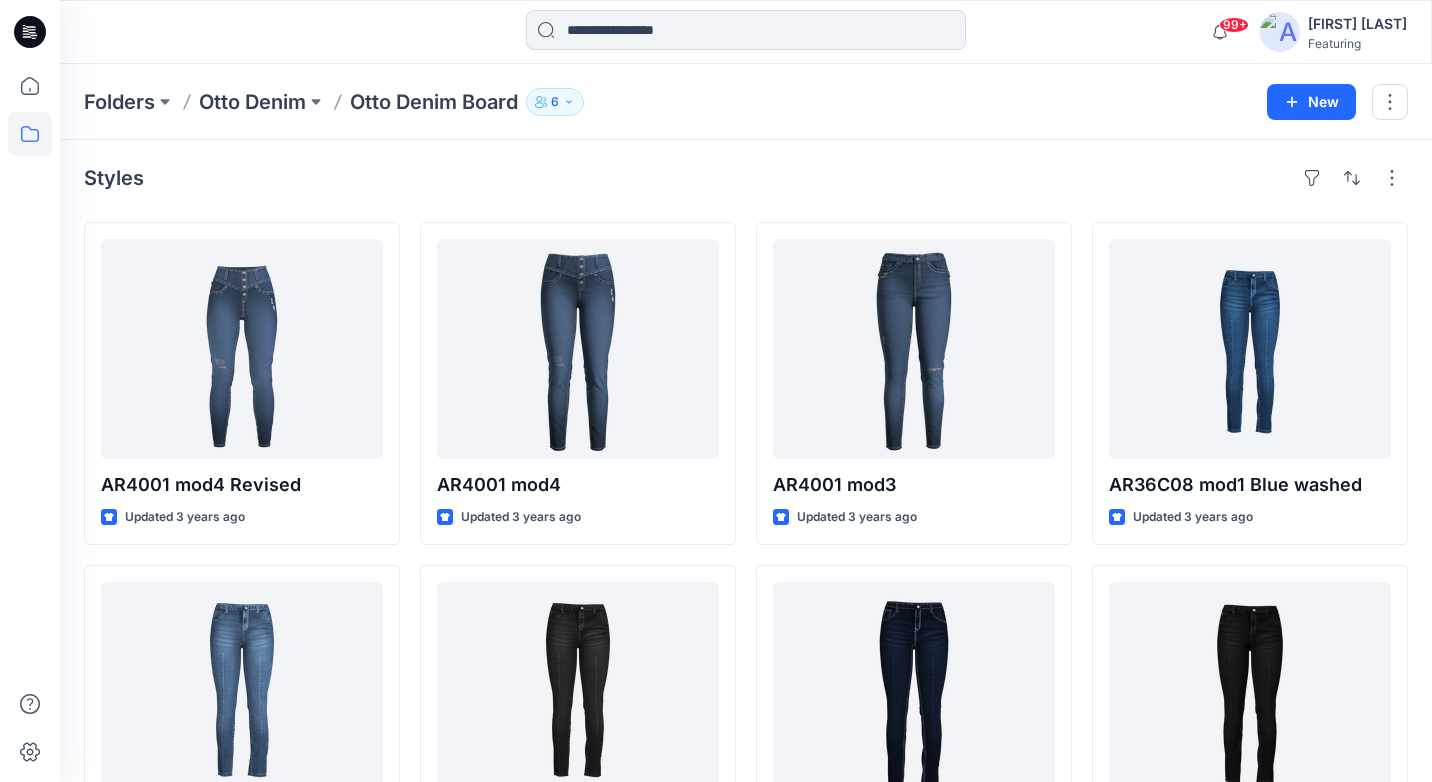scroll, scrollTop: 0, scrollLeft: 0, axis: both 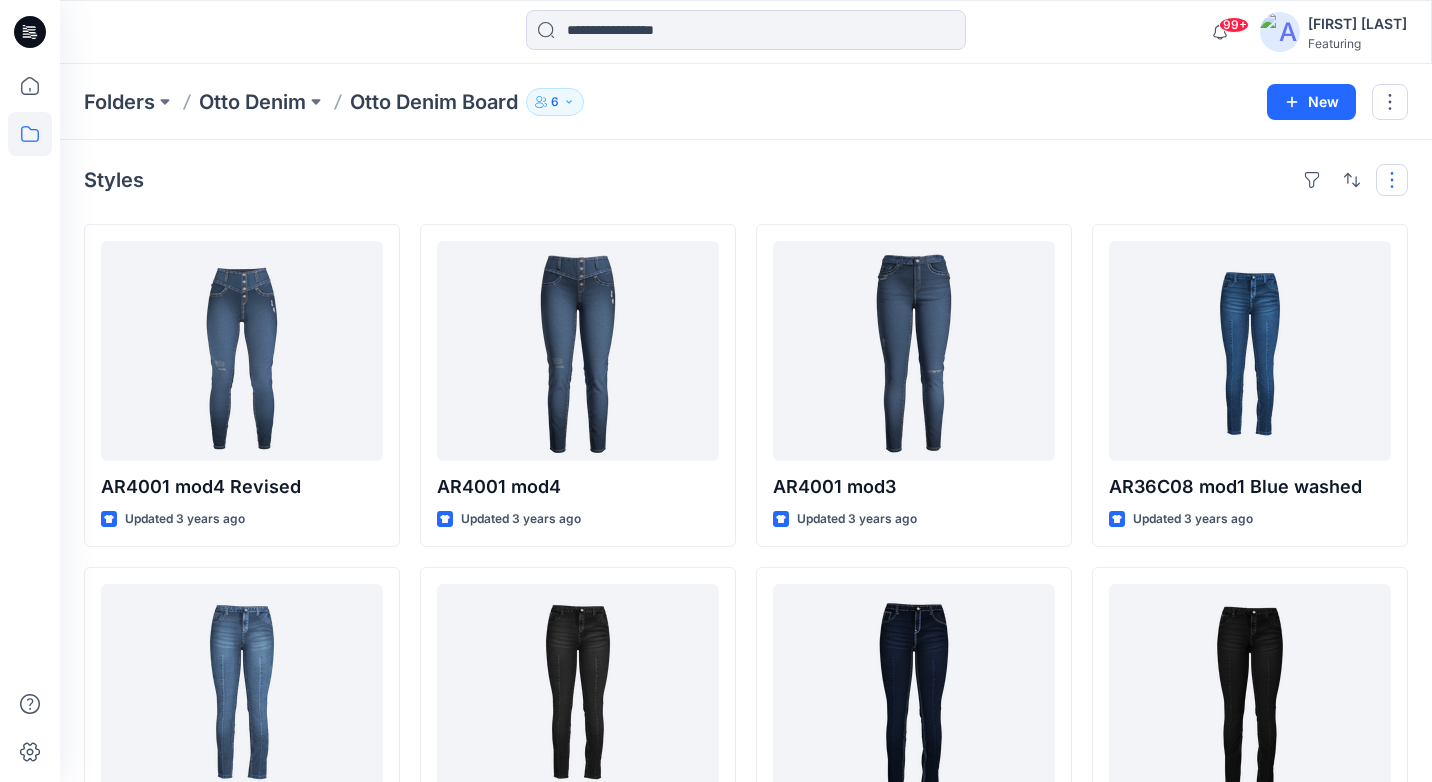 click at bounding box center [1392, 180] 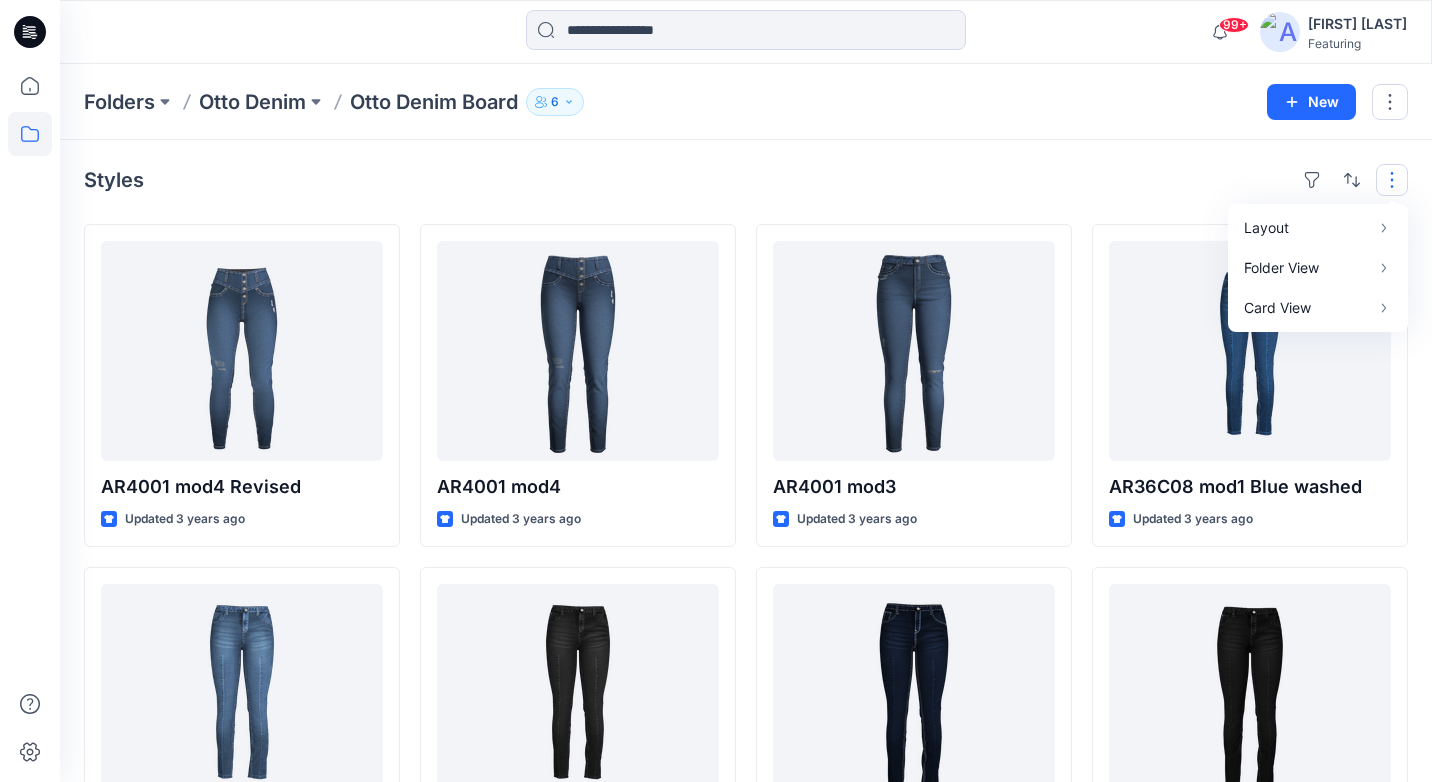 click at bounding box center (231, 32) 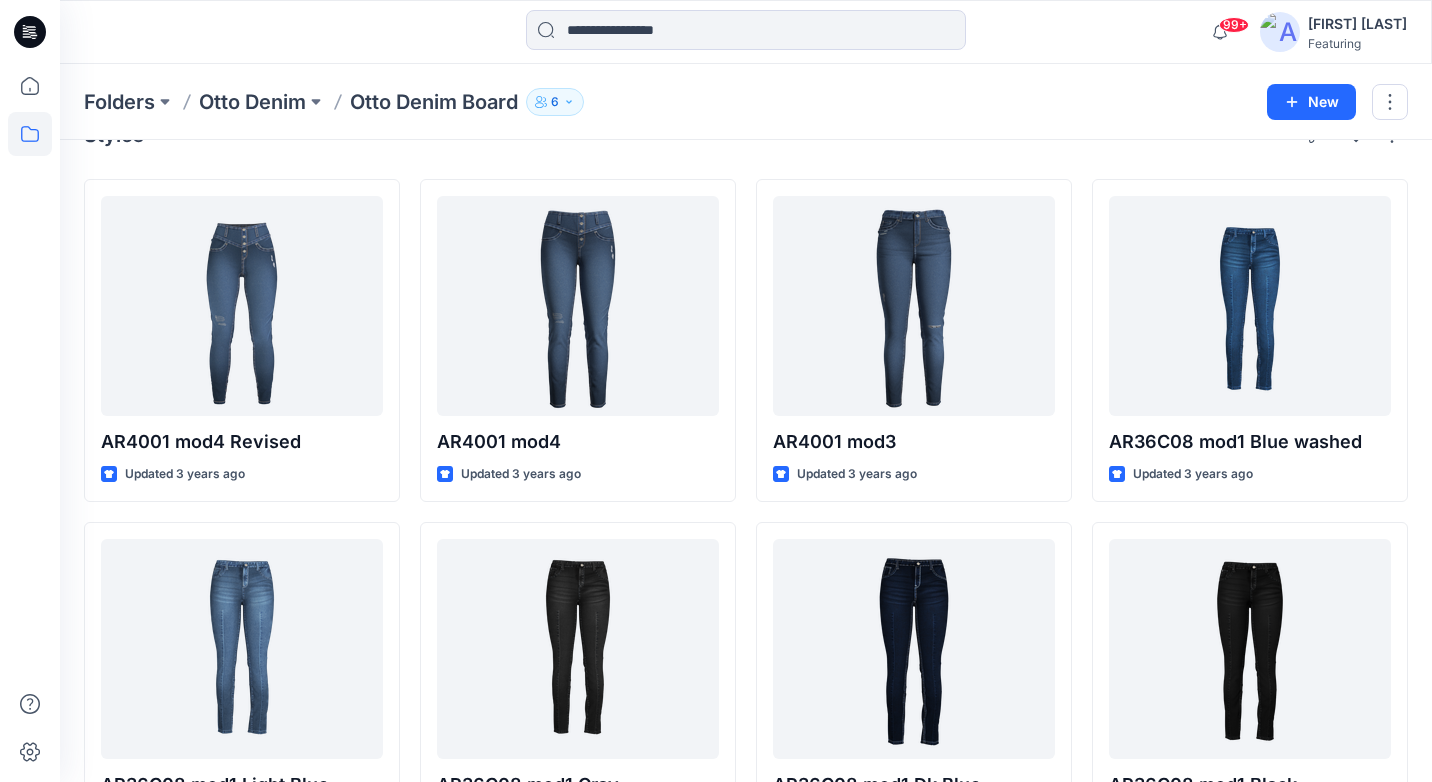 scroll, scrollTop: 65, scrollLeft: 0, axis: vertical 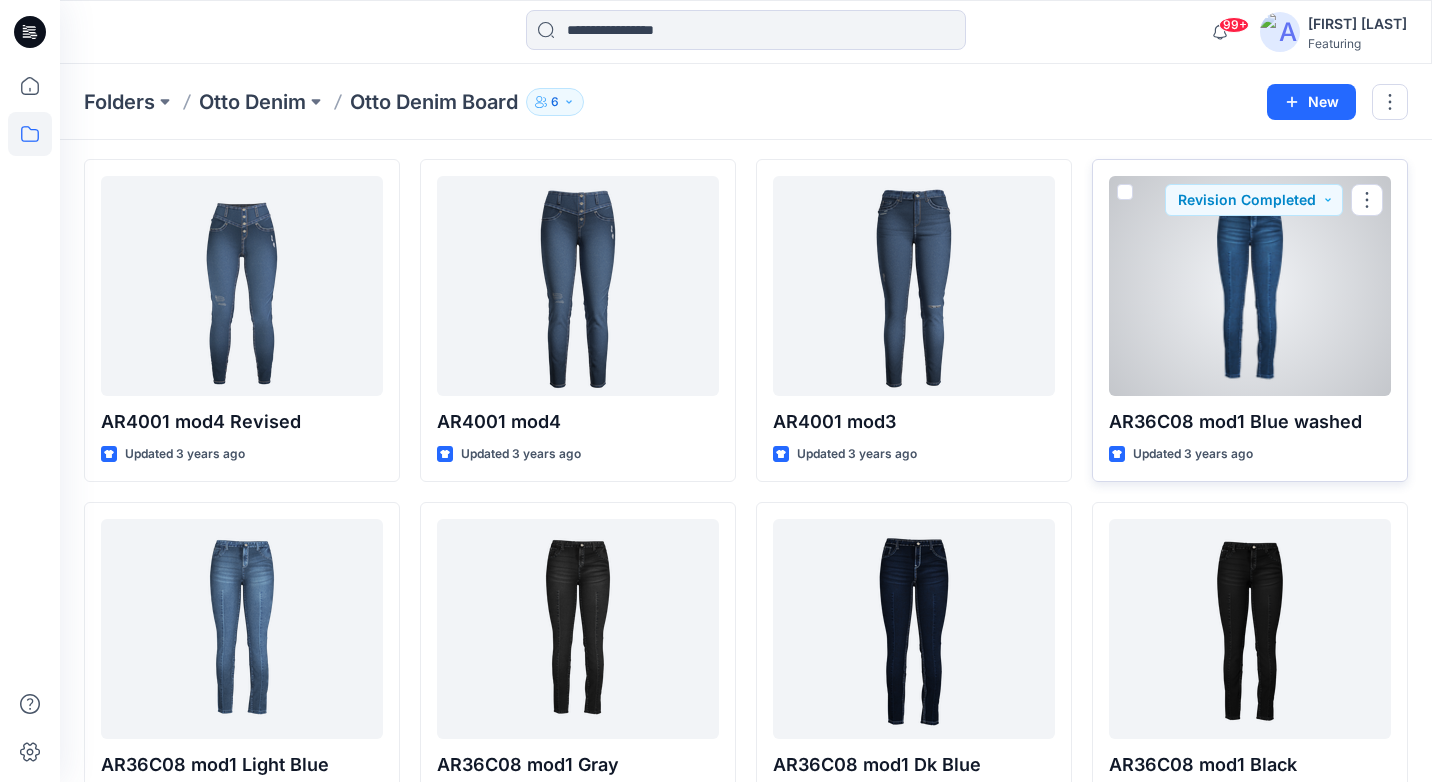 click at bounding box center (1250, 286) 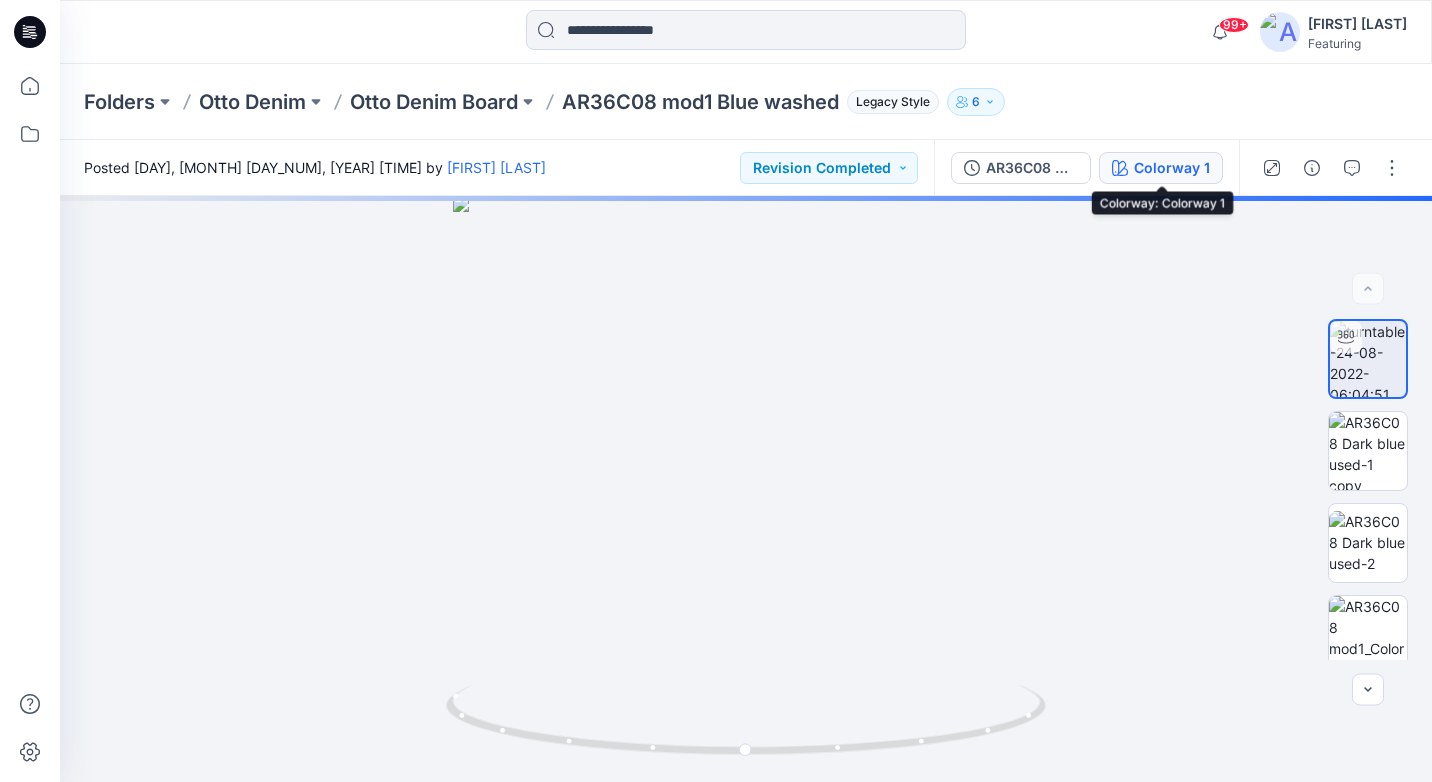 click on "Colorway 1" at bounding box center (1172, 168) 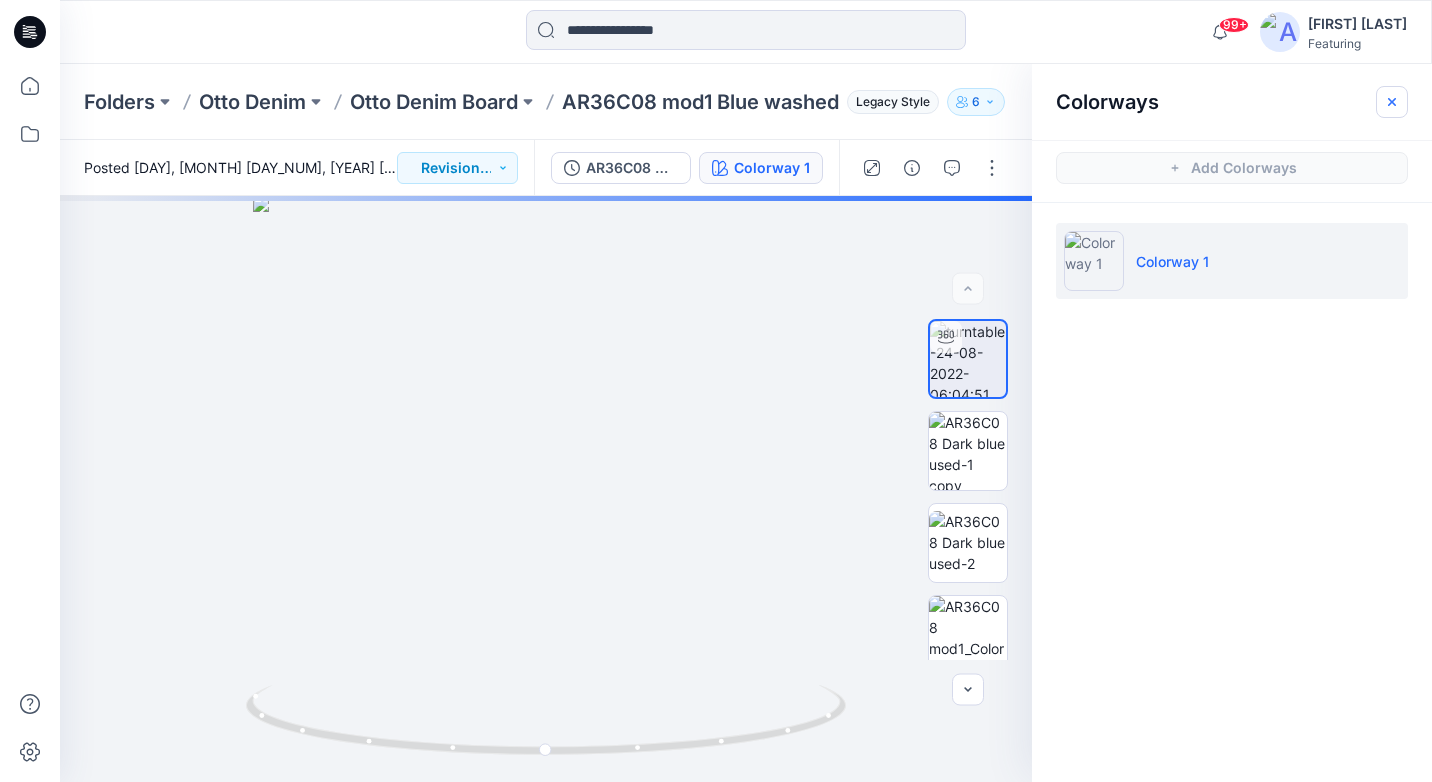 click at bounding box center [1392, 102] 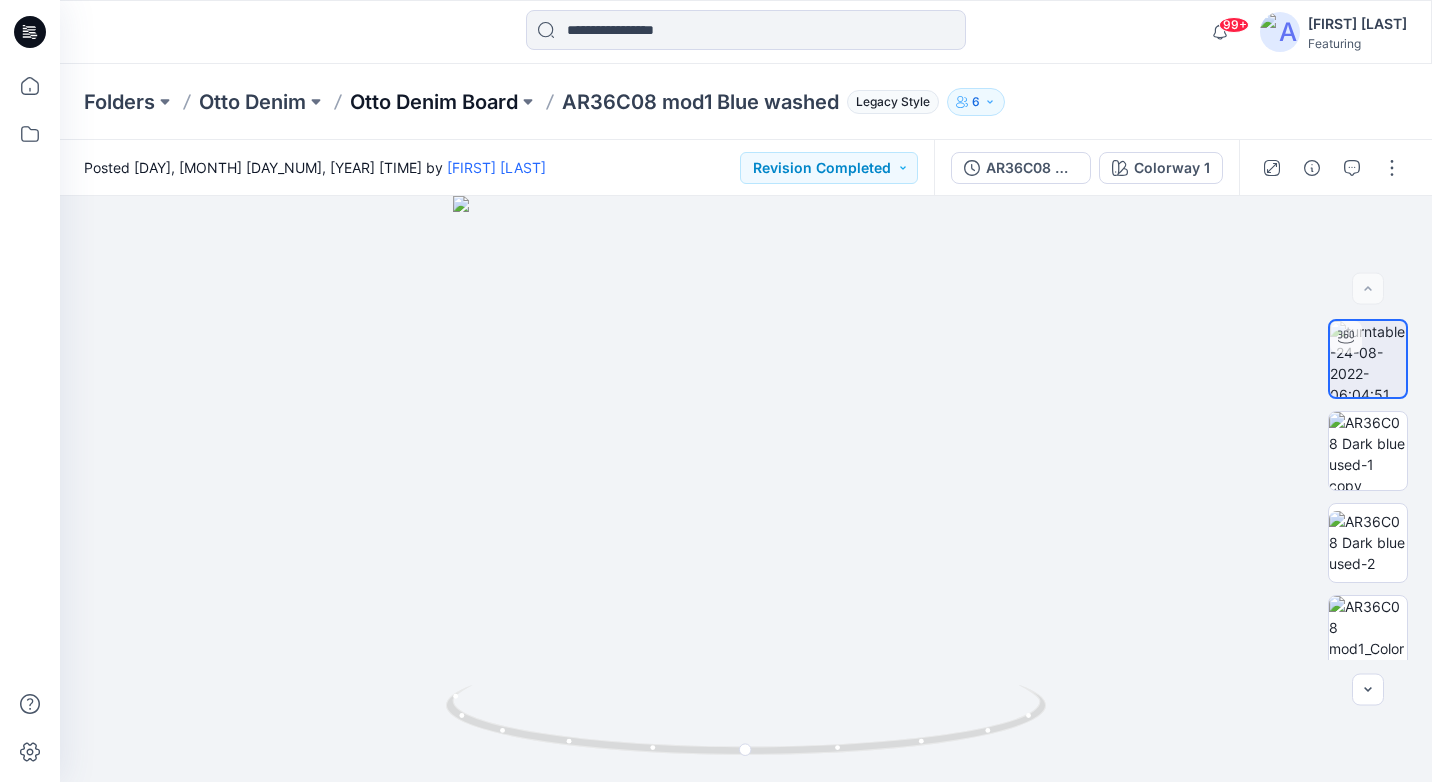 click on "Otto Denim Board" at bounding box center (434, 102) 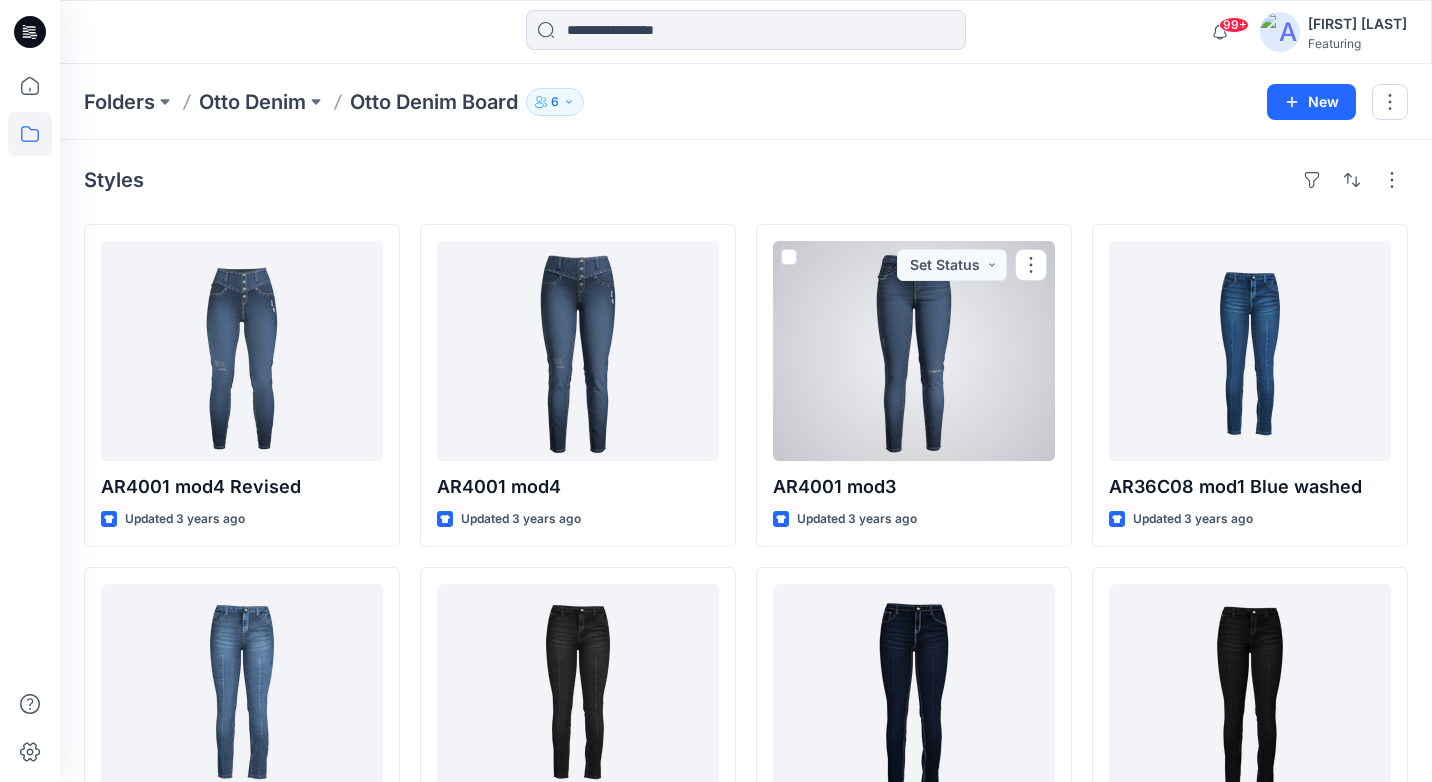 click at bounding box center [914, 351] 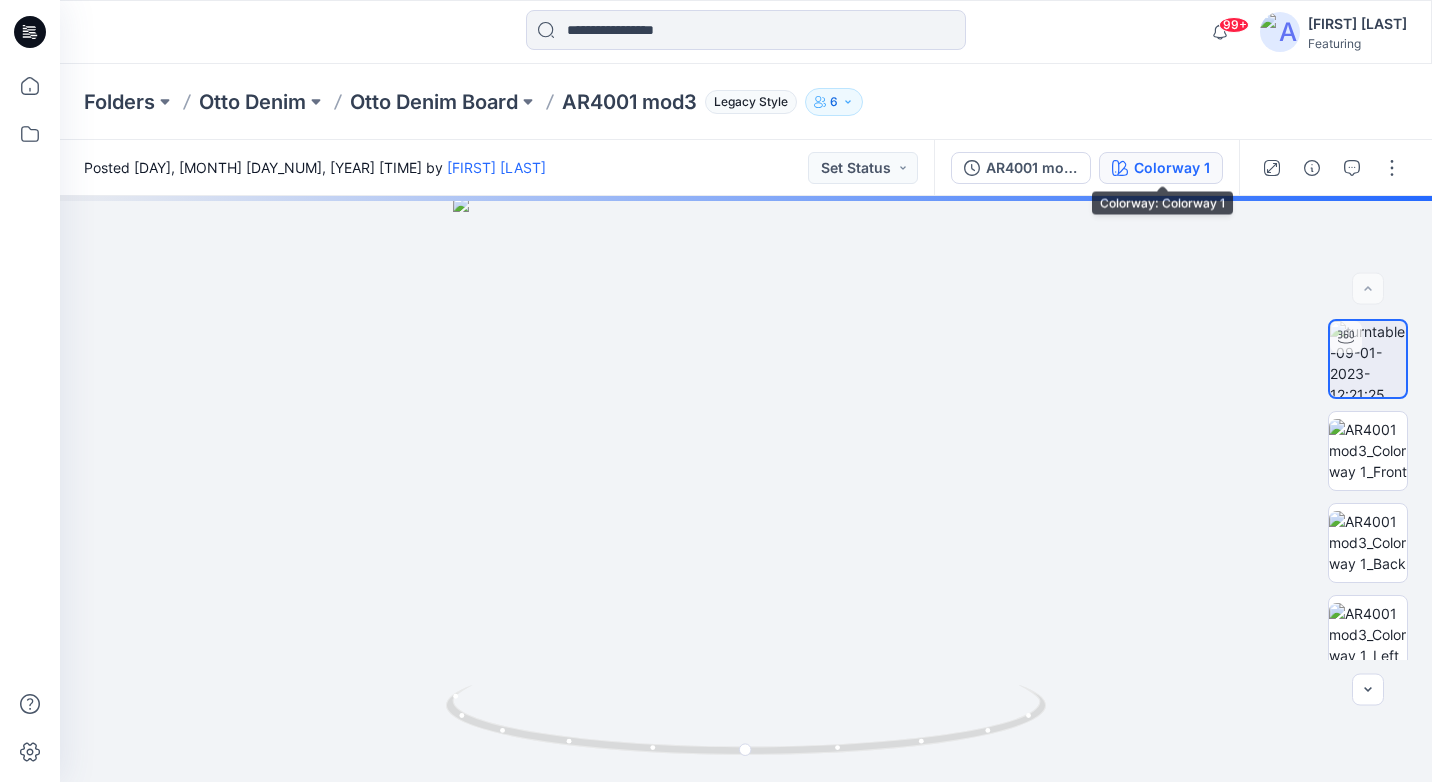 click on "Colorway 1" at bounding box center (1172, 168) 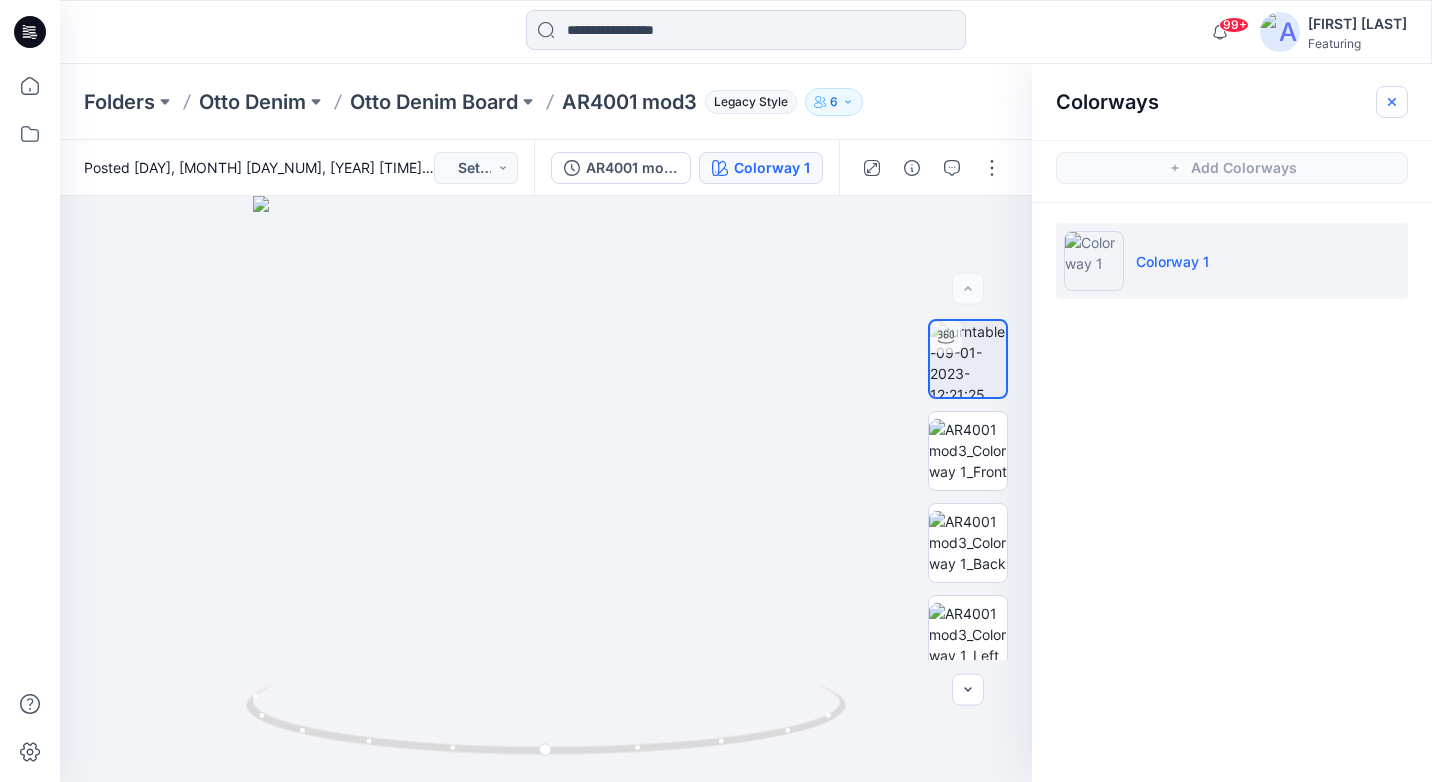 click 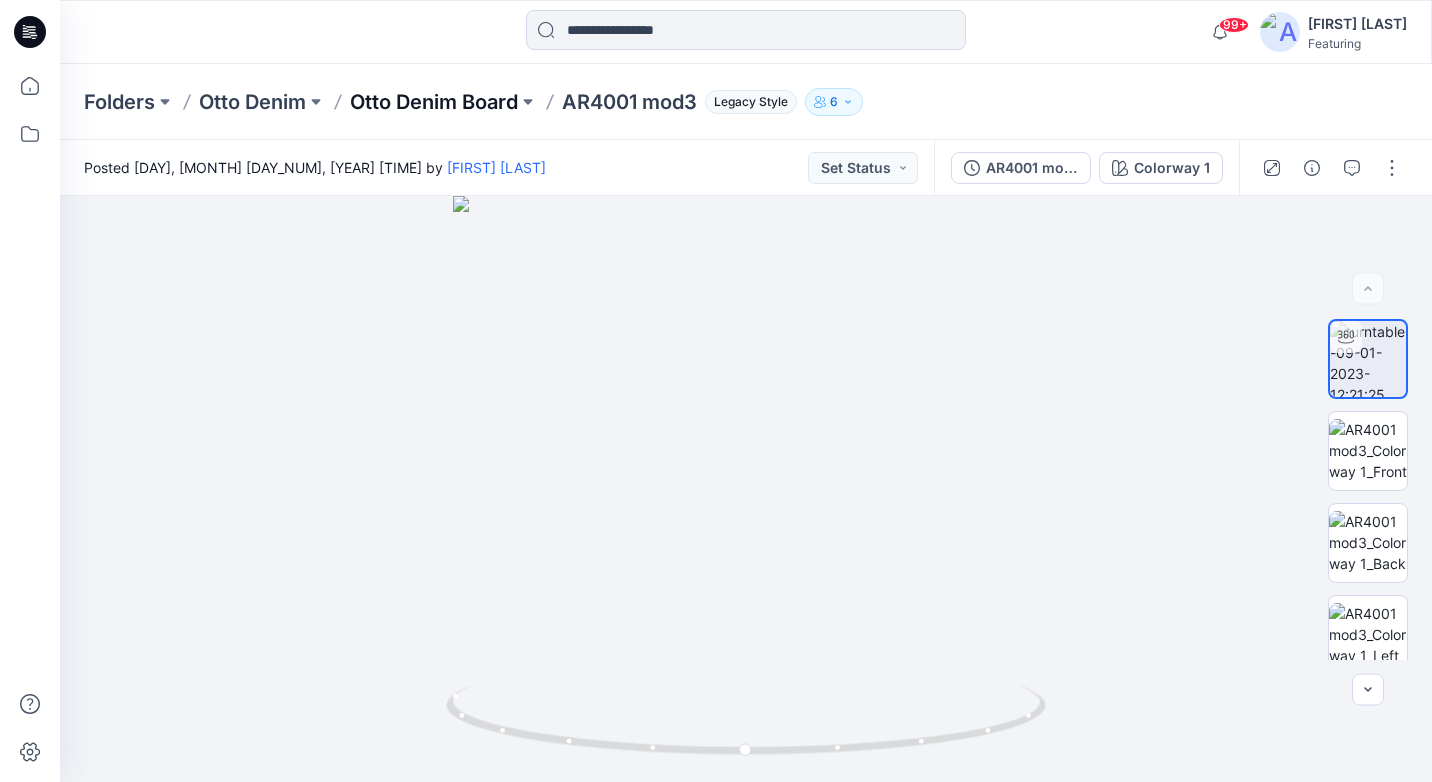 click on "Otto Denim Board" at bounding box center (434, 102) 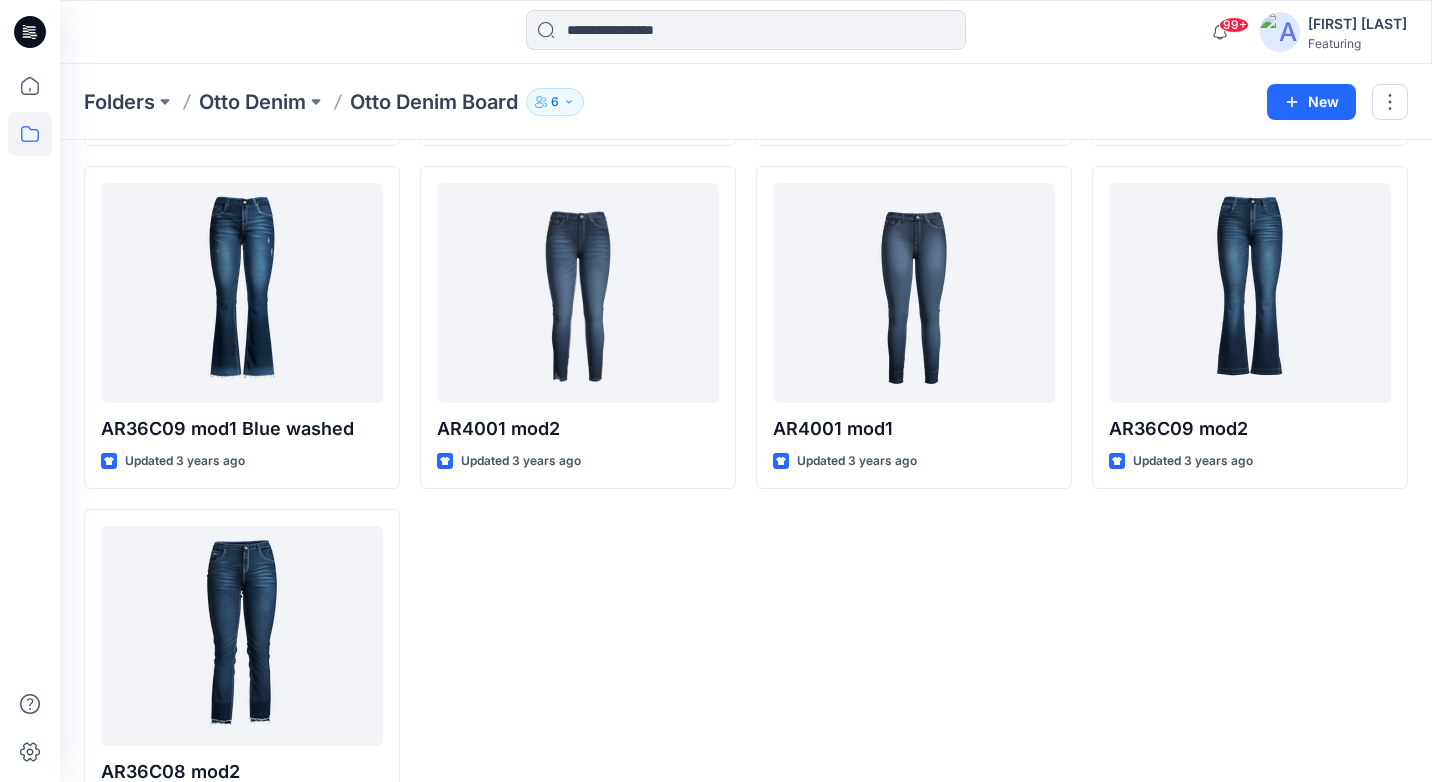 scroll, scrollTop: 736, scrollLeft: 0, axis: vertical 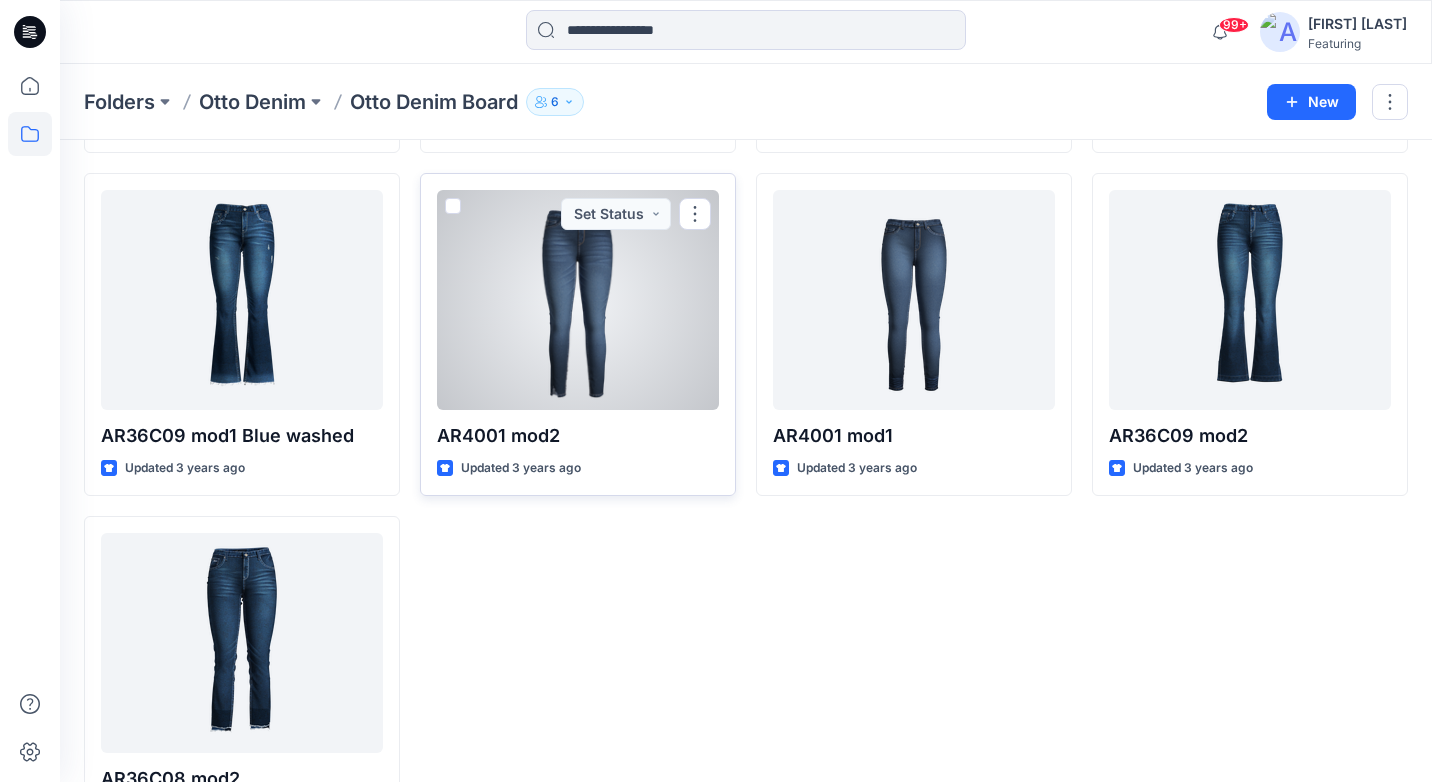 click at bounding box center [578, 300] 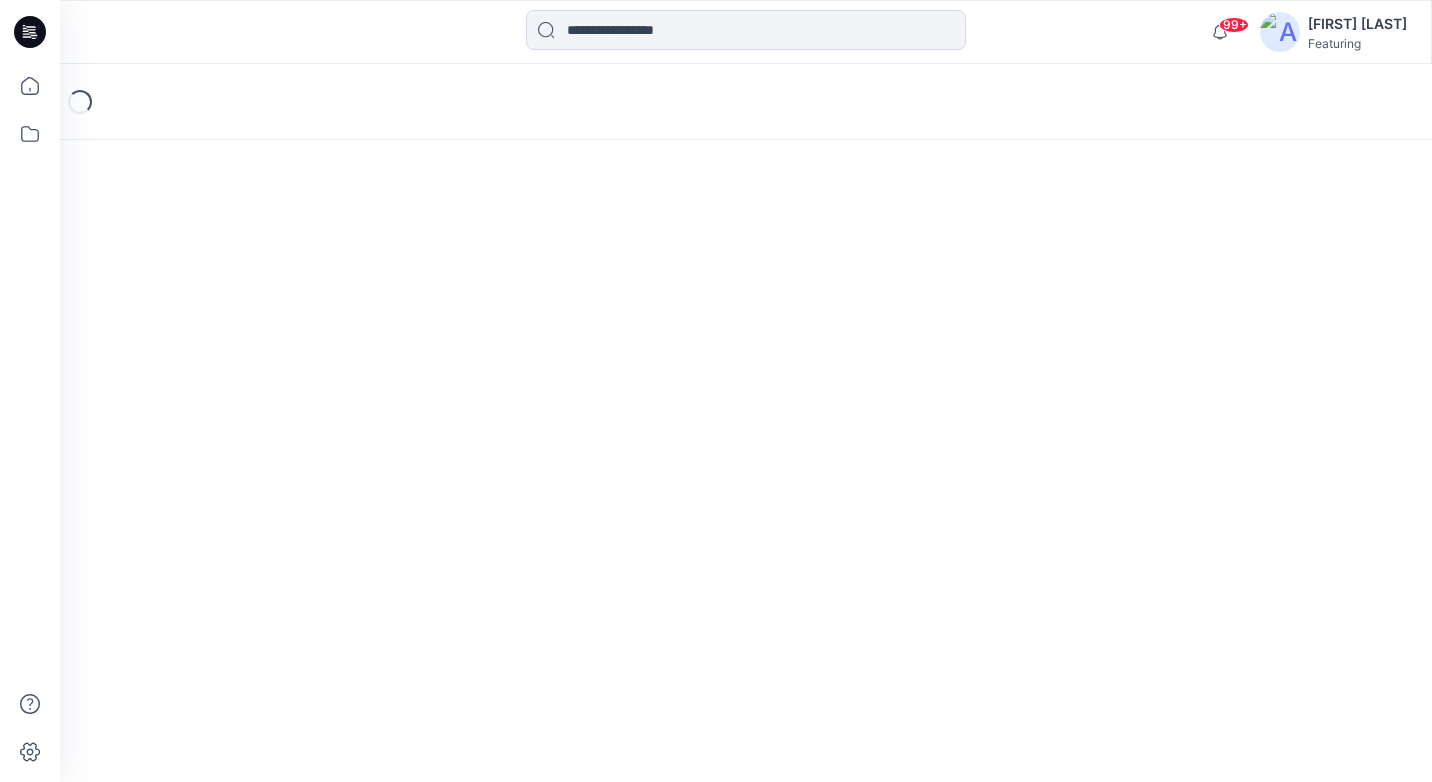 scroll, scrollTop: 0, scrollLeft: 0, axis: both 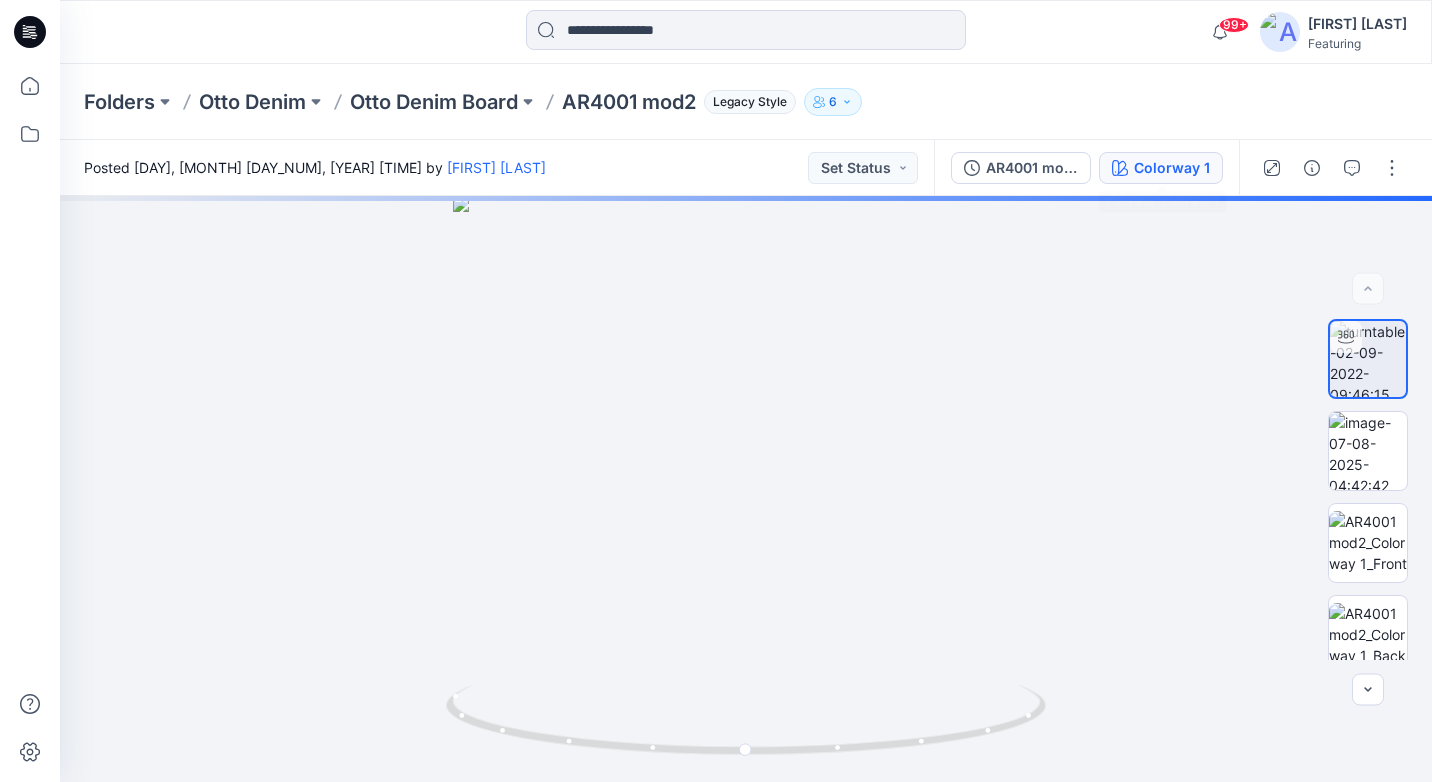 click on "Colorway 1" at bounding box center [1172, 168] 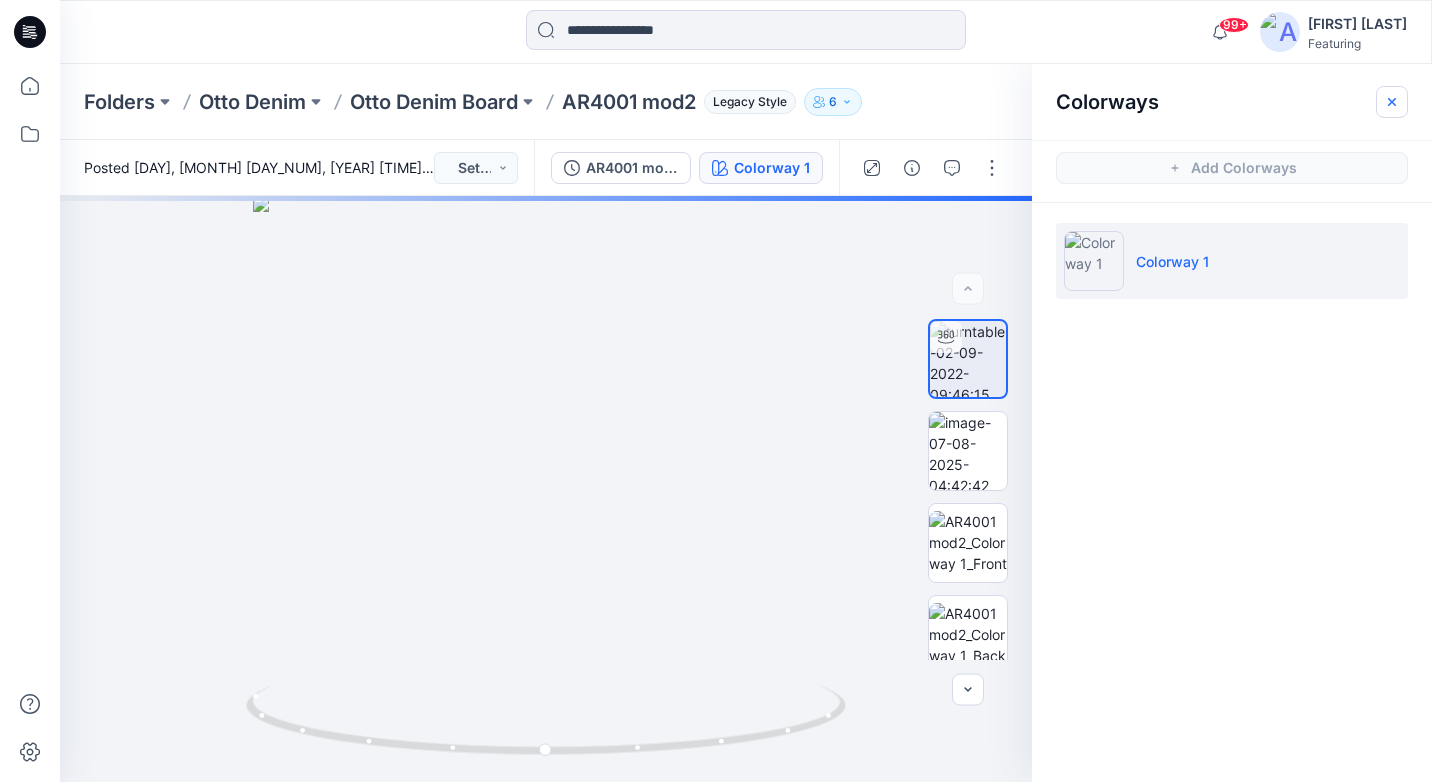 click 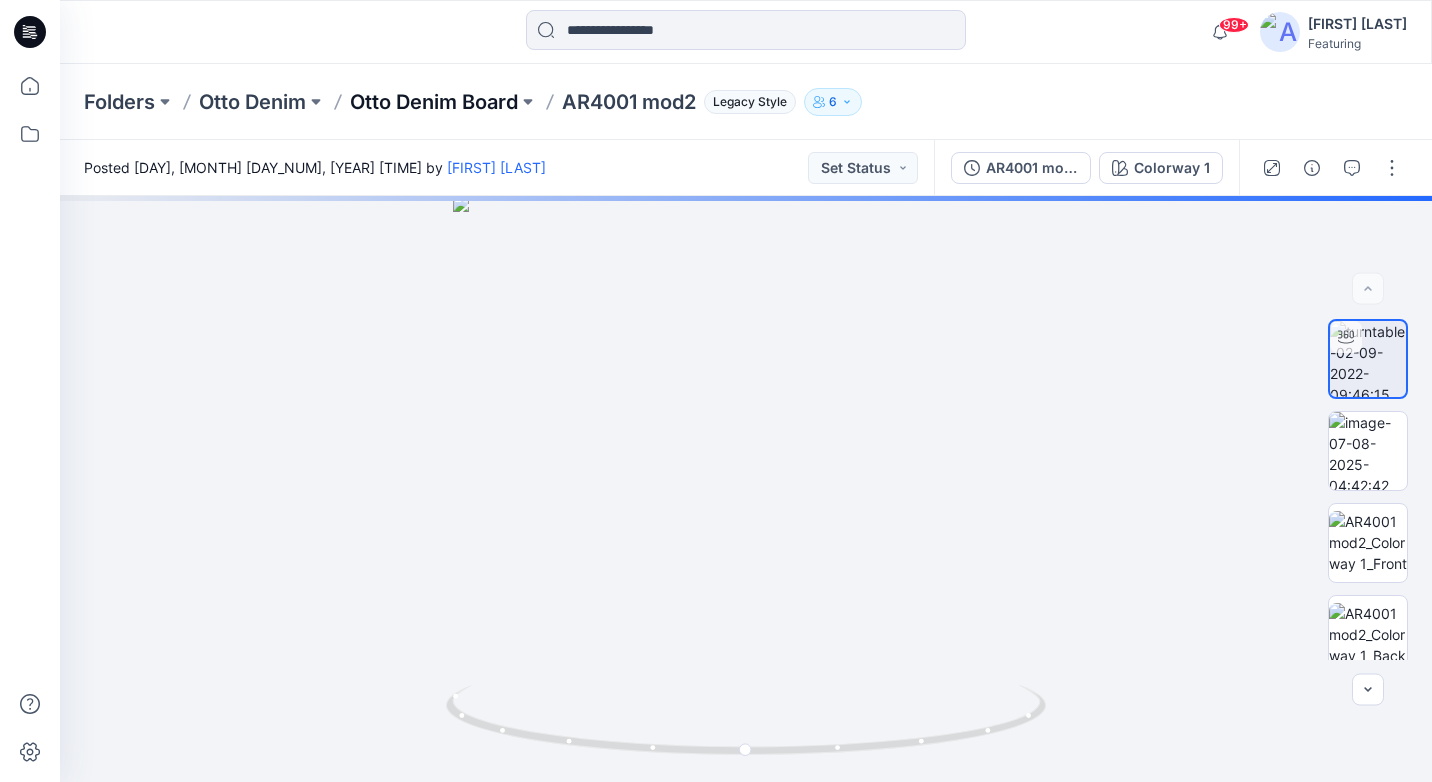 click on "Otto Denim Board" at bounding box center [434, 102] 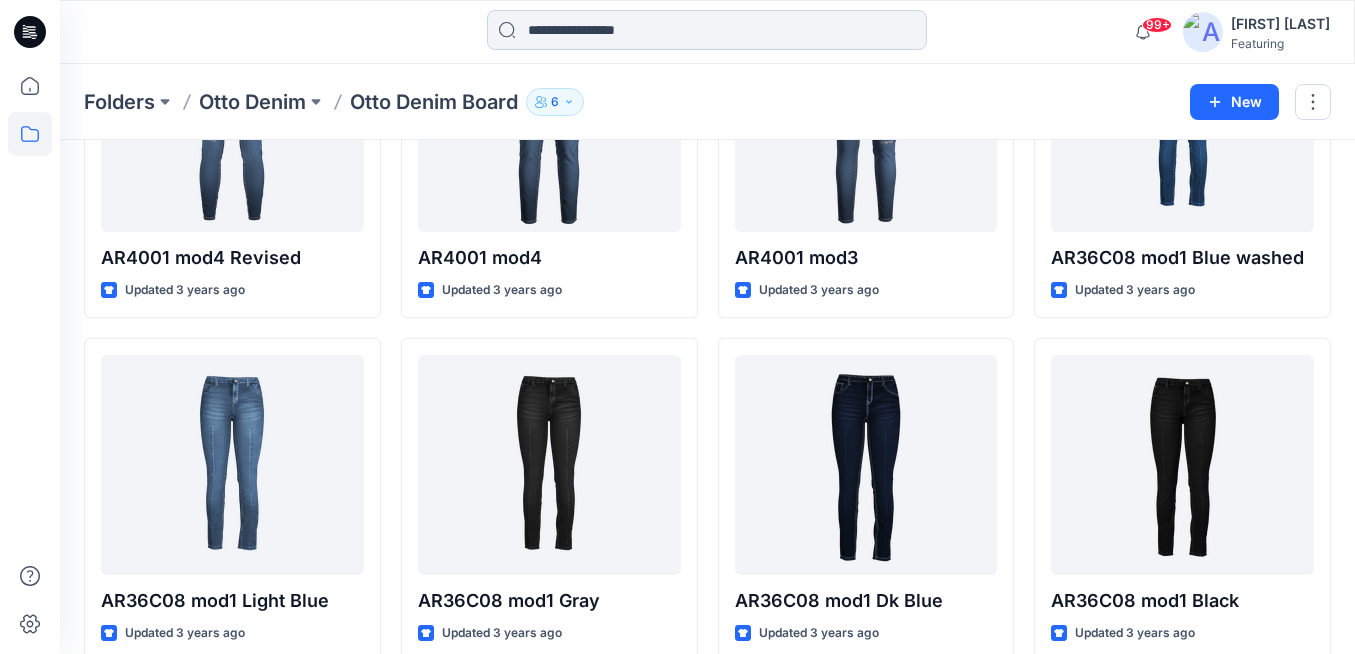 scroll, scrollTop: 0, scrollLeft: 0, axis: both 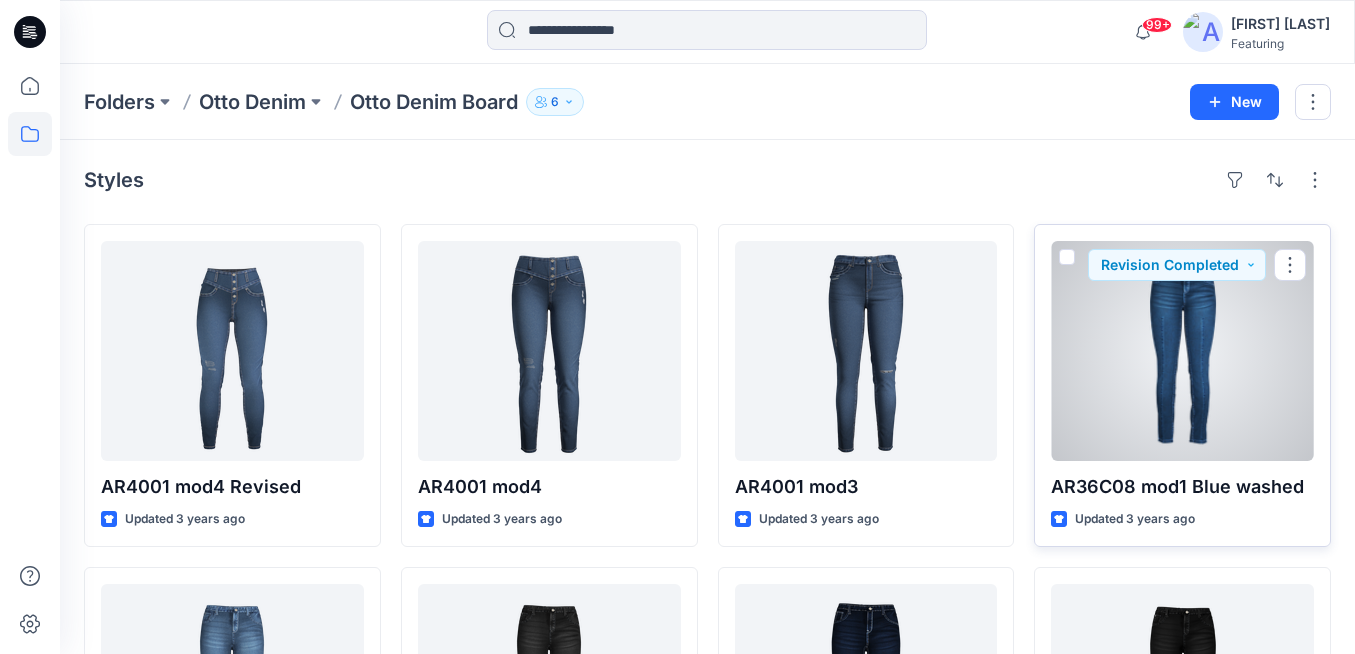 click at bounding box center [1182, 351] 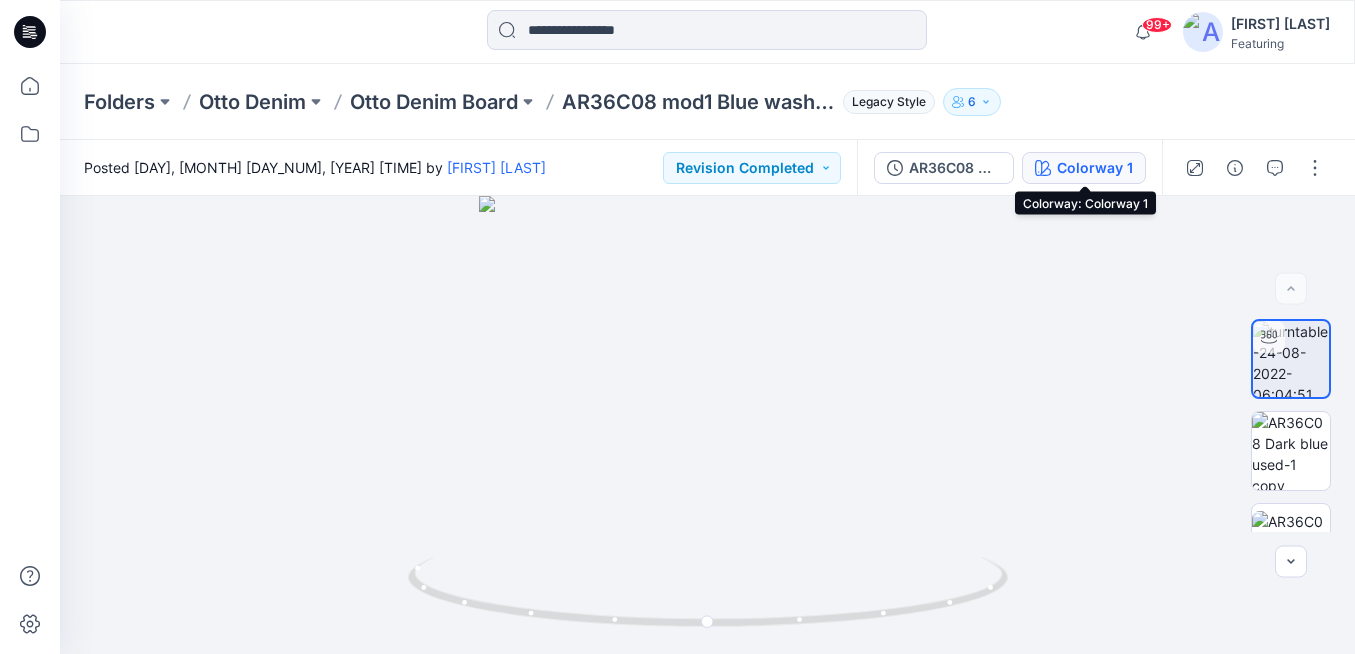 click on "Colorway 1" at bounding box center [1095, 168] 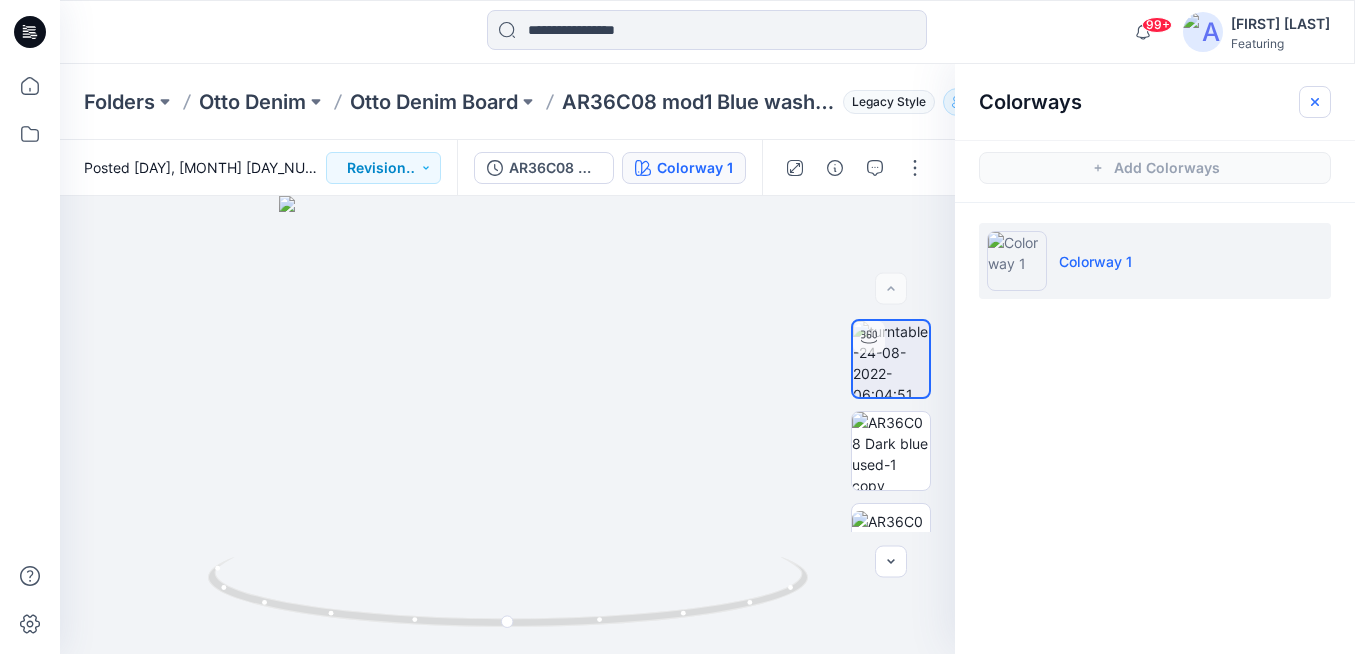 click 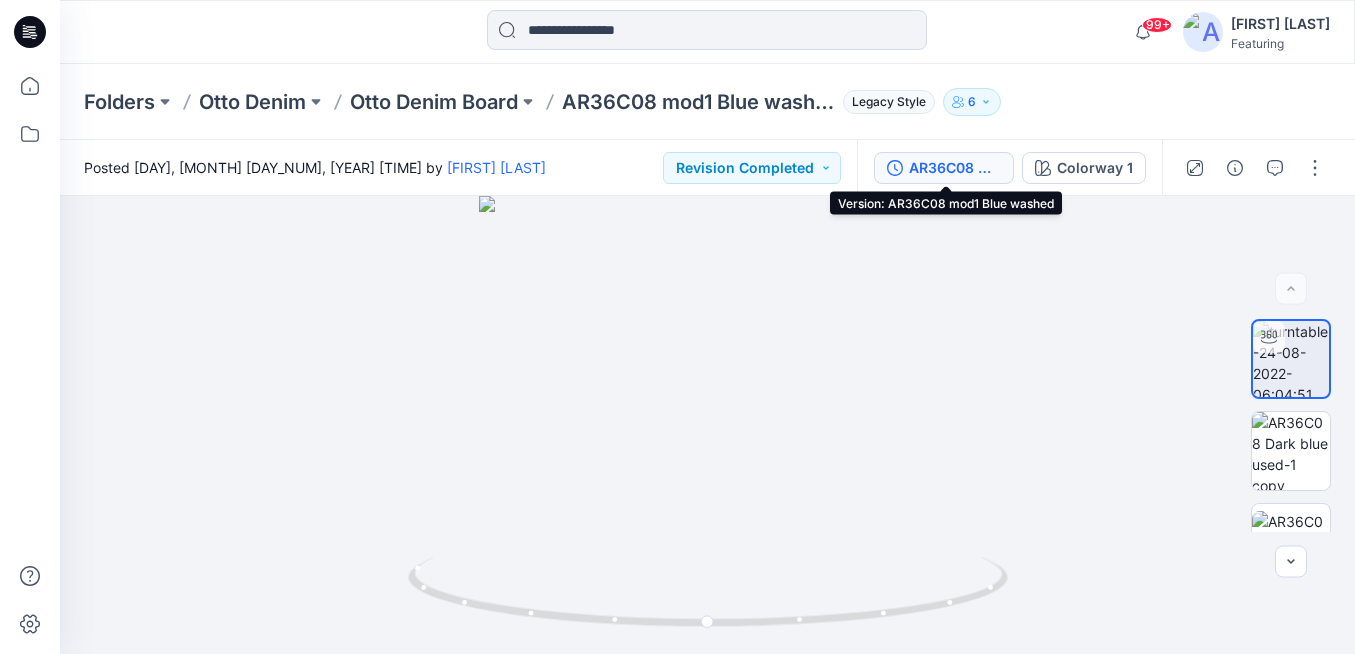 click on "AR36C08 mod1 Blue washed" at bounding box center (955, 168) 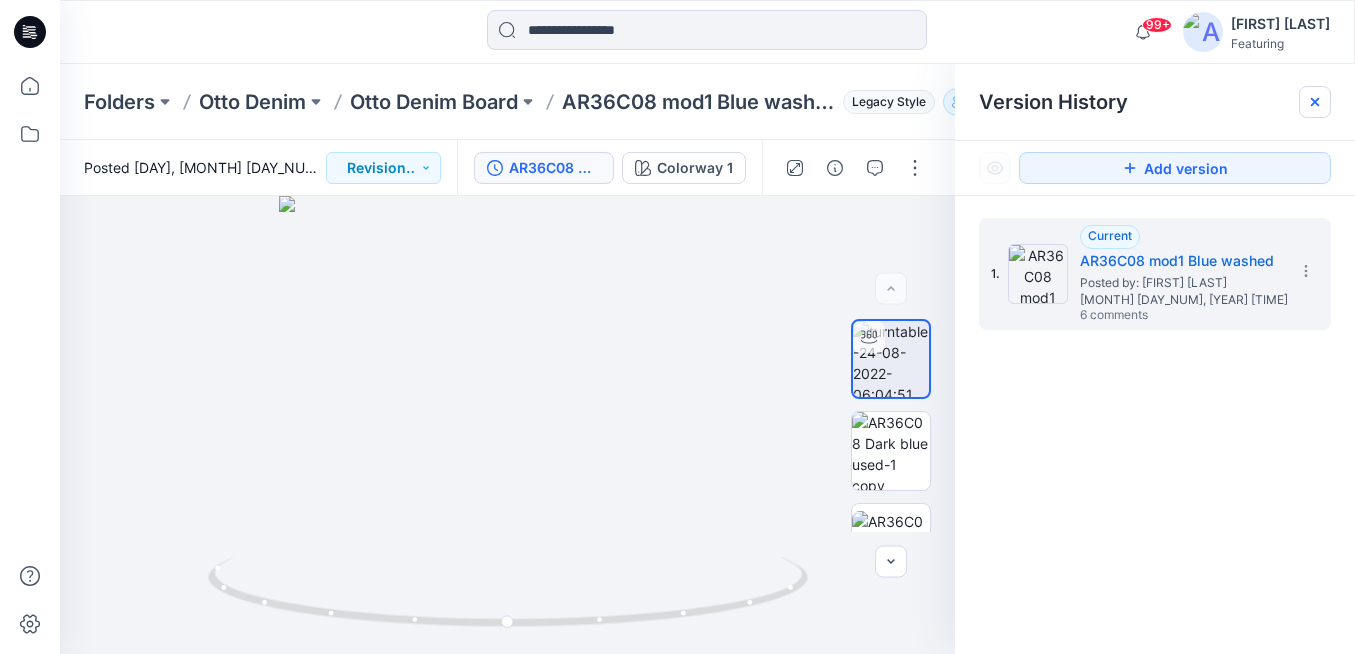 click 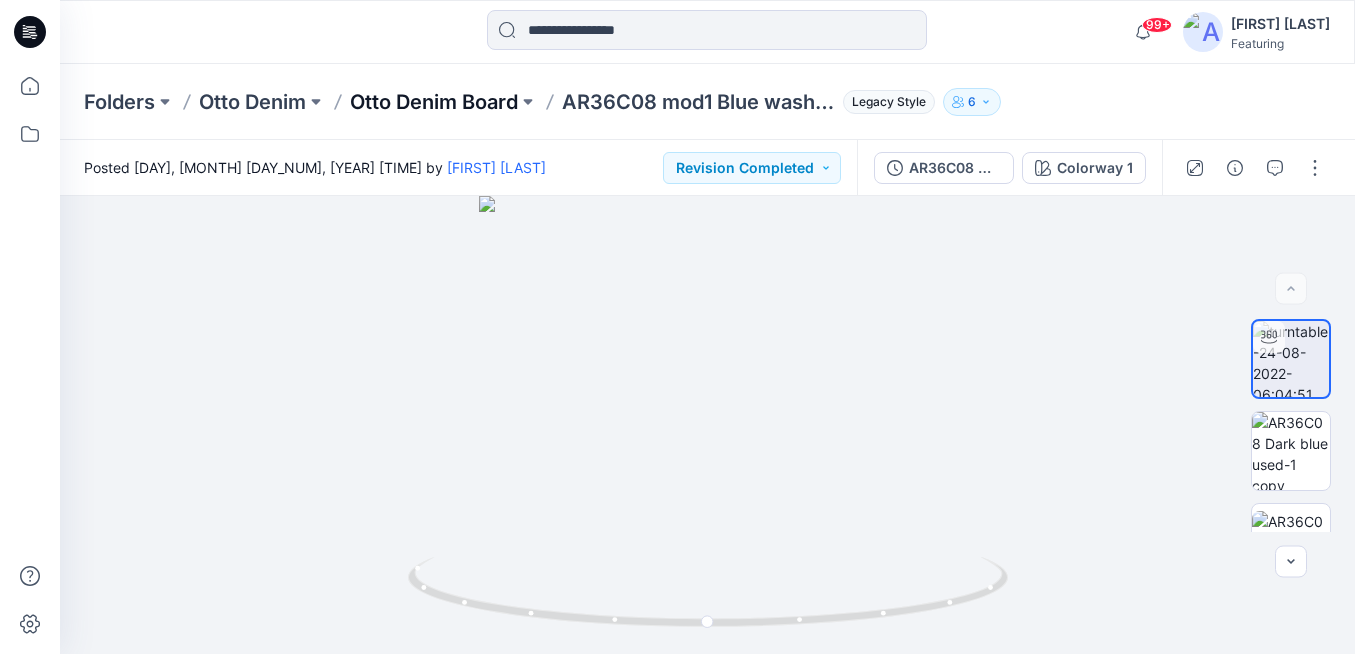 click on "Otto Denim Board" at bounding box center [434, 102] 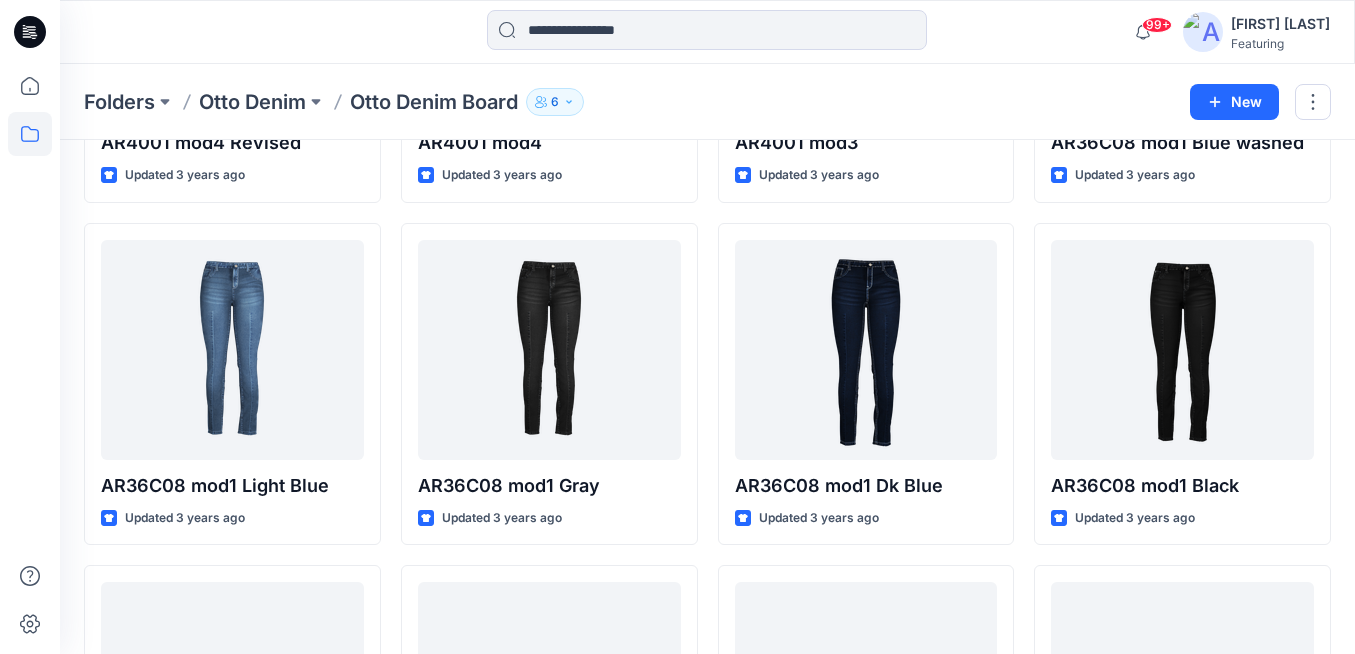 scroll, scrollTop: 348, scrollLeft: 0, axis: vertical 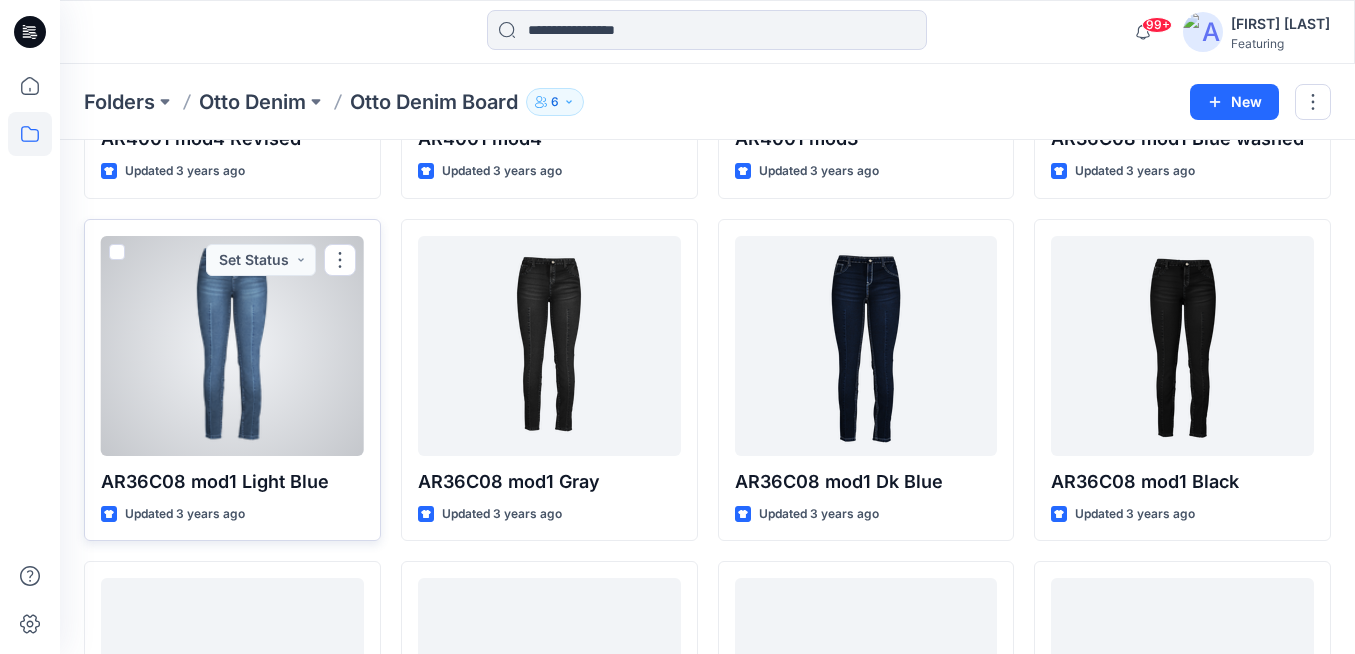 click at bounding box center (232, 346) 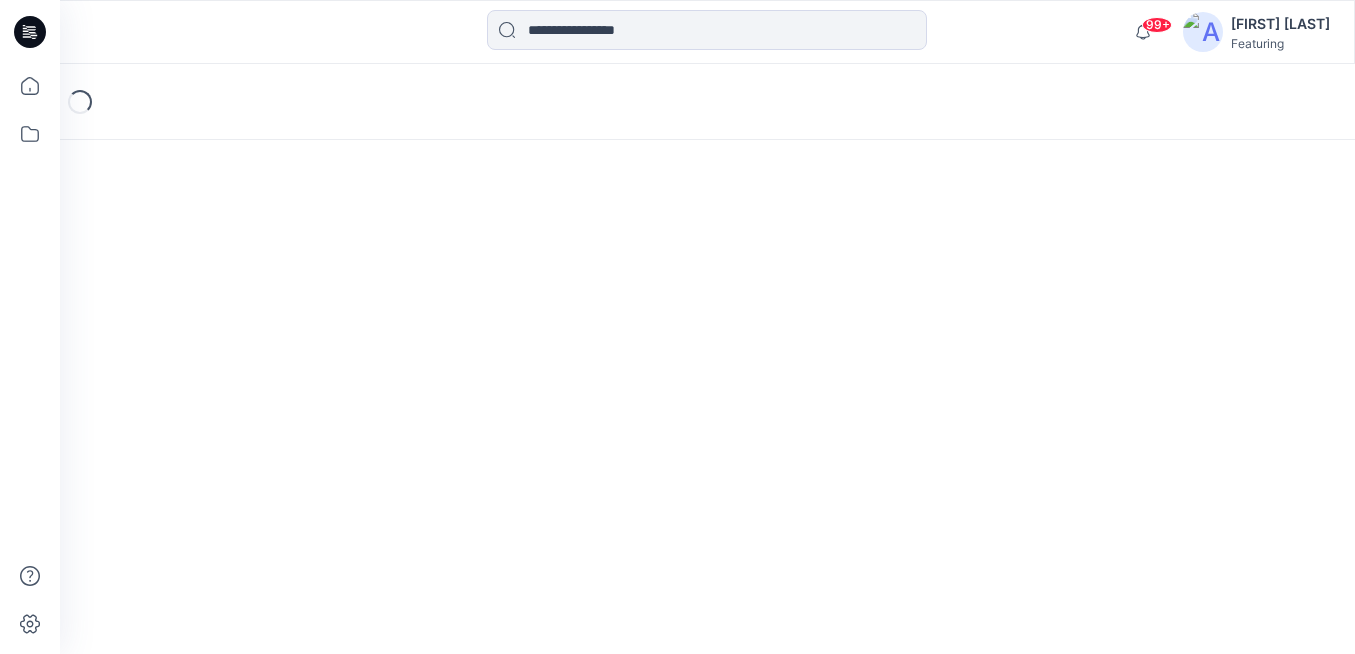 scroll, scrollTop: 0, scrollLeft: 0, axis: both 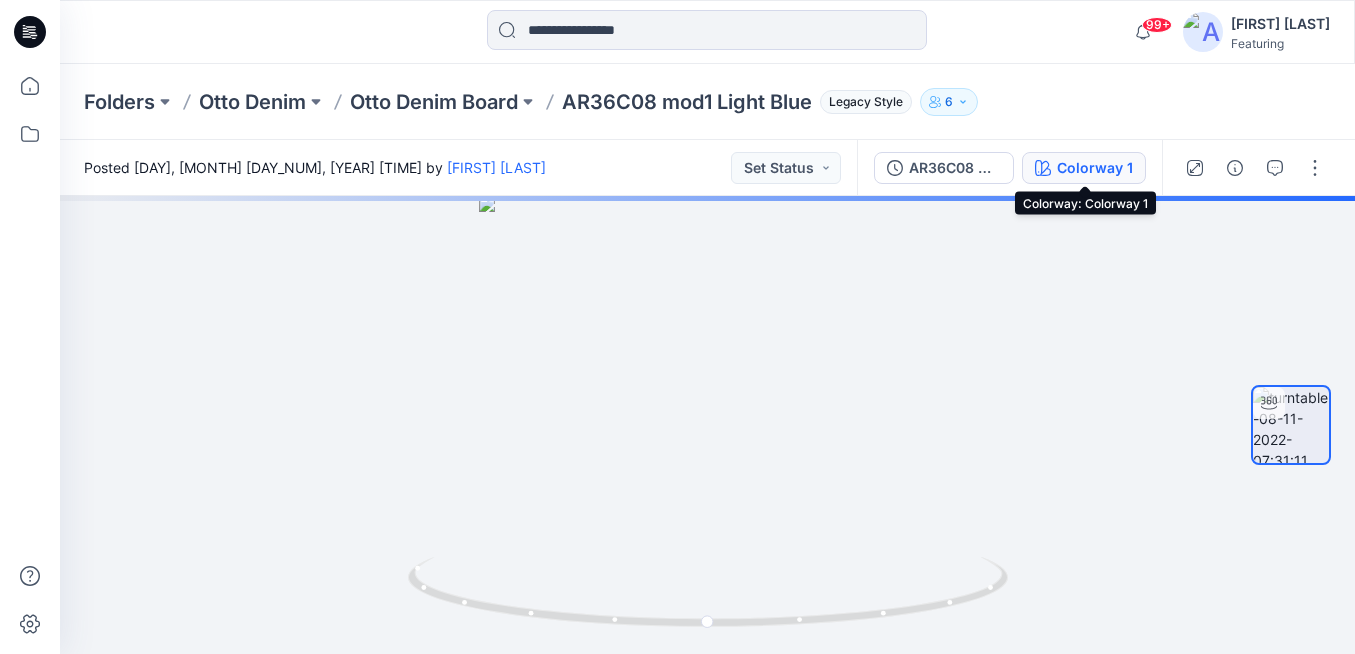 click on "Colorway 1" at bounding box center (1095, 168) 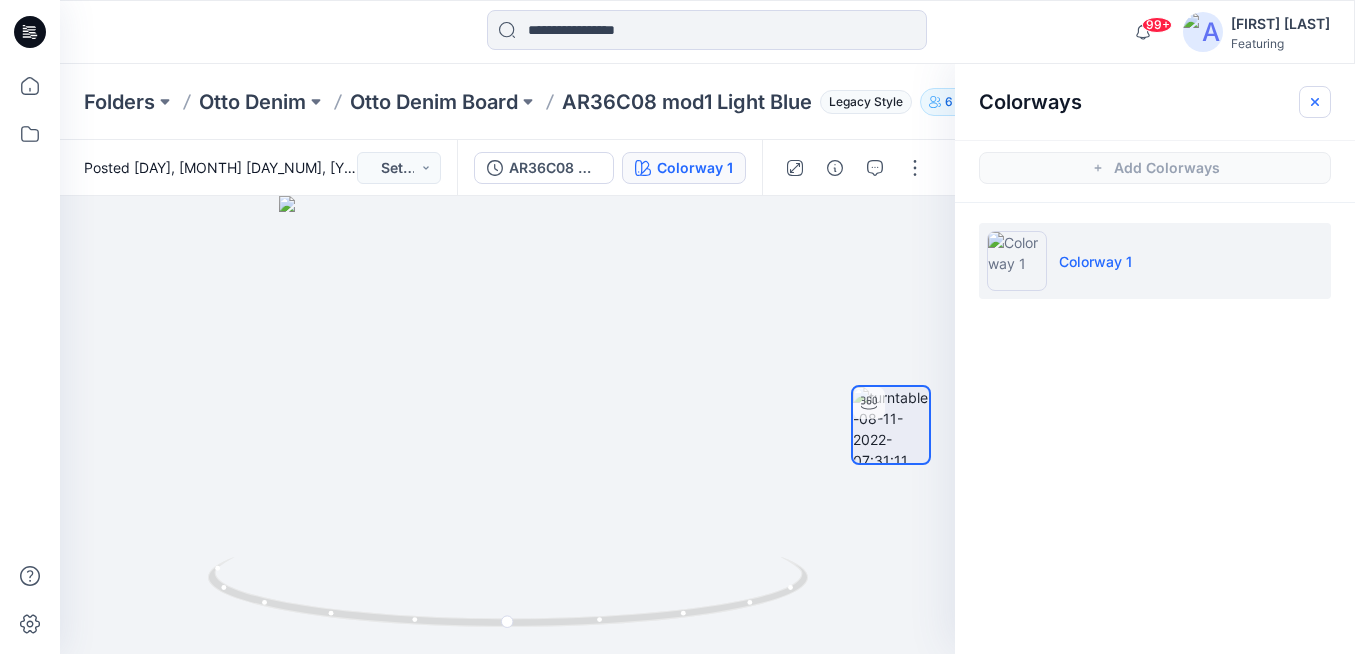 click 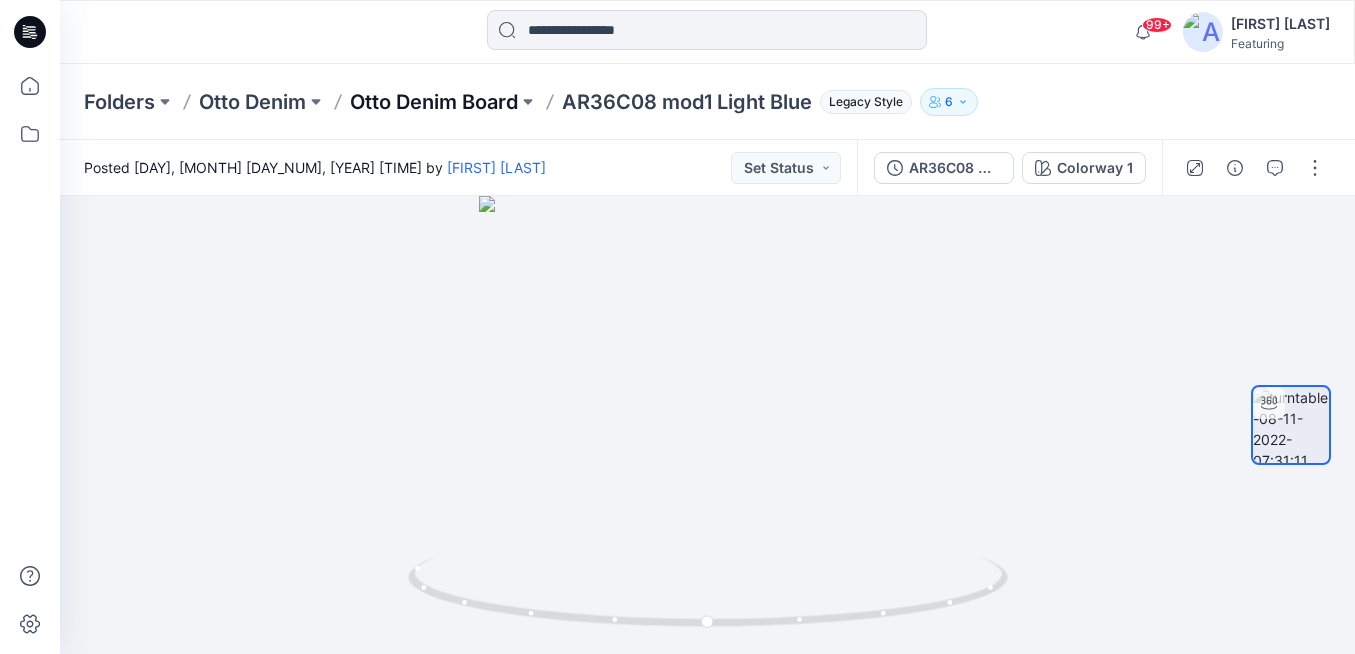 click on "Otto Denim Board" at bounding box center (434, 102) 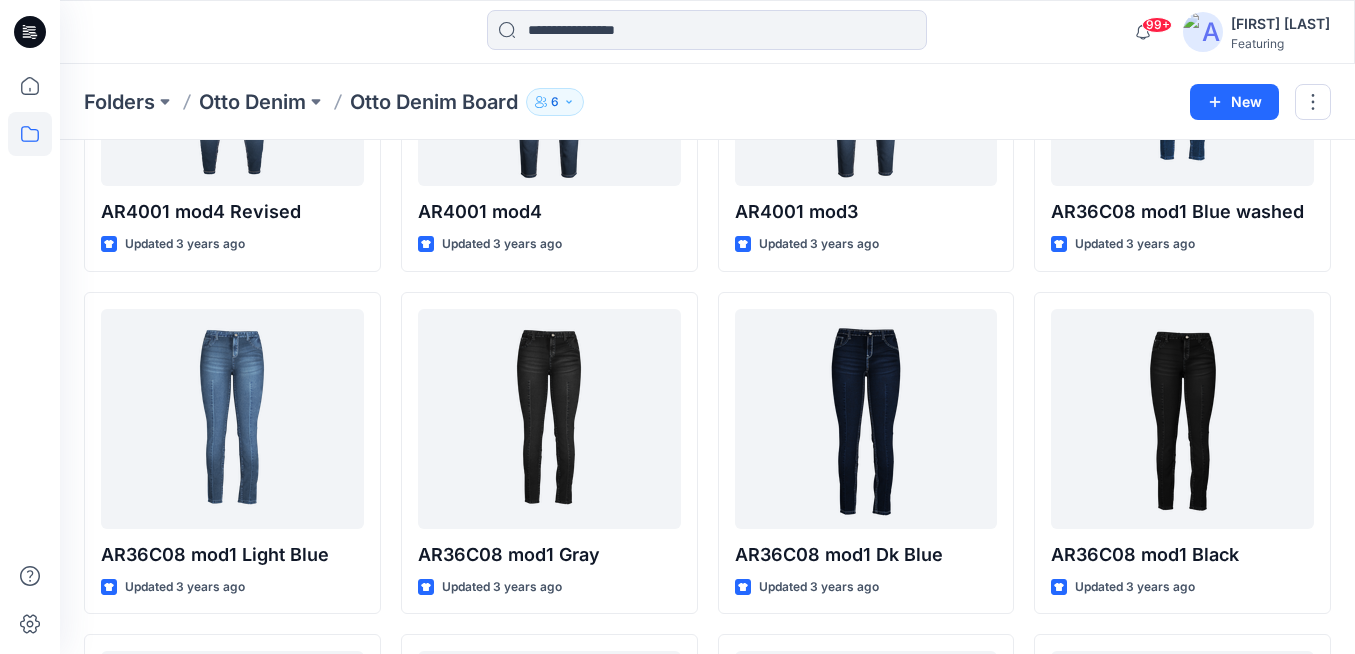 scroll, scrollTop: 300, scrollLeft: 0, axis: vertical 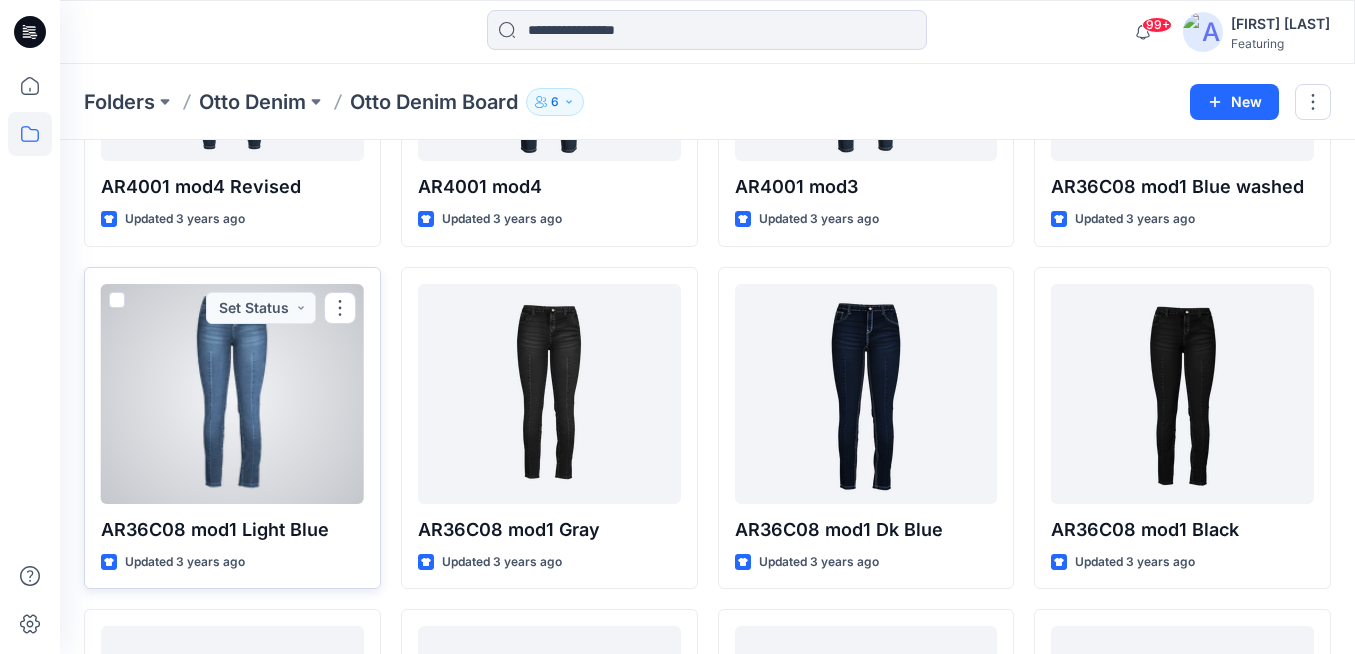 click at bounding box center (232, 394) 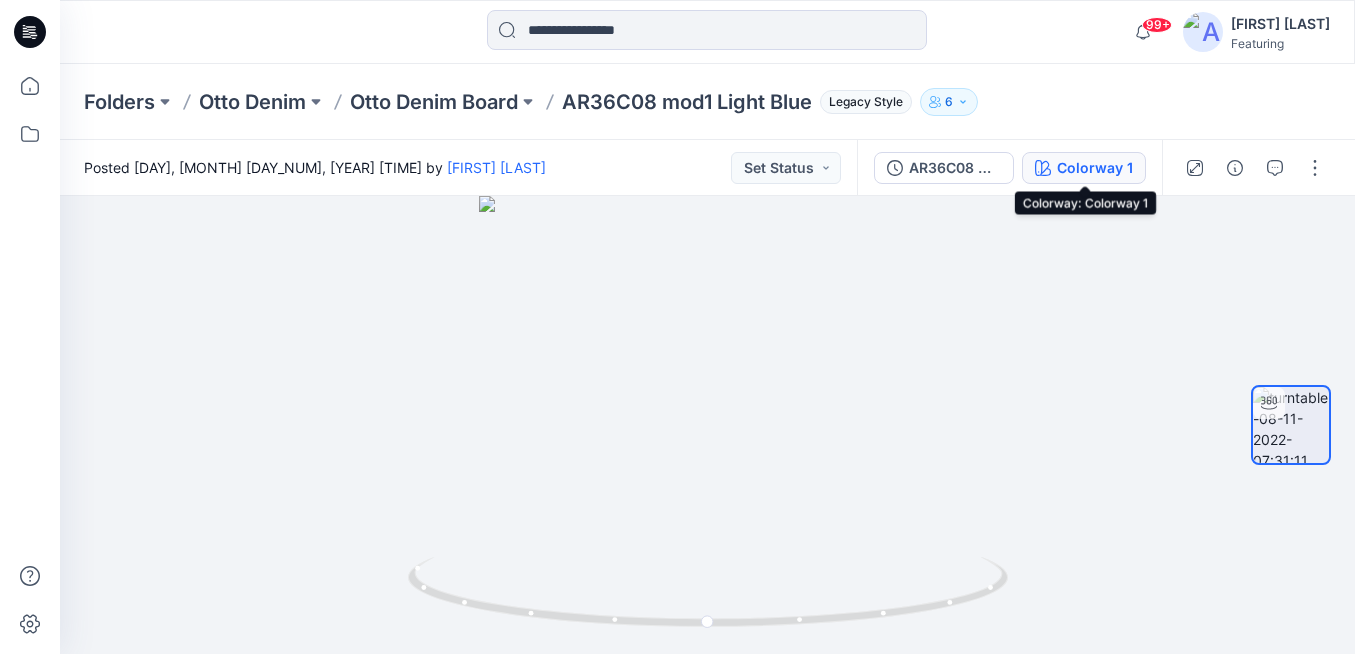 click on "Colorway 1" at bounding box center [1084, 168] 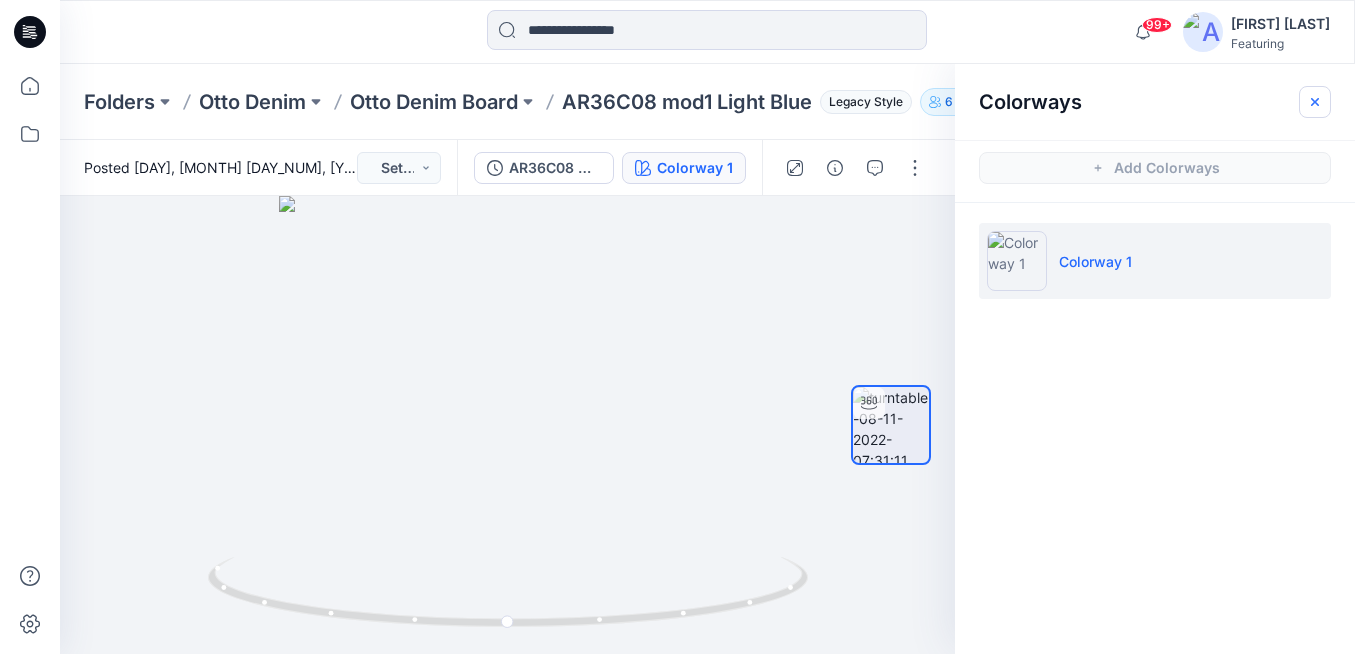 click 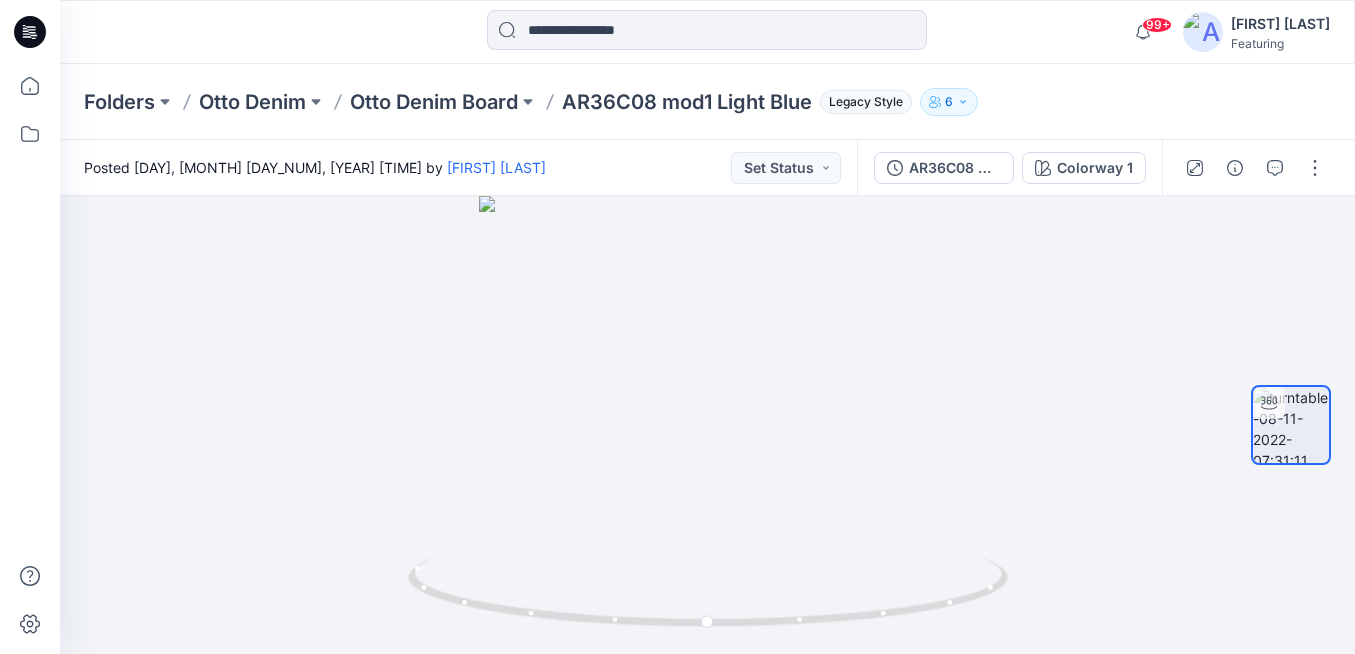 click on "AR36C08 mod1 Light Blue" at bounding box center [687, 102] 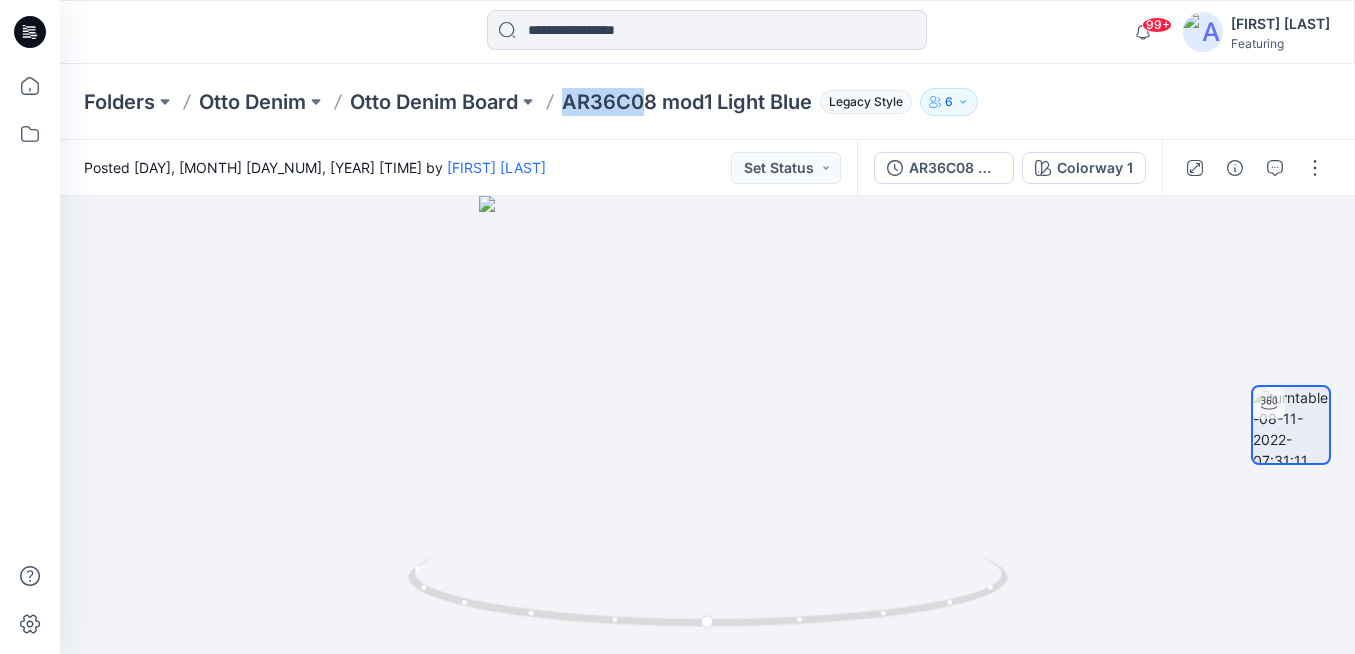 drag, startPoint x: 571, startPoint y: 105, endPoint x: 650, endPoint y: 100, distance: 79.15807 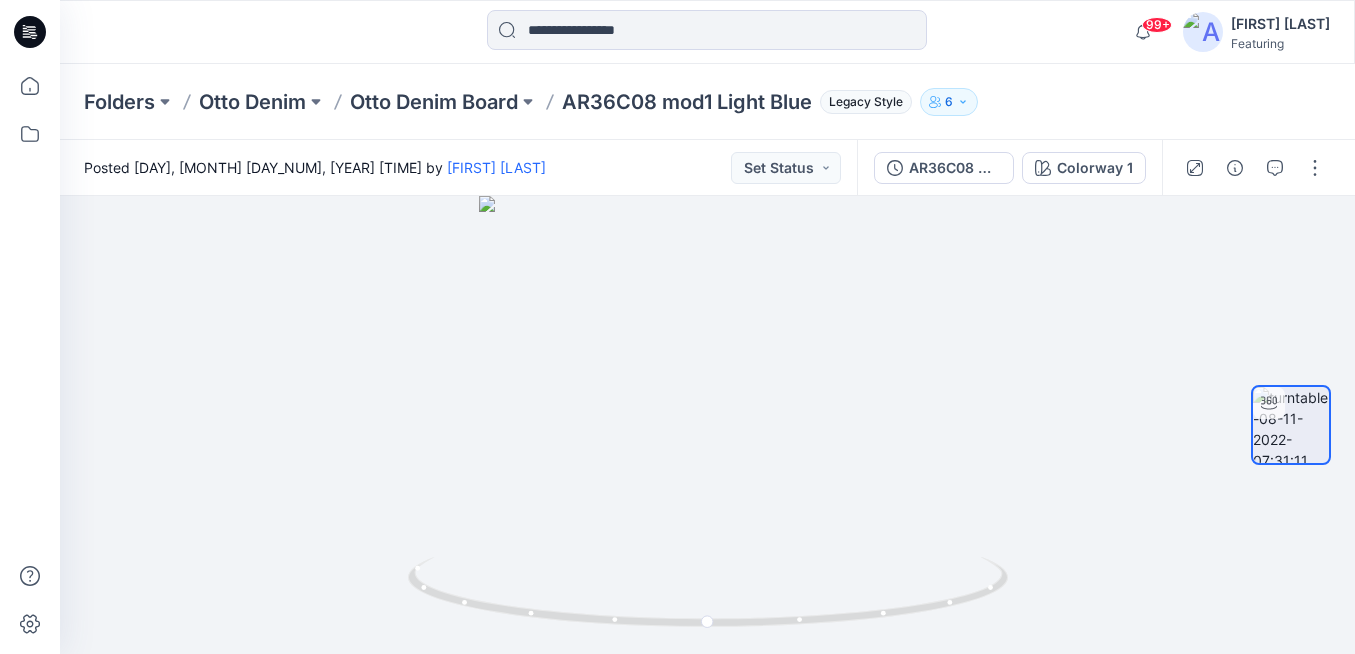 click on "AR36C08 mod1 Light Blue" at bounding box center (687, 102) 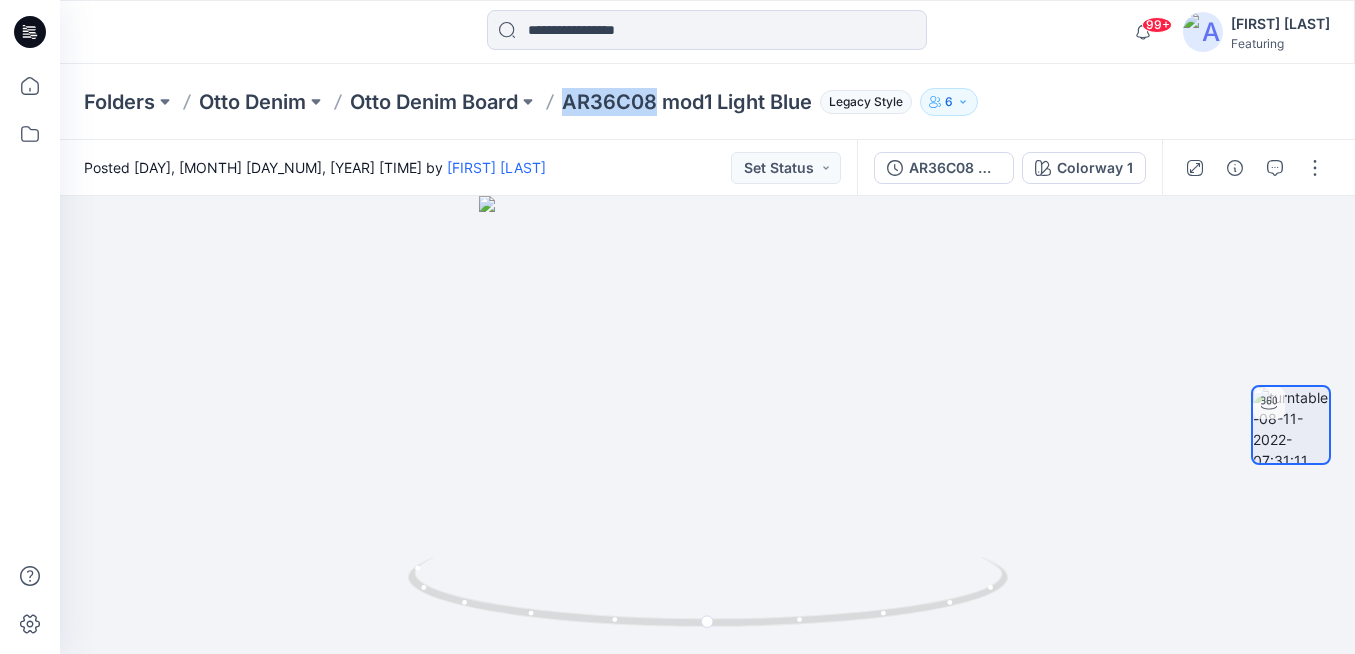 drag, startPoint x: 655, startPoint y: 103, endPoint x: 572, endPoint y: 105, distance: 83.02409 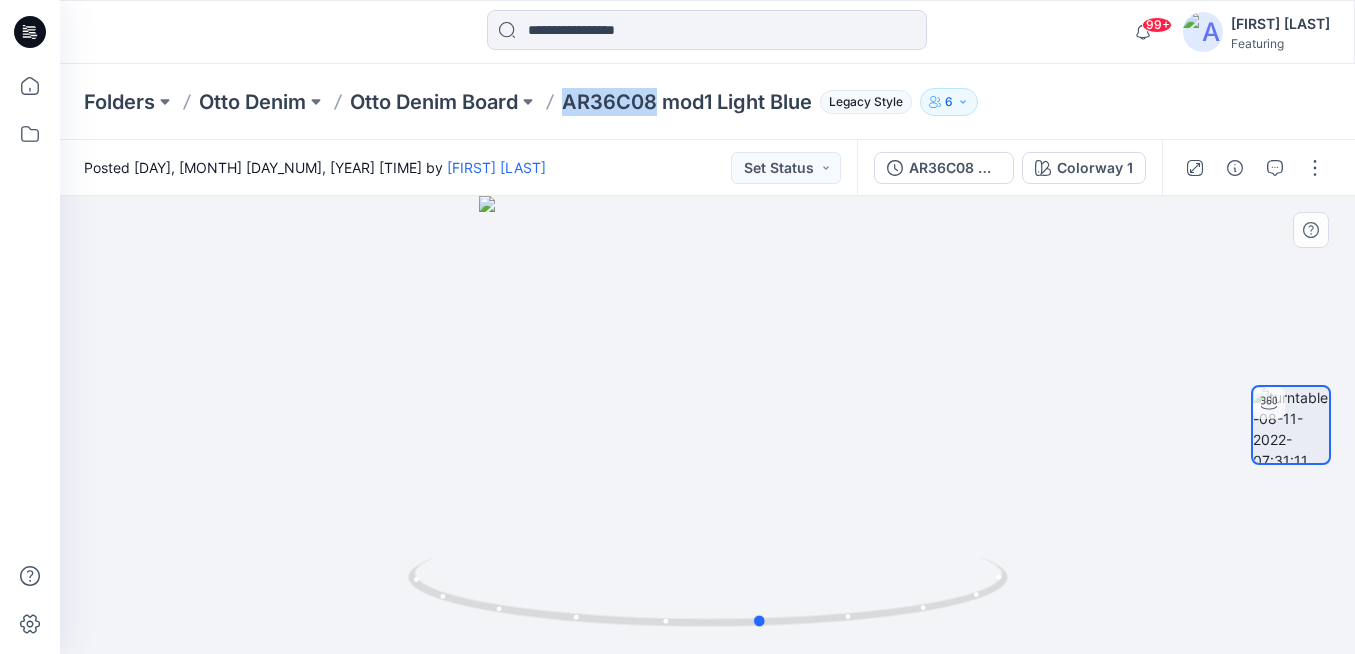 drag, startPoint x: 909, startPoint y: 494, endPoint x: 974, endPoint y: 486, distance: 65.490456 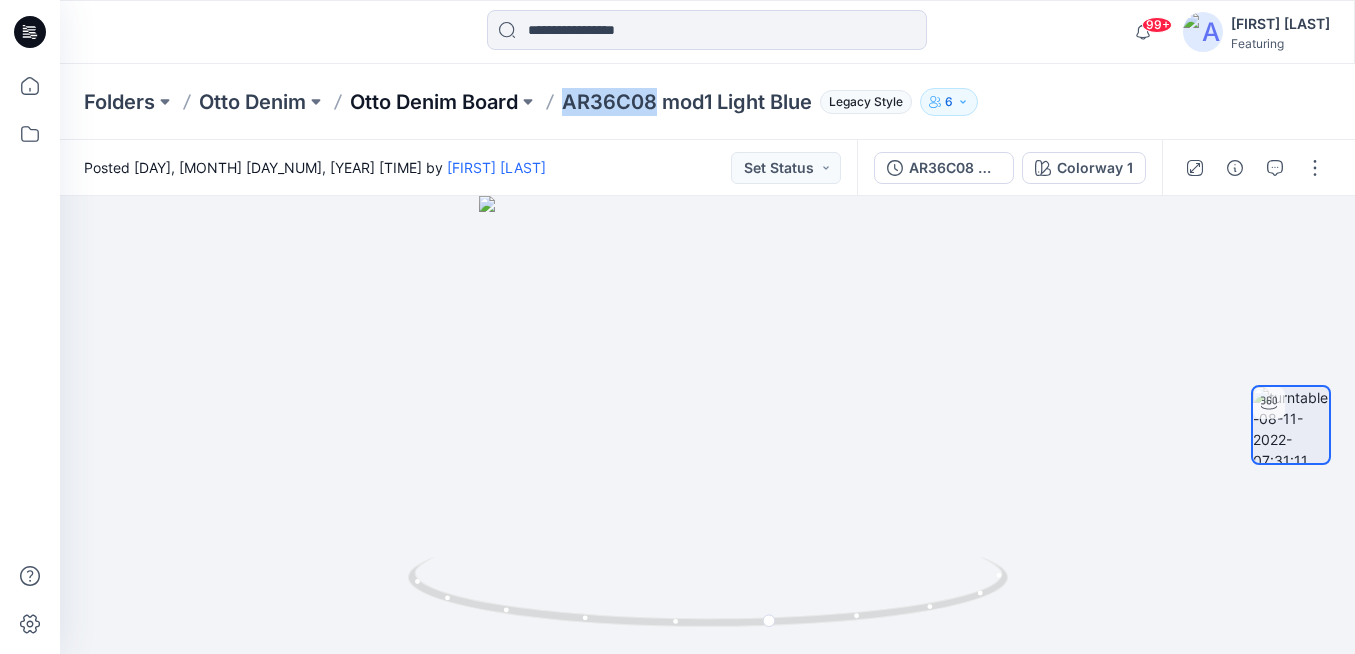 click on "Otto Denim Board" at bounding box center (434, 102) 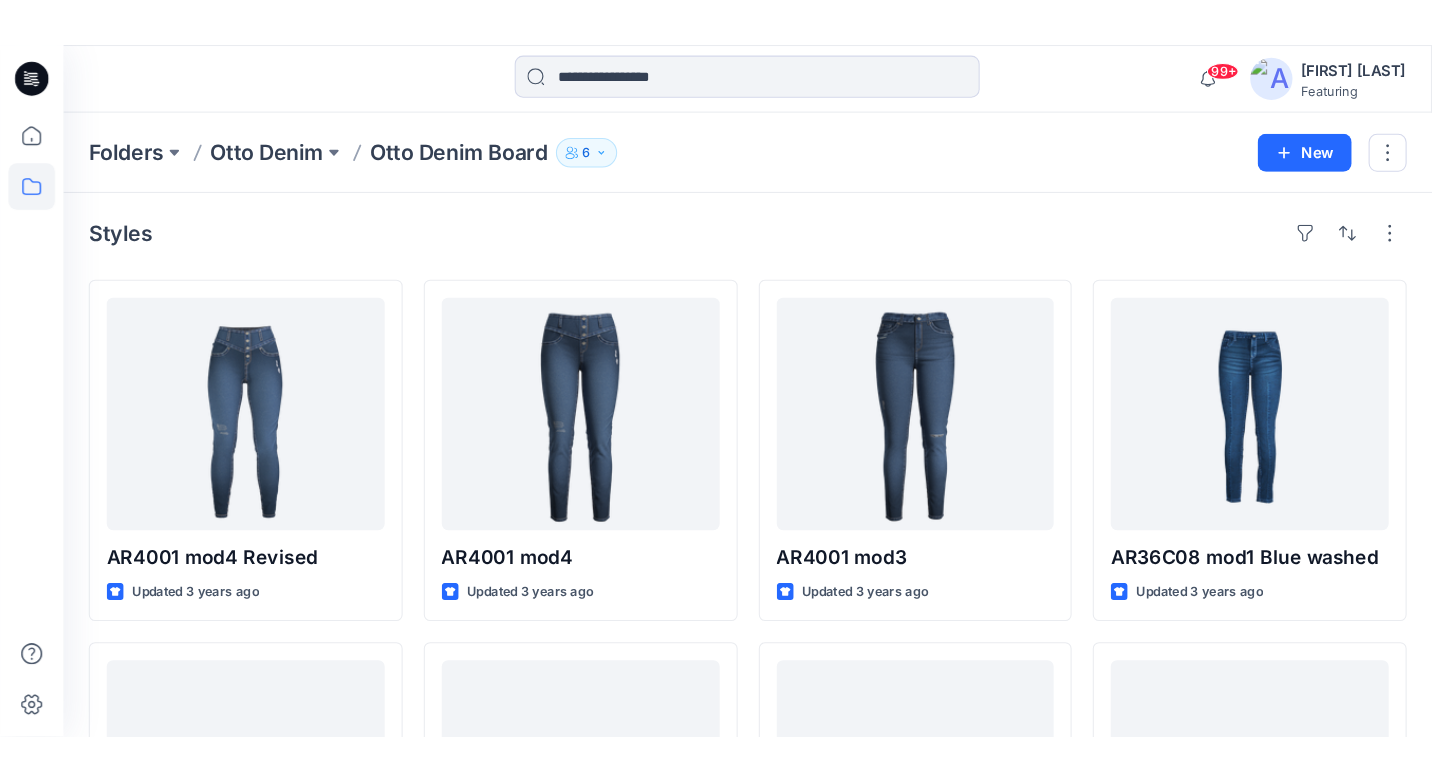 scroll, scrollTop: 0, scrollLeft: 0, axis: both 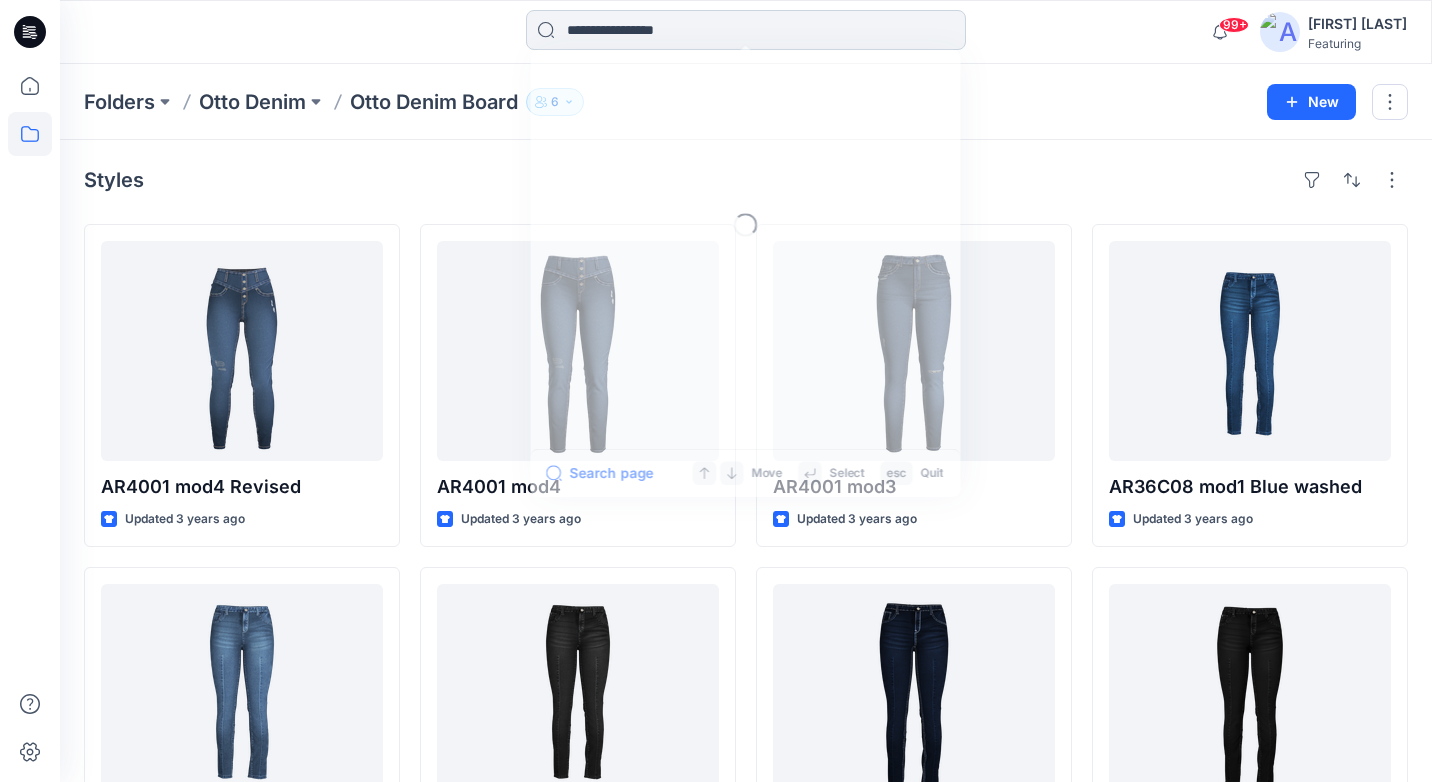click at bounding box center (746, 30) 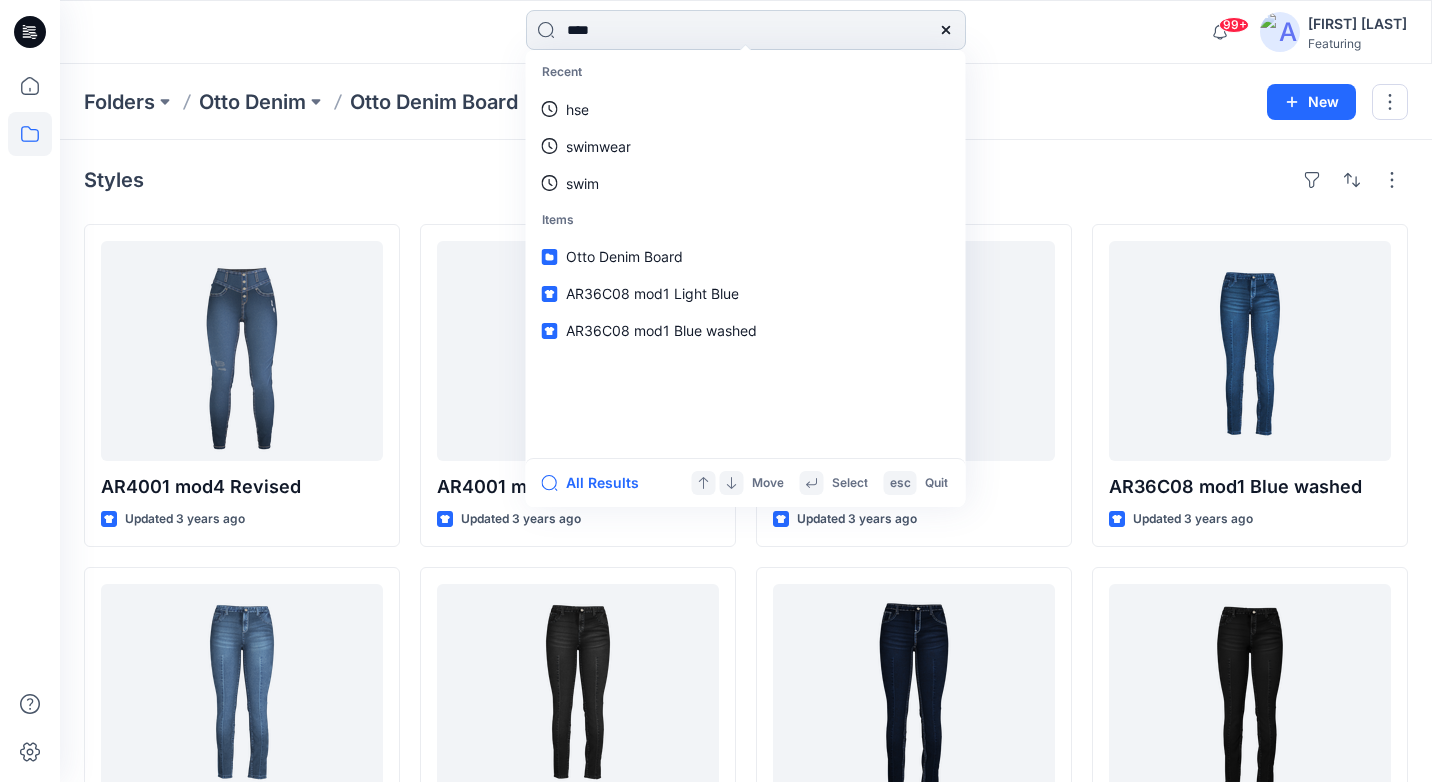 type on "*****" 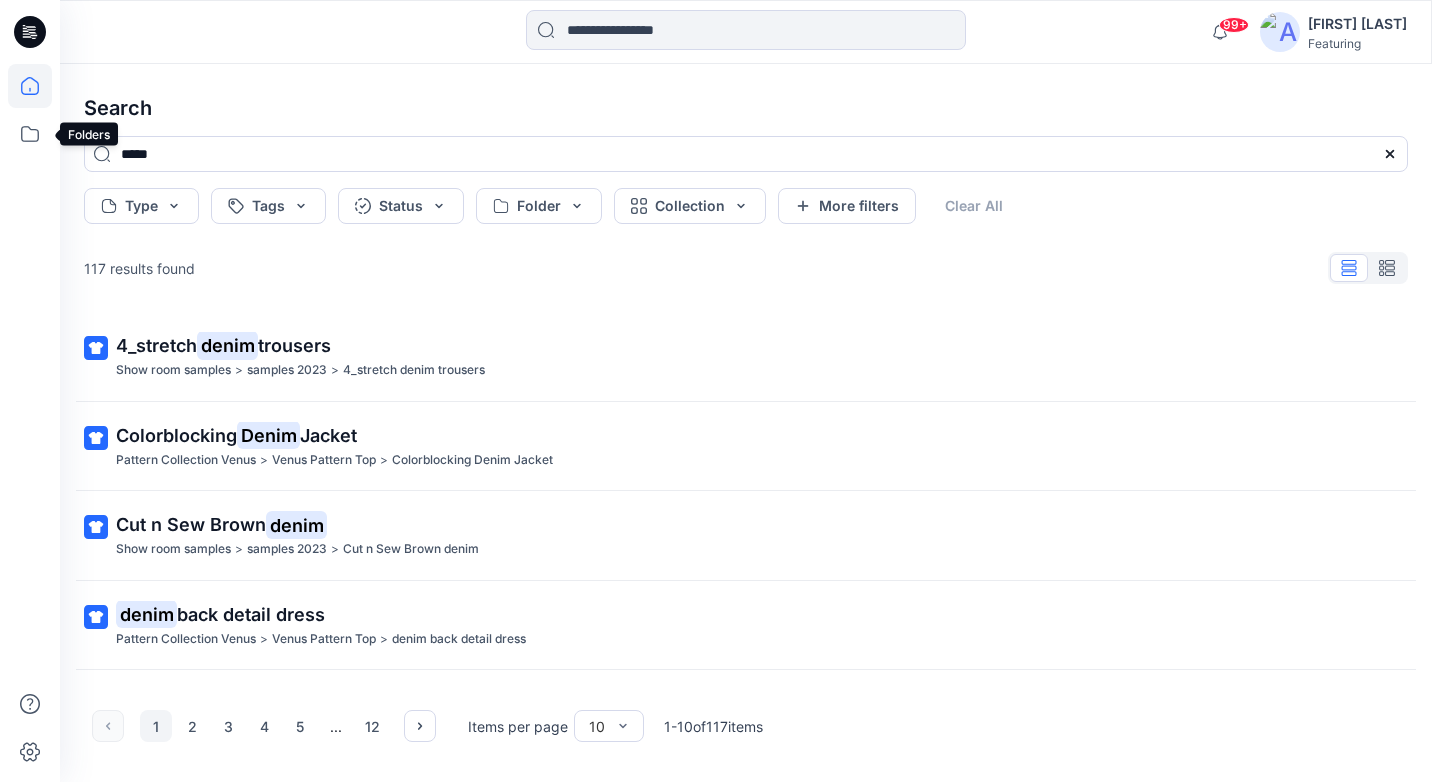 click 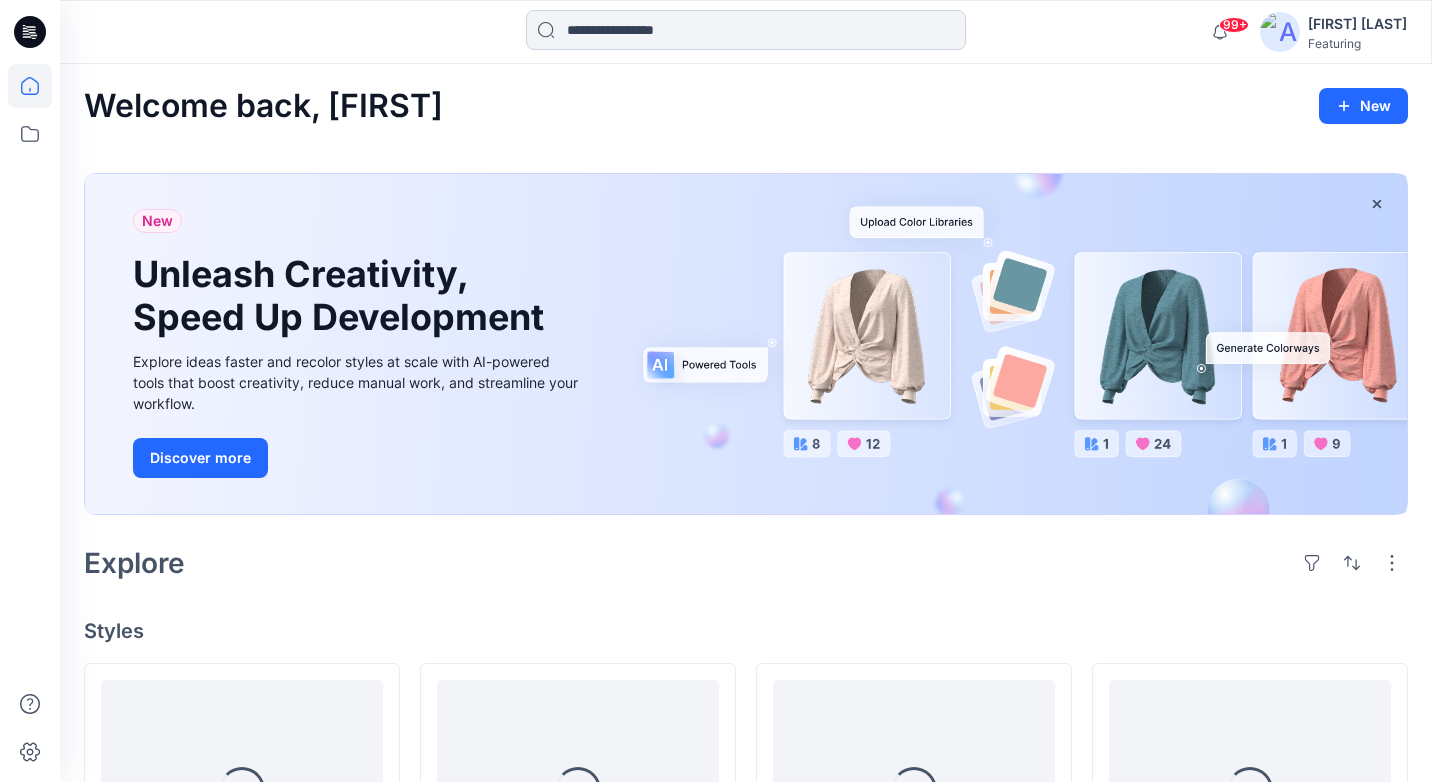click at bounding box center [746, 30] 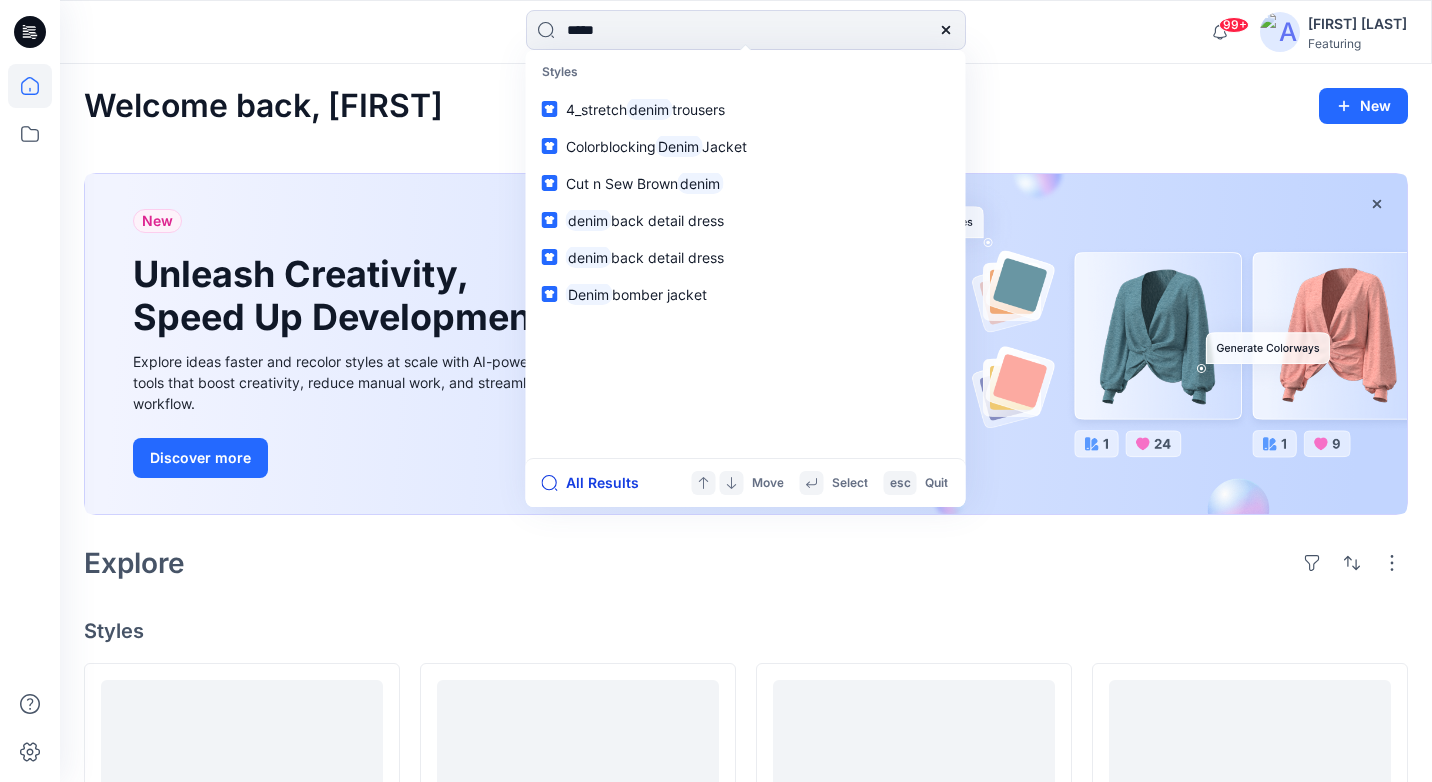 type on "*****" 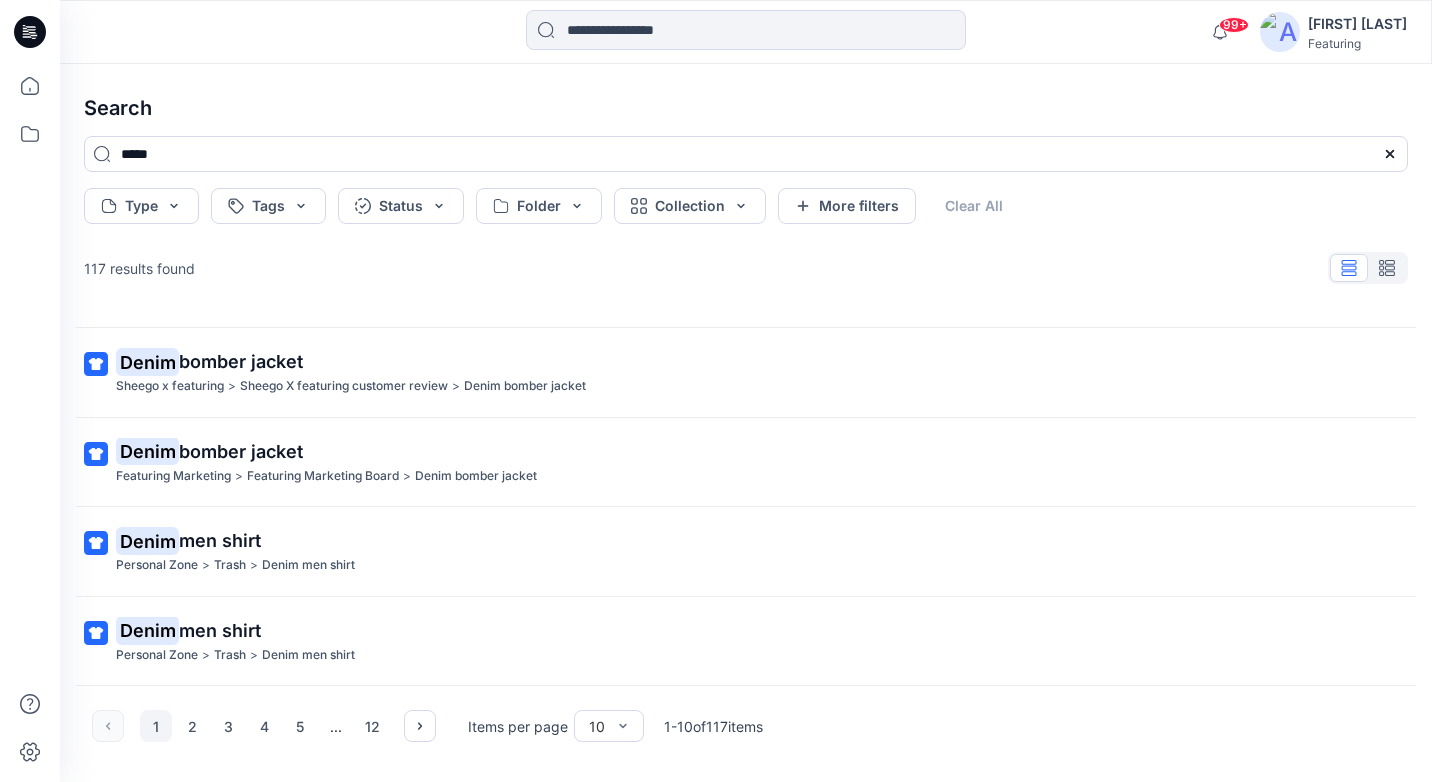 scroll, scrollTop: 0, scrollLeft: 0, axis: both 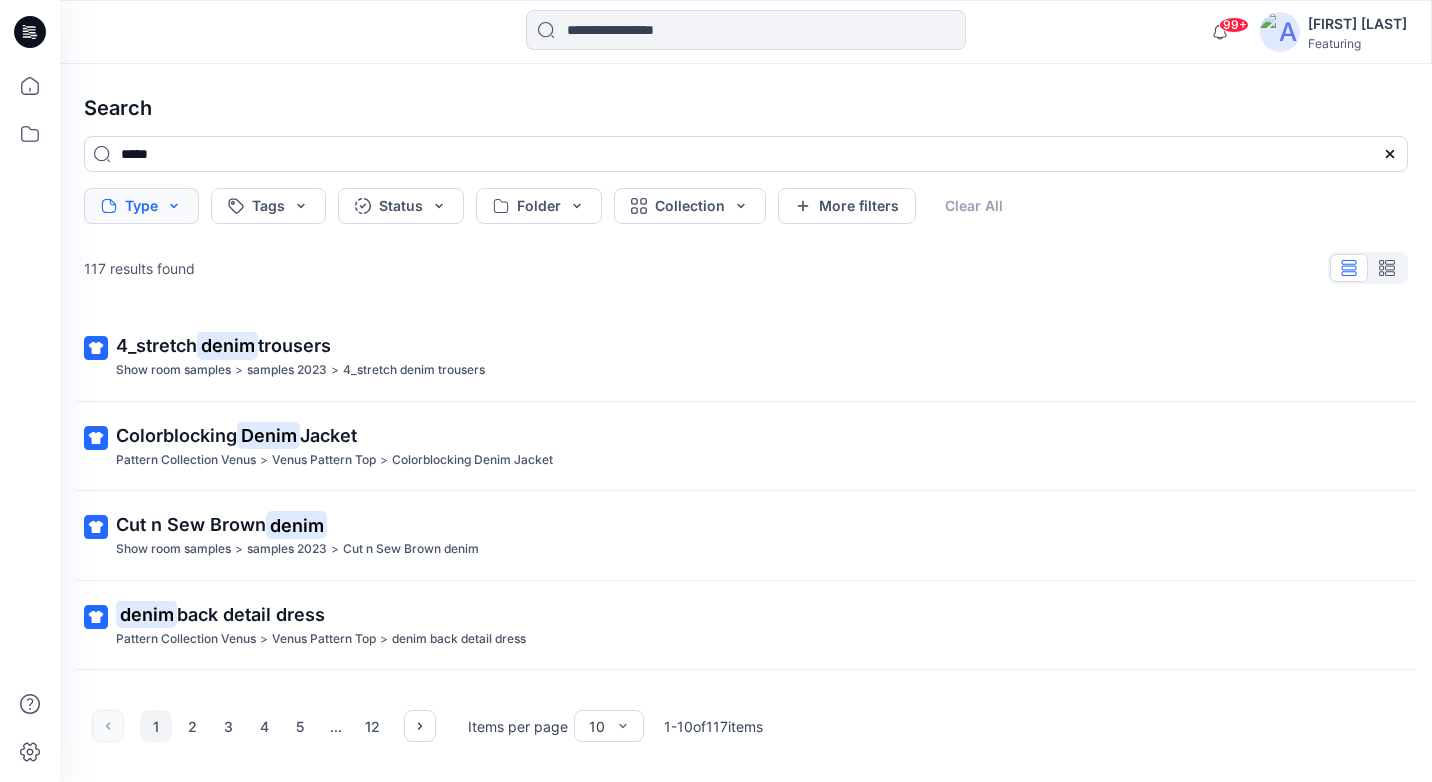 click on "Type" at bounding box center (141, 206) 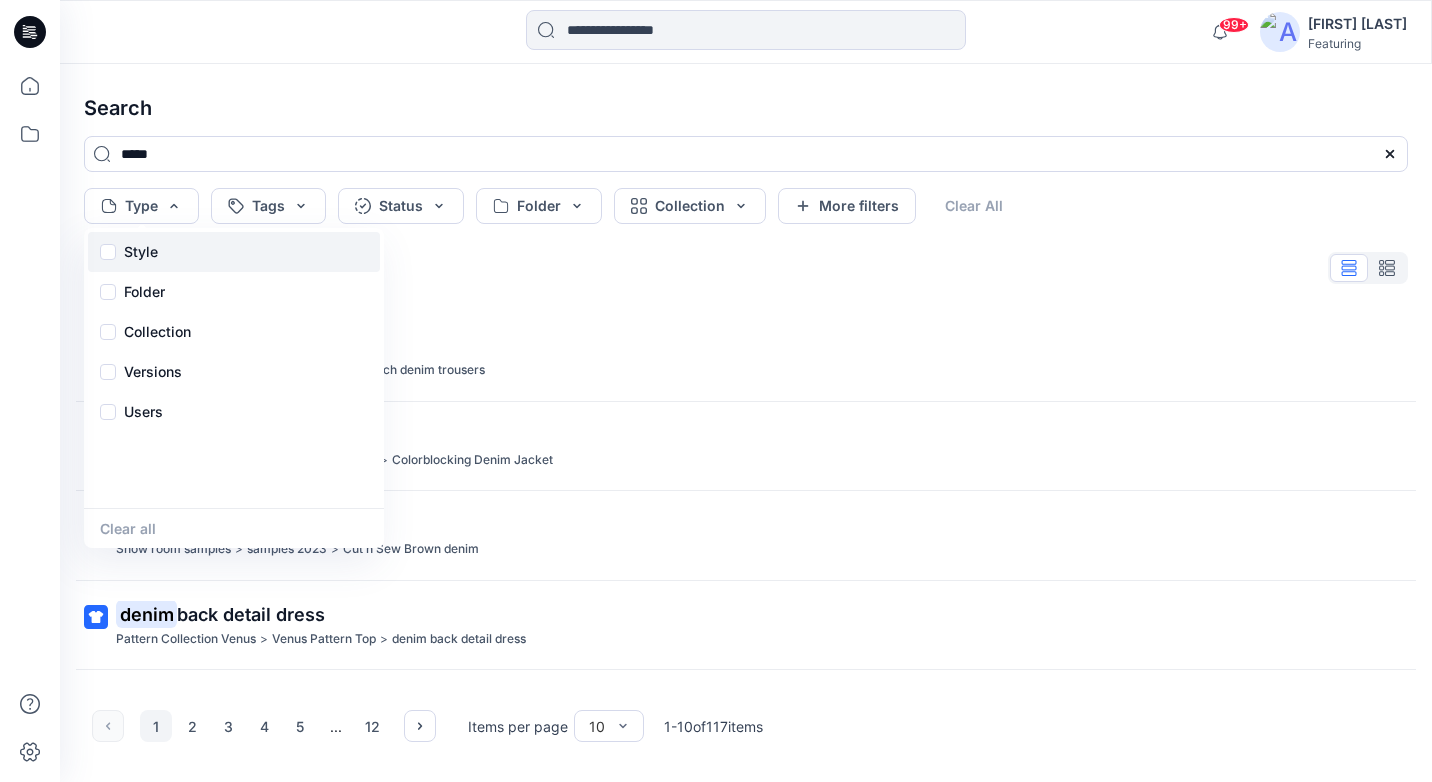 click on "Style" at bounding box center [141, 252] 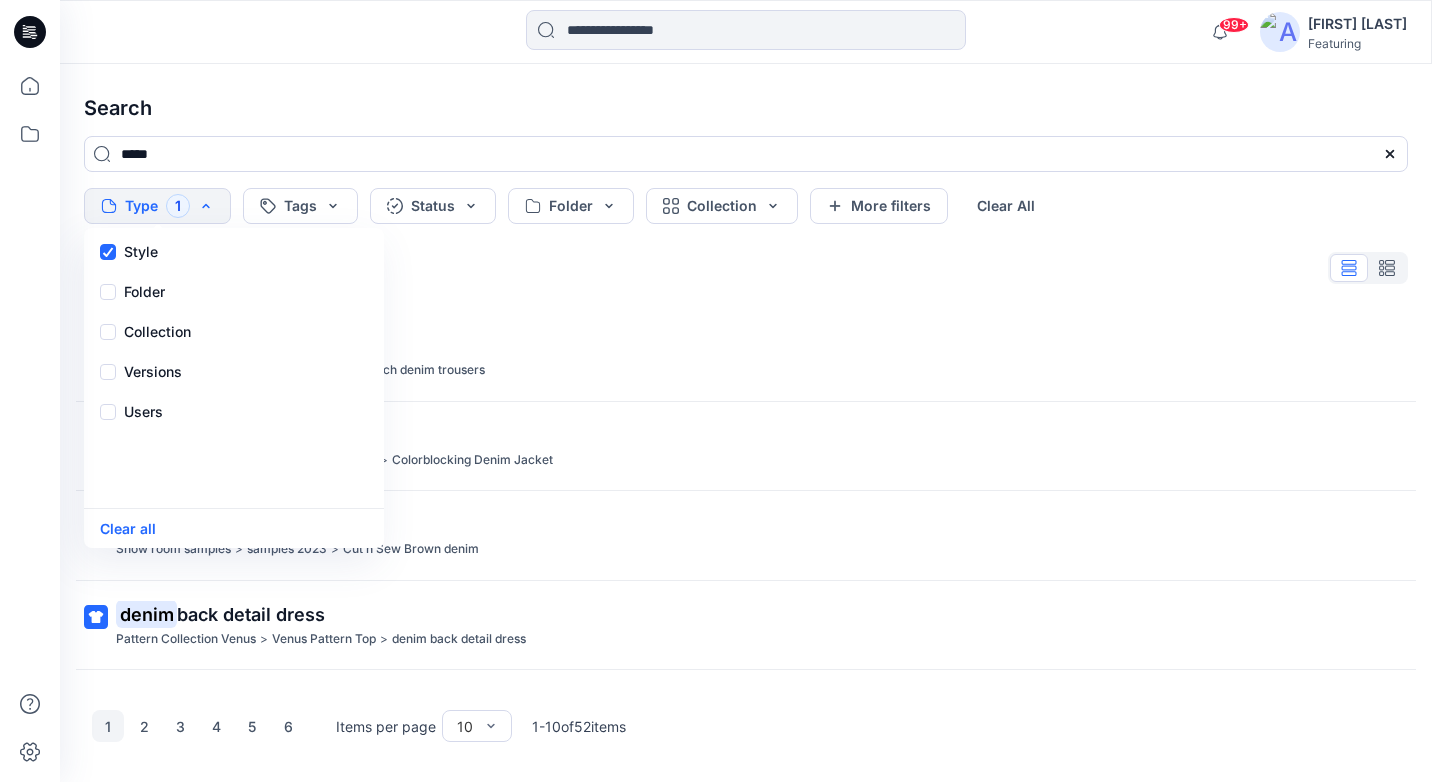 click on "Search ***** Type 1 Style Folder Collection Versions Users Clear all Tags Status Folder Collection More filters Clear All 52   results found 4_stretch  denim  trousers Show room samples > samples 2023 > 4_stretch denim trousers Colorblocking  Denim  Jacket Pattern Collection Venus > Venus Pattern Top > Colorblocking Denim Jacket Cut n Sew Brown  denim Show room samples > samples 2023 > Cut n Sew Brown denim denim  back detail dress Pattern Collection Venus > Venus Pattern Top > denim back detail dress denim  back detail dress Denim Asset Library > 01 Basic Patterns > Women > denim back detail dress Denim  bomber jacket Sheego x featuring > 3D Pilot 2 Internal > Denim bomber jacket Denim  bomber jacket Sheego x featuring > Sheego X featuring customer review > Denim bomber jacket Denim  bomber jacket Featuring Marketing > Featuring Marketing Board > Denim bomber jacket Denim  men shirt Personal Zone > Trash > Denim men shirt Denim  men shirt Personal Zone > Trash > Denim men shirt 1 2 3 4 5 6 Items per page 10" at bounding box center [746, 423] 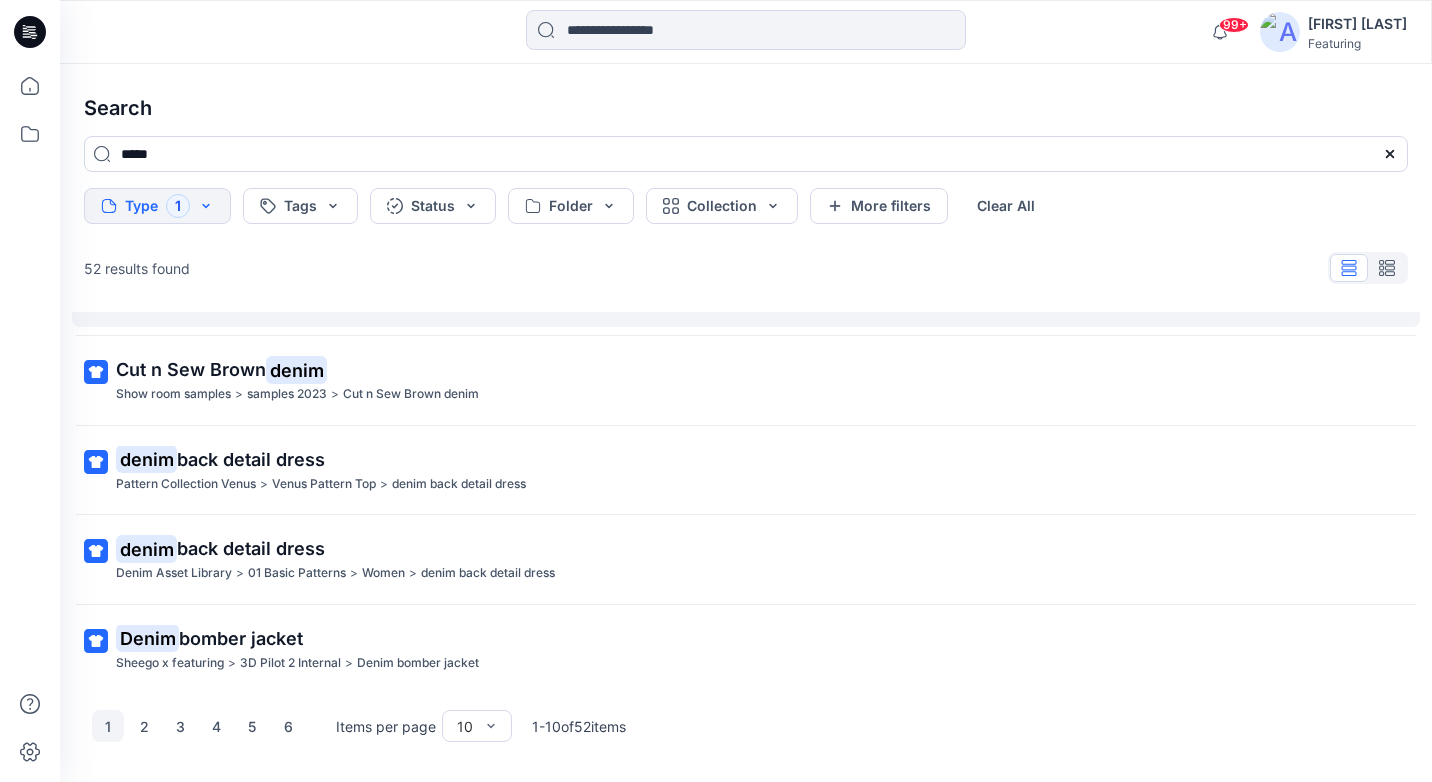 scroll, scrollTop: 0, scrollLeft: 0, axis: both 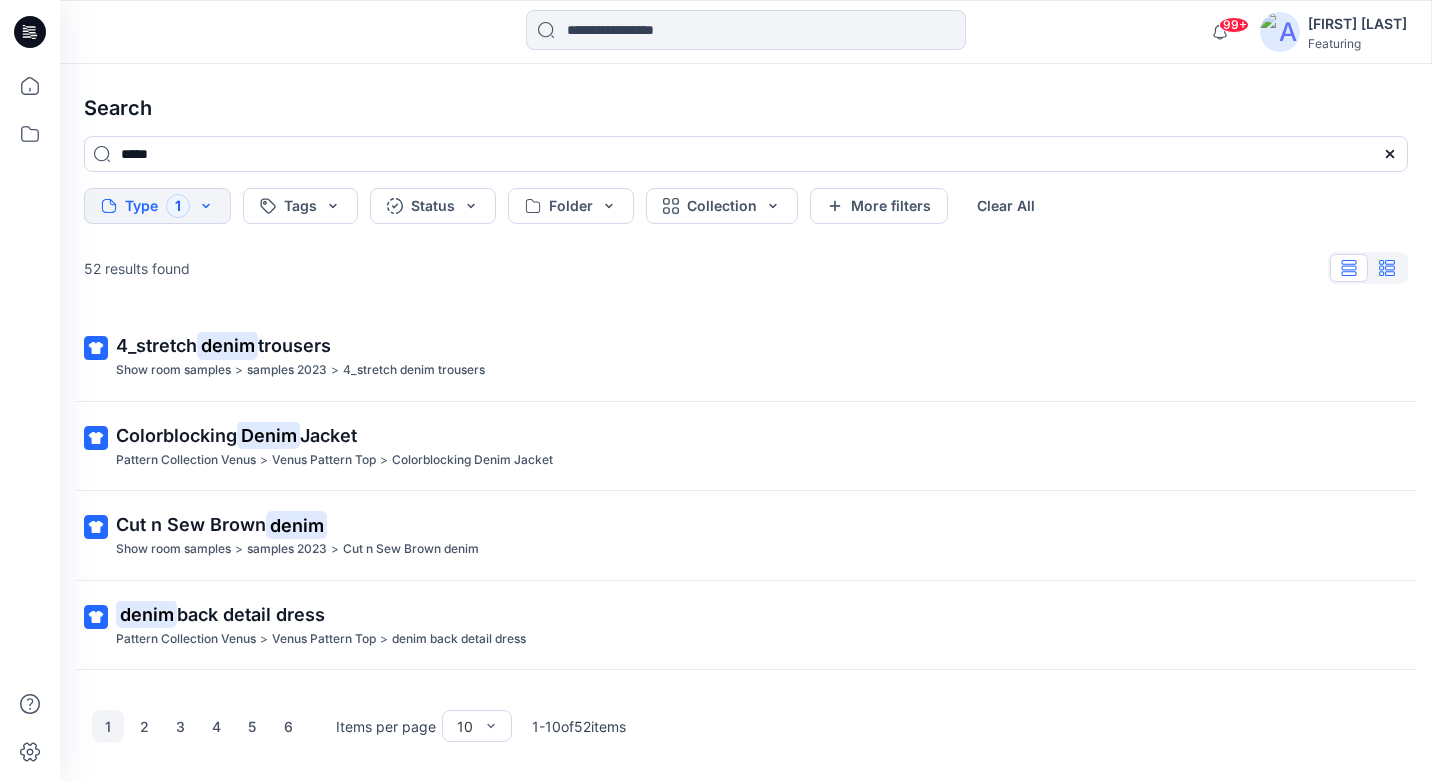 click 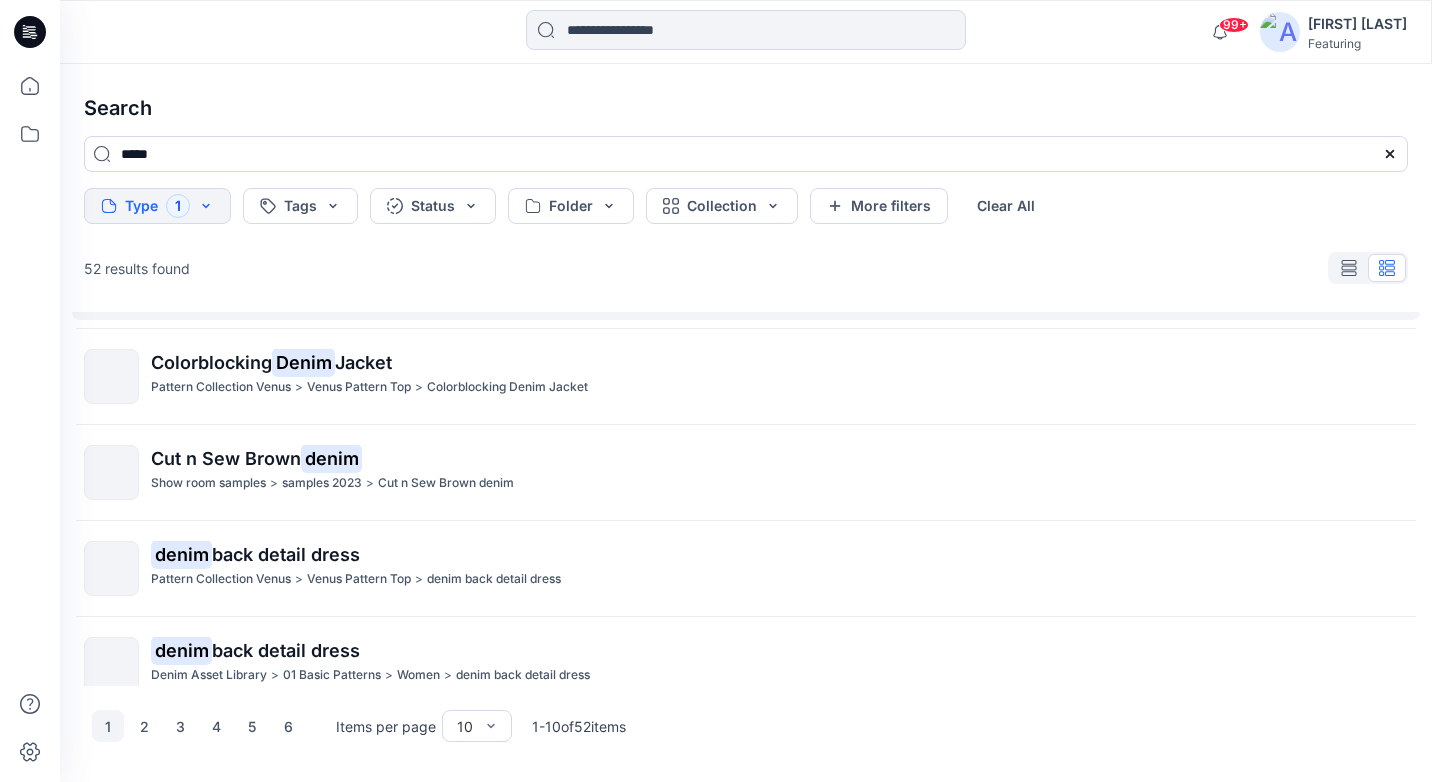 scroll, scrollTop: 0, scrollLeft: 0, axis: both 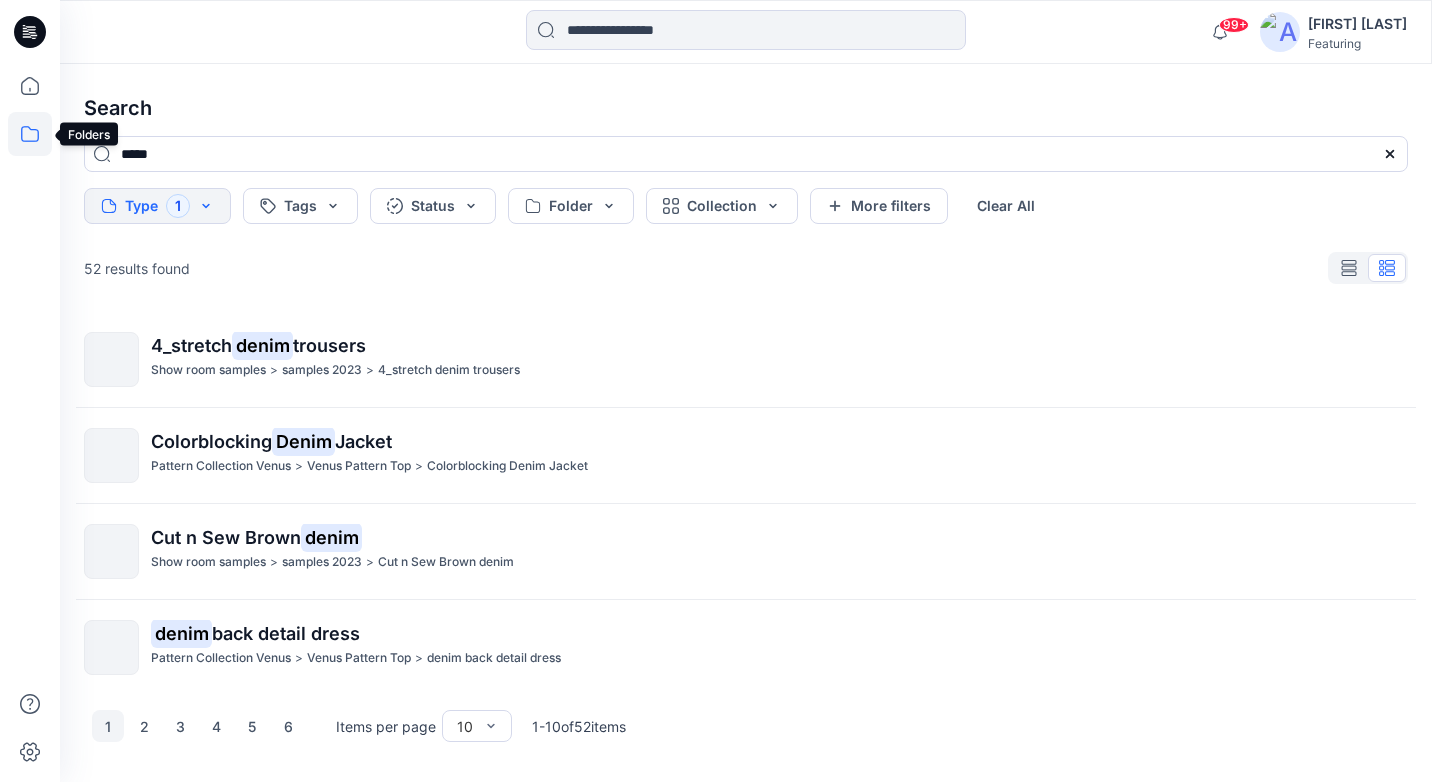 click 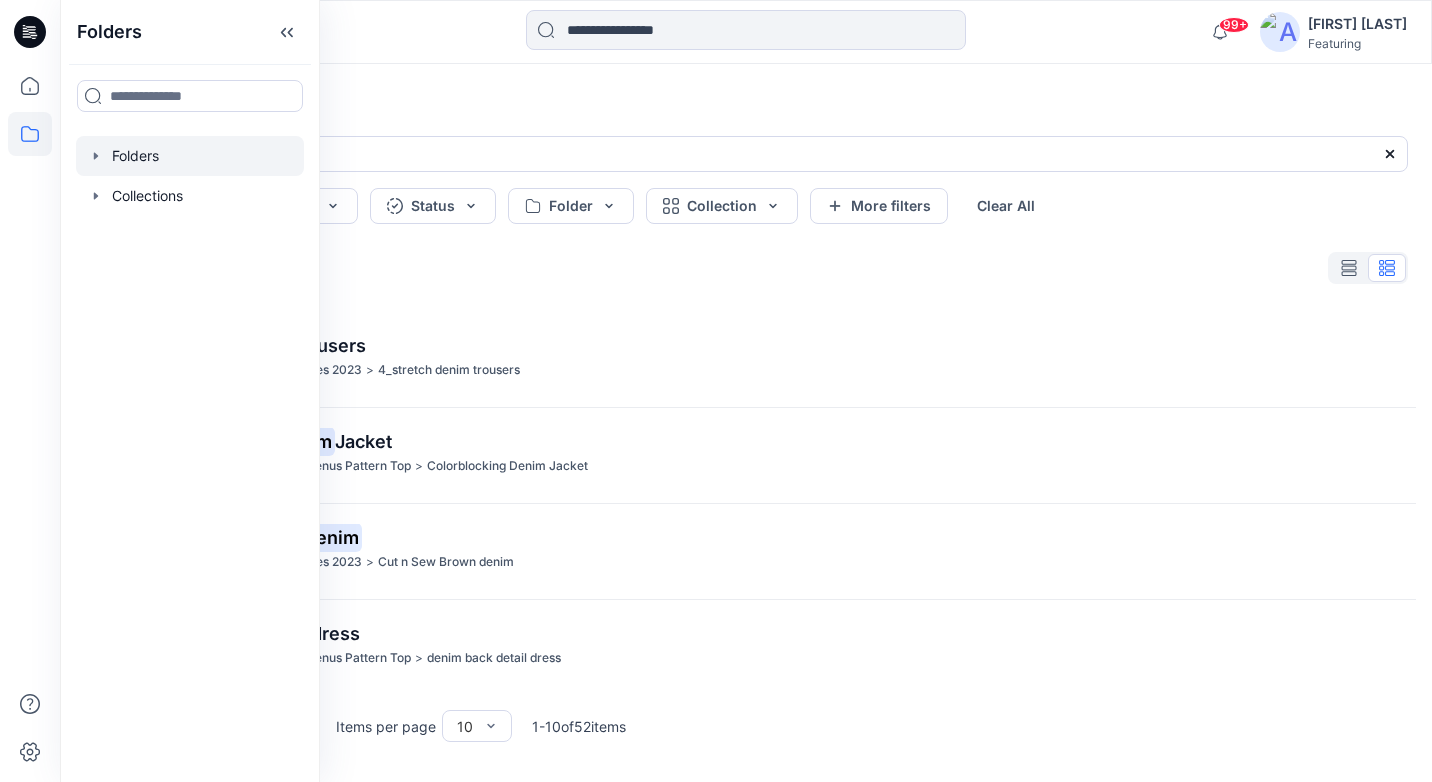 click at bounding box center [190, 156] 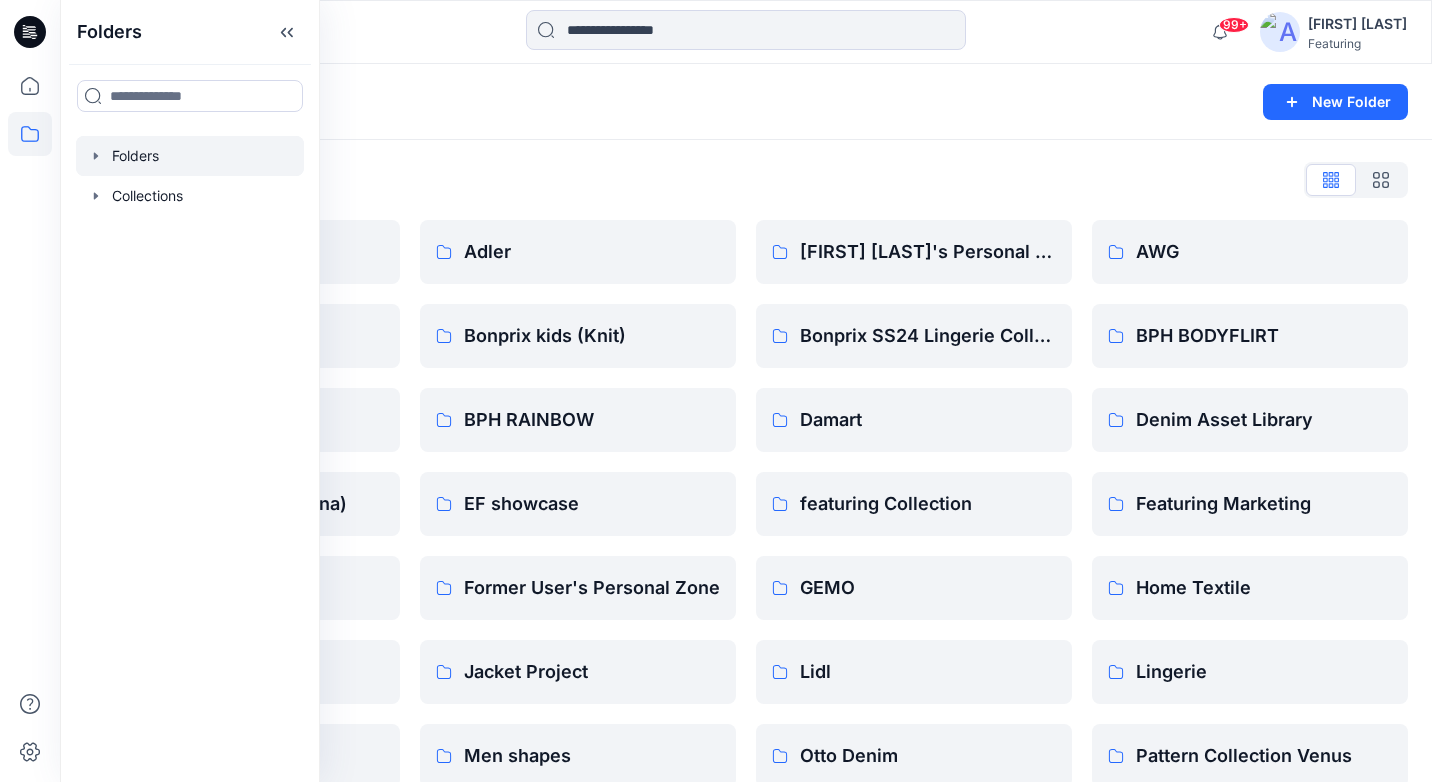 click on "Folders New Folder" at bounding box center (746, 102) 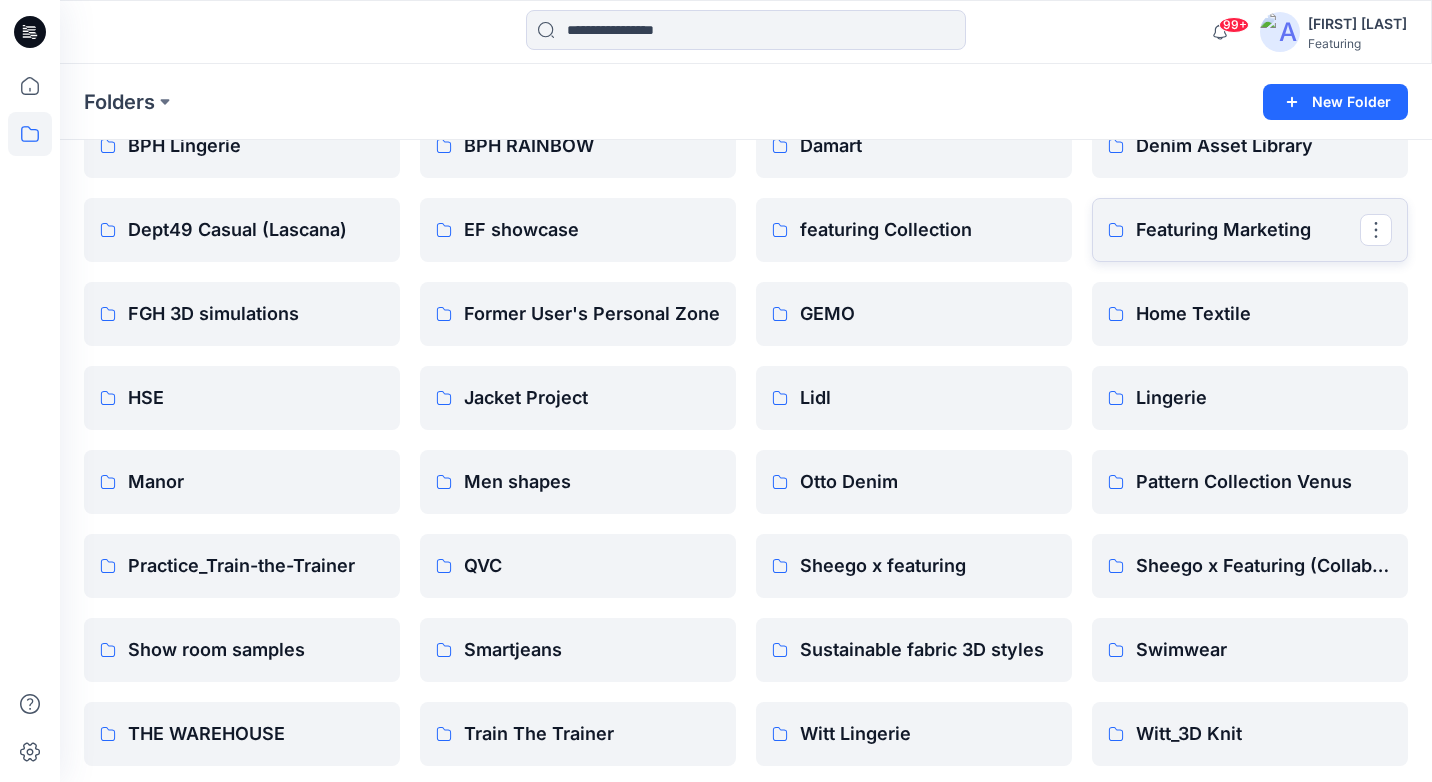 scroll, scrollTop: 282, scrollLeft: 0, axis: vertical 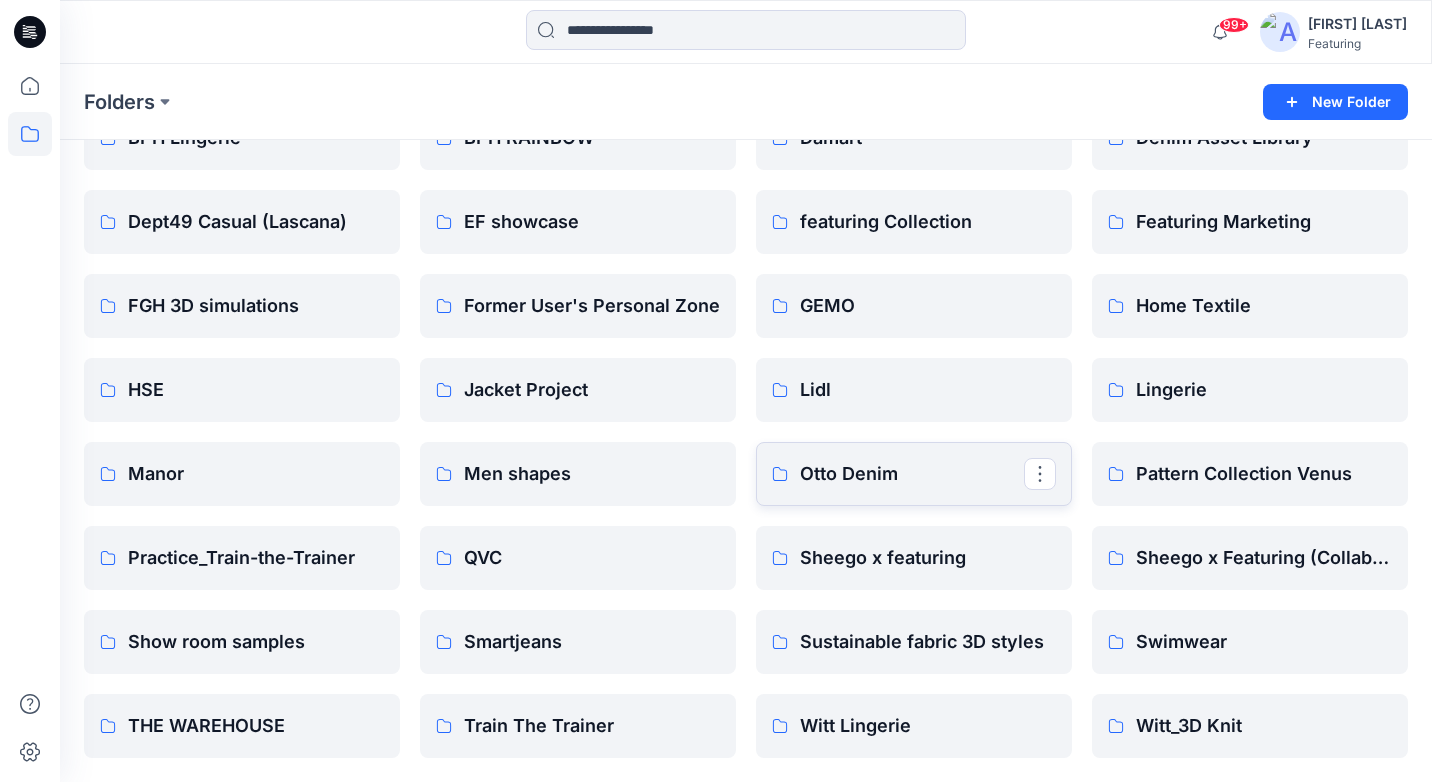 click on "Otto Denim" at bounding box center [912, 474] 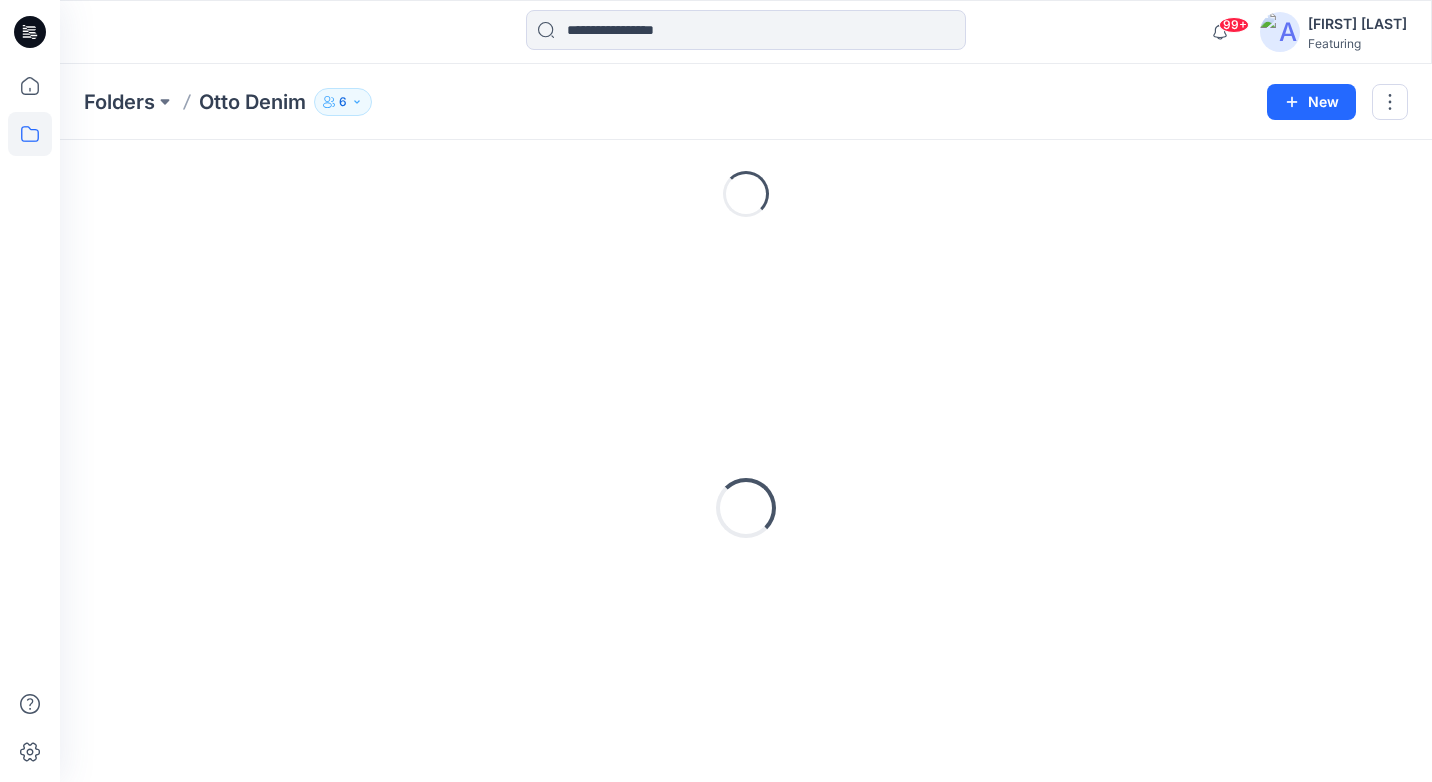 scroll, scrollTop: 0, scrollLeft: 0, axis: both 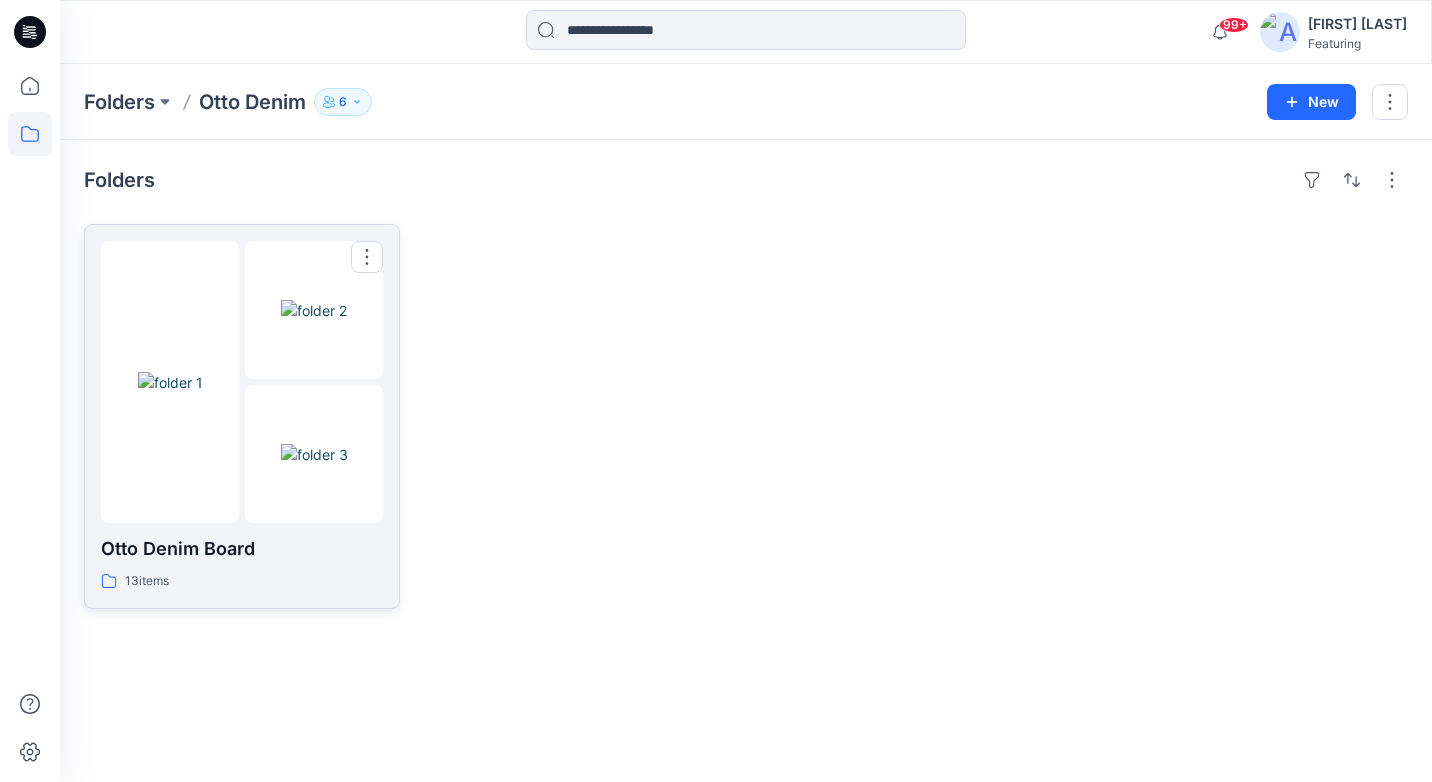 click on "Otto Denim Board" at bounding box center (242, 549) 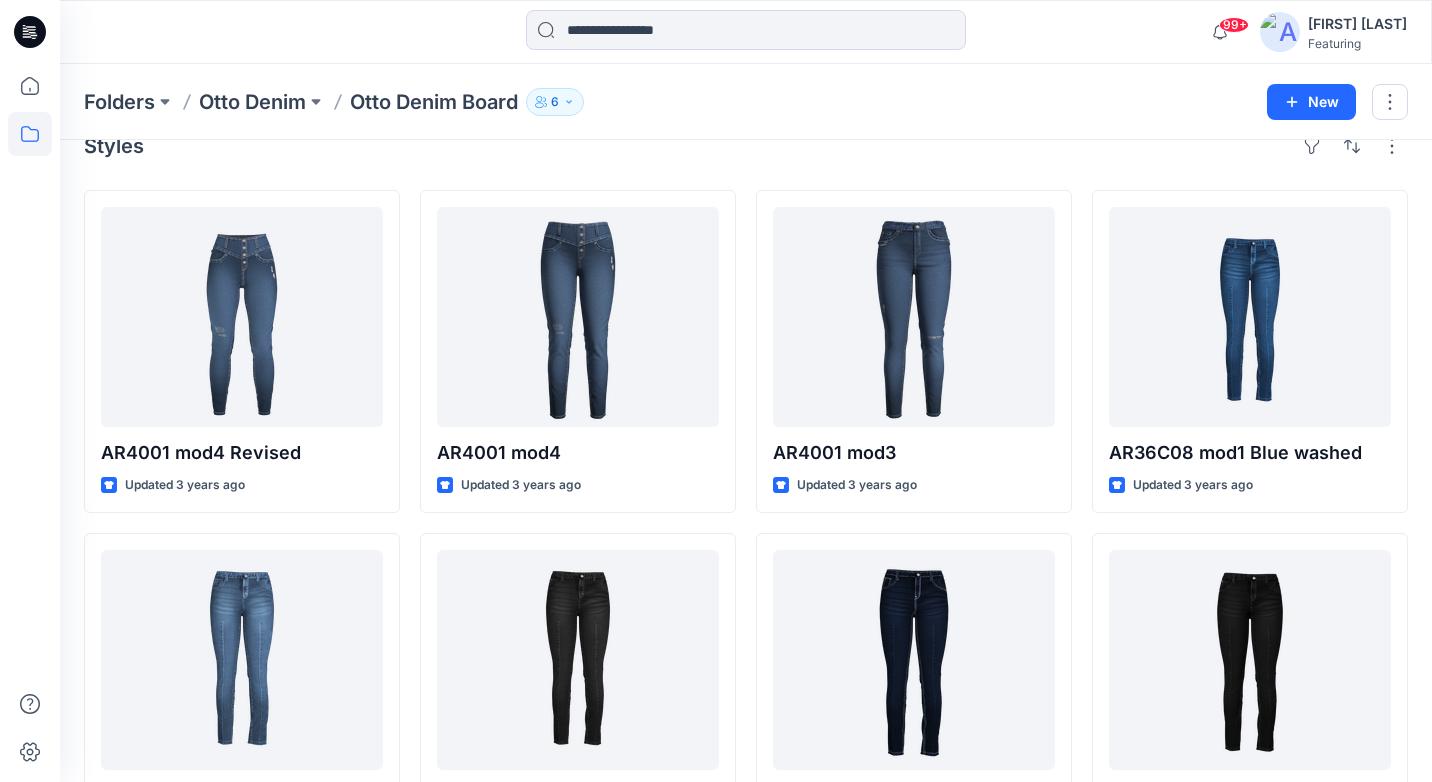 scroll, scrollTop: 0, scrollLeft: 0, axis: both 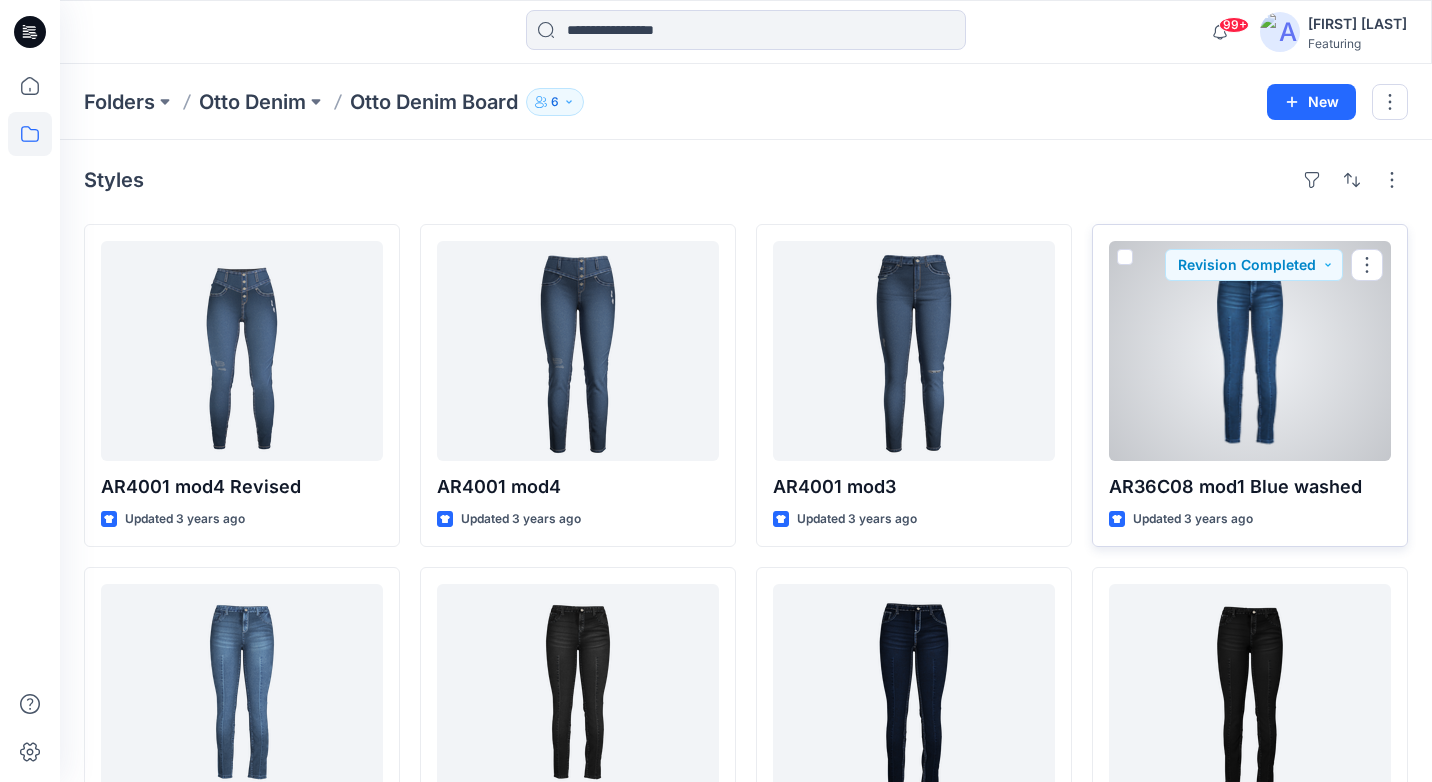 click at bounding box center [1250, 351] 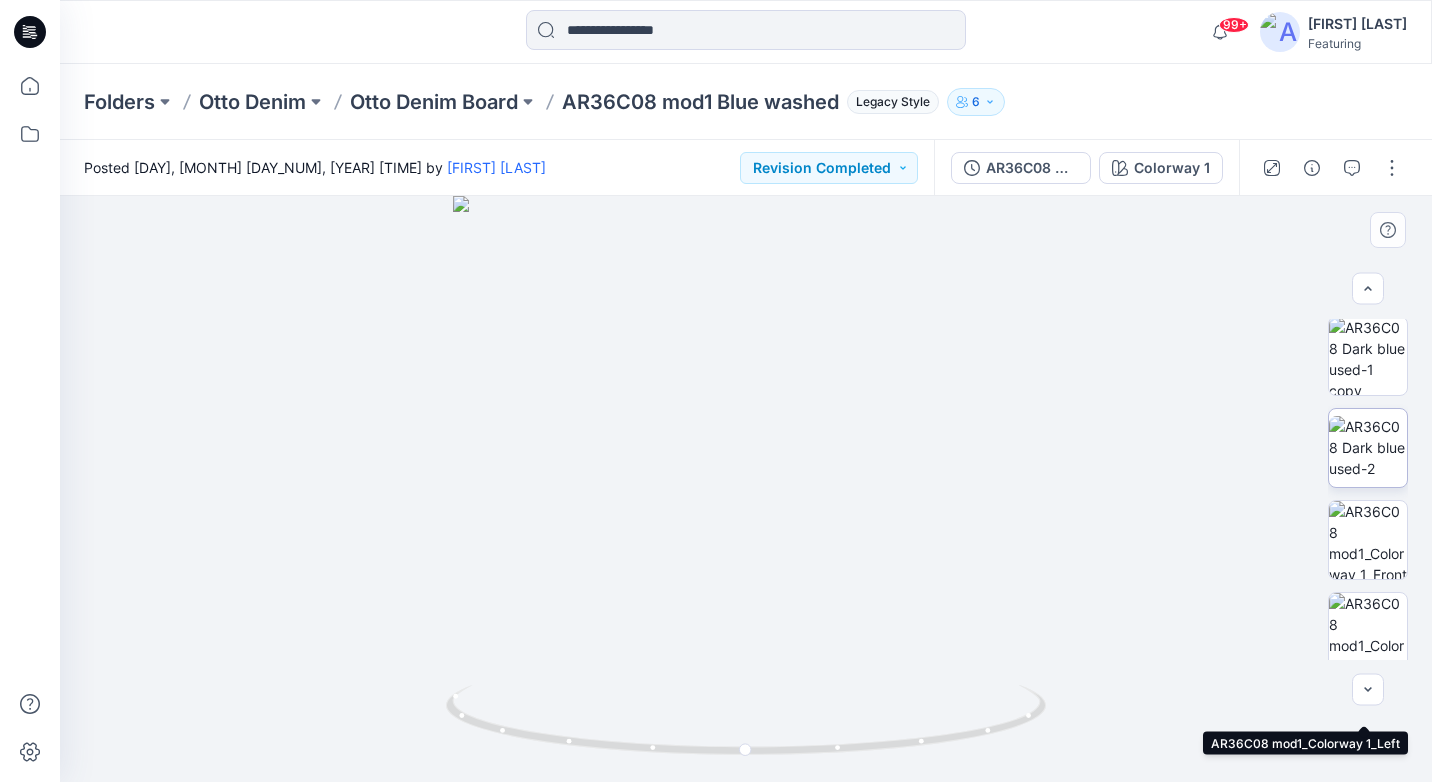 scroll, scrollTop: 0, scrollLeft: 0, axis: both 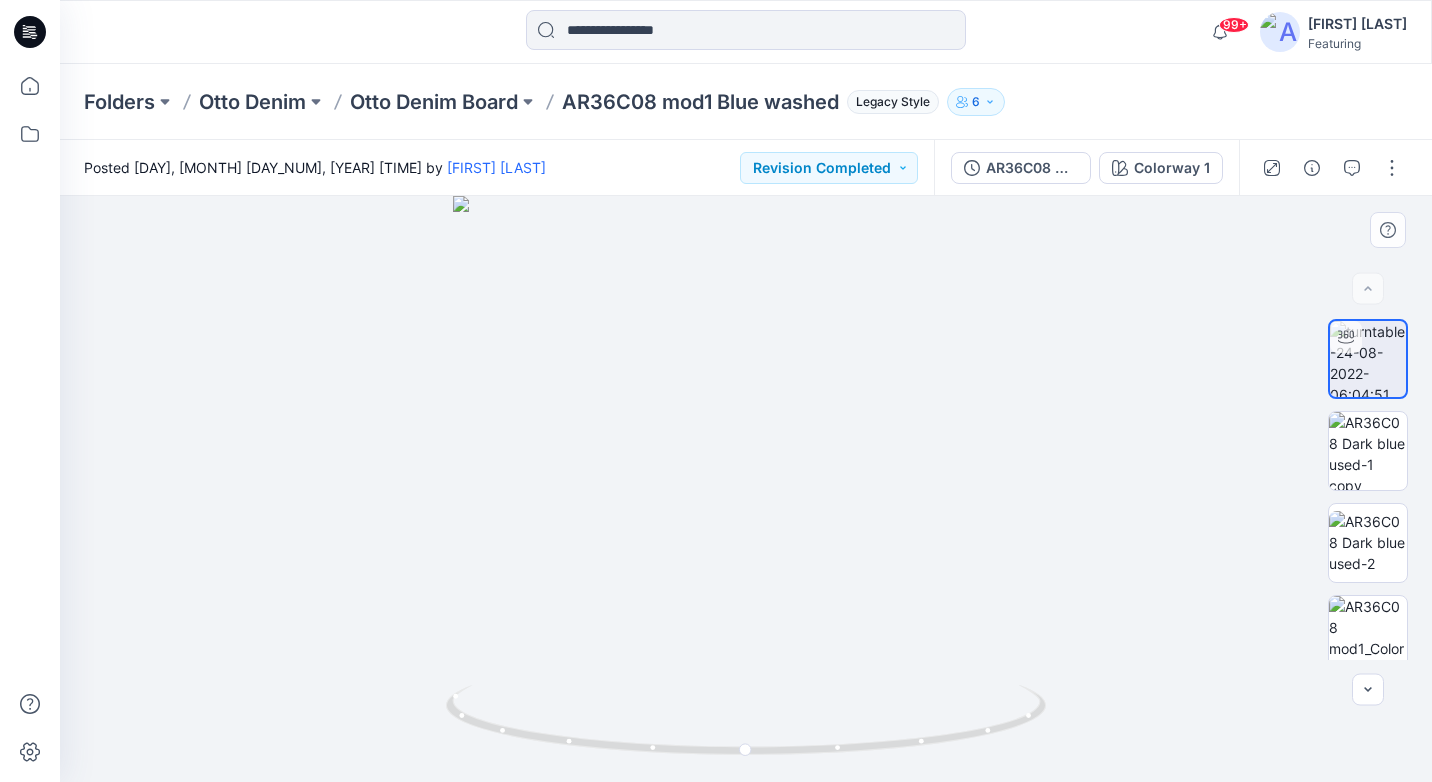 click at bounding box center (746, 489) 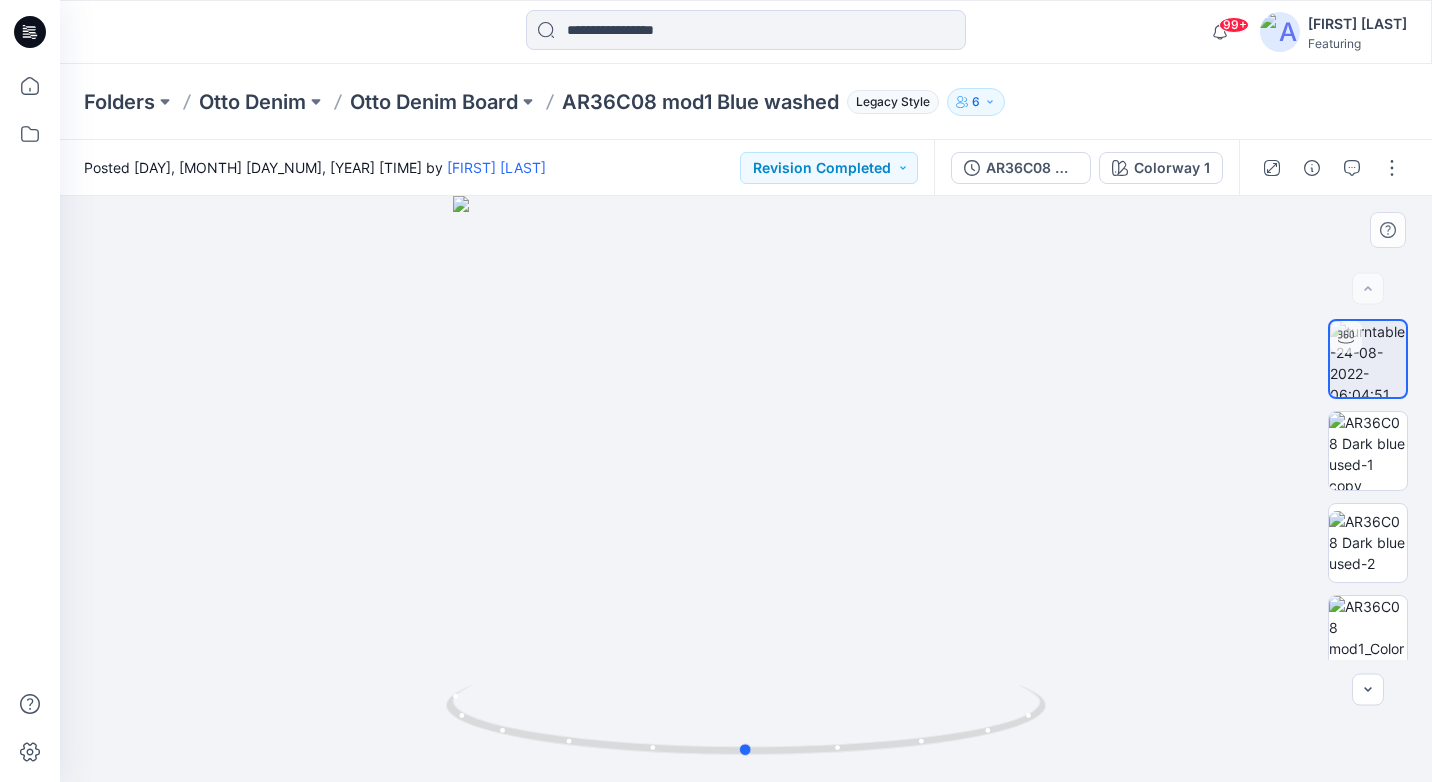 click at bounding box center [746, 489] 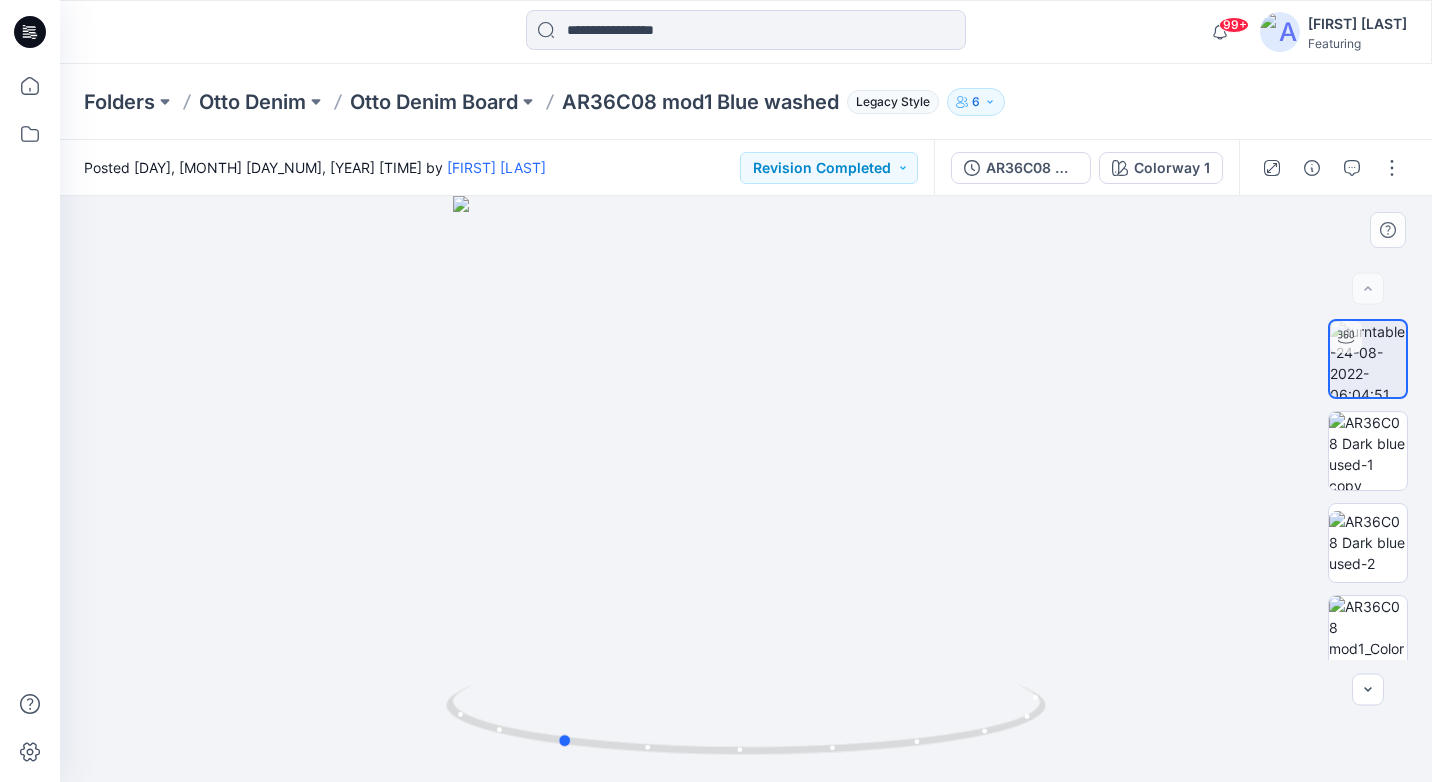 drag, startPoint x: 1052, startPoint y: 592, endPoint x: 833, endPoint y: 634, distance: 222.99103 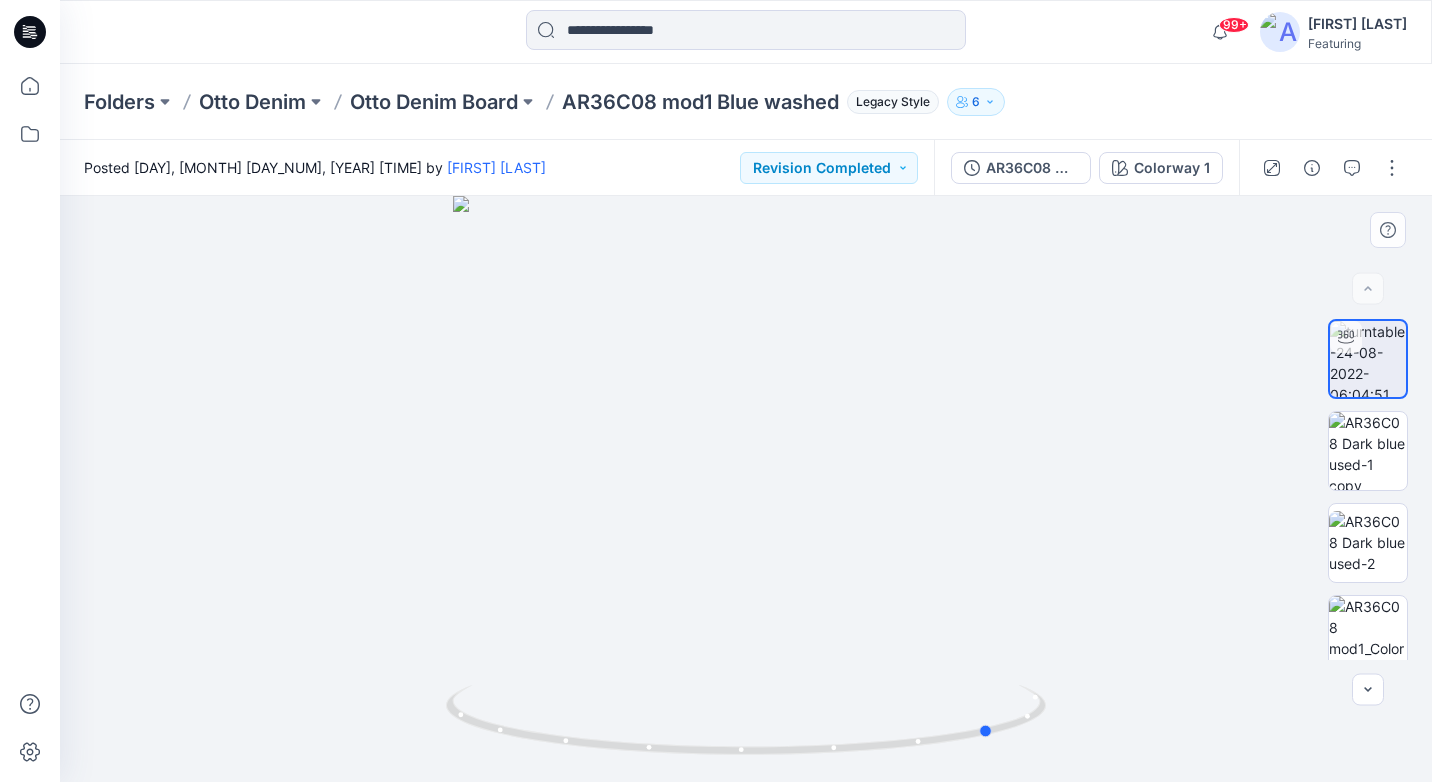 drag, startPoint x: 1029, startPoint y: 542, endPoint x: 890, endPoint y: 565, distance: 140.89003 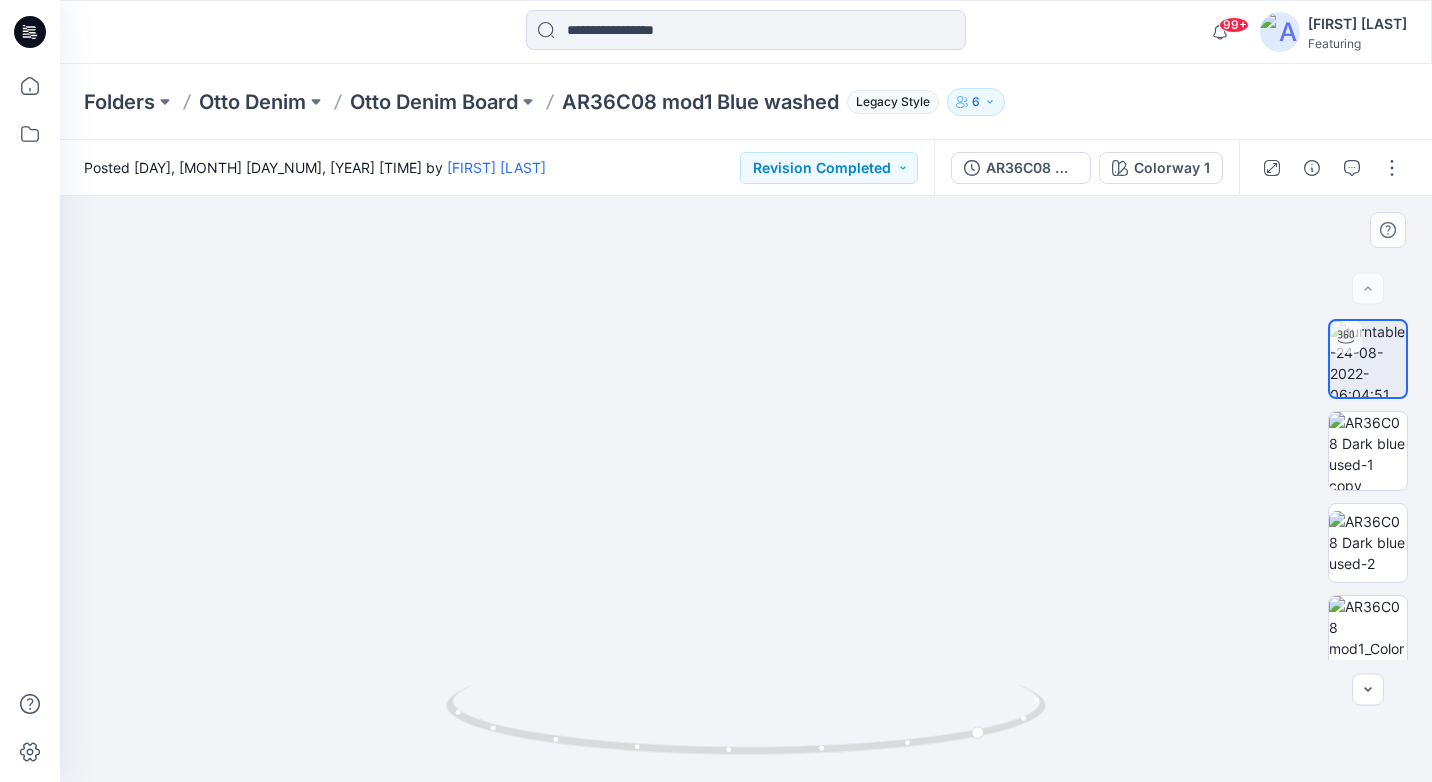 drag, startPoint x: 777, startPoint y: 344, endPoint x: 749, endPoint y: 665, distance: 322.21887 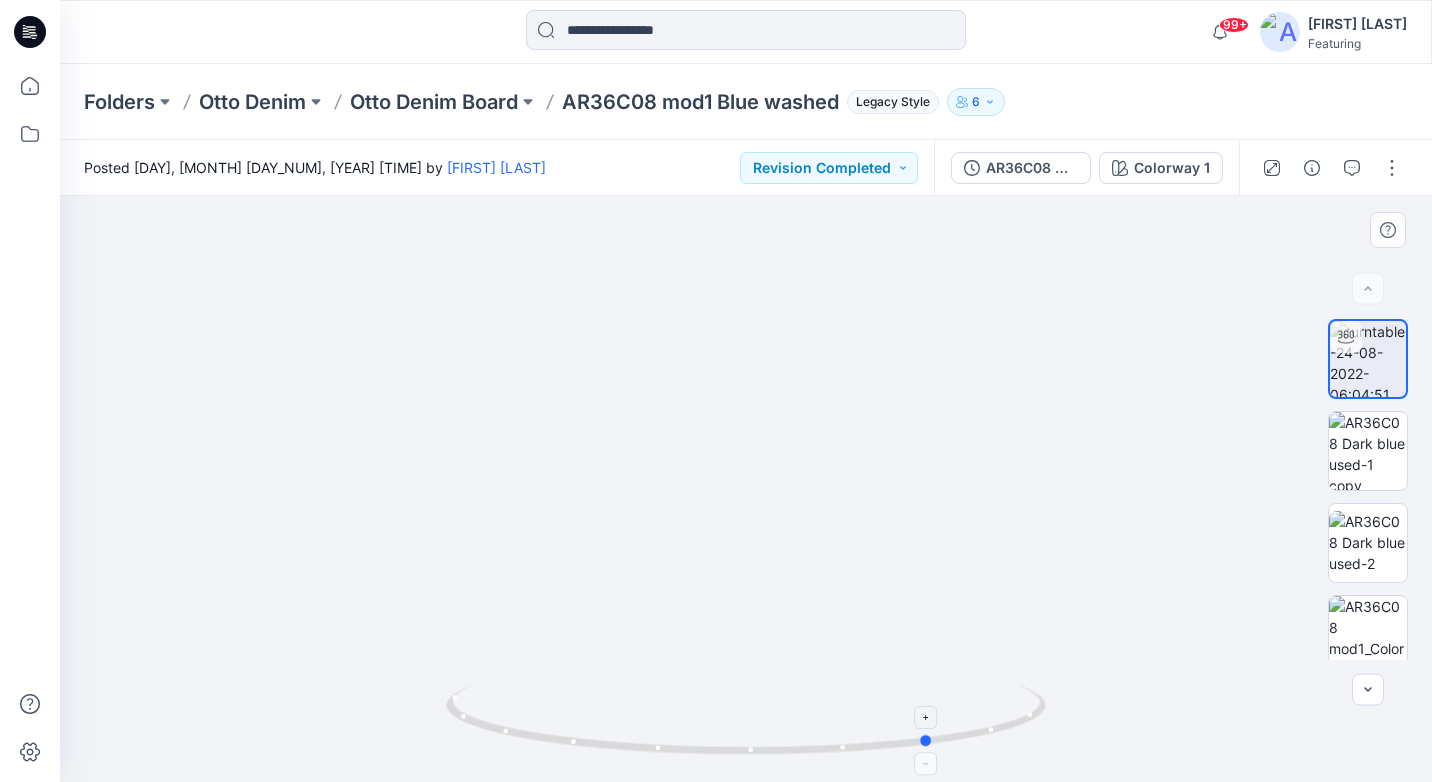 drag, startPoint x: 1021, startPoint y: 722, endPoint x: 967, endPoint y: 694, distance: 60.827625 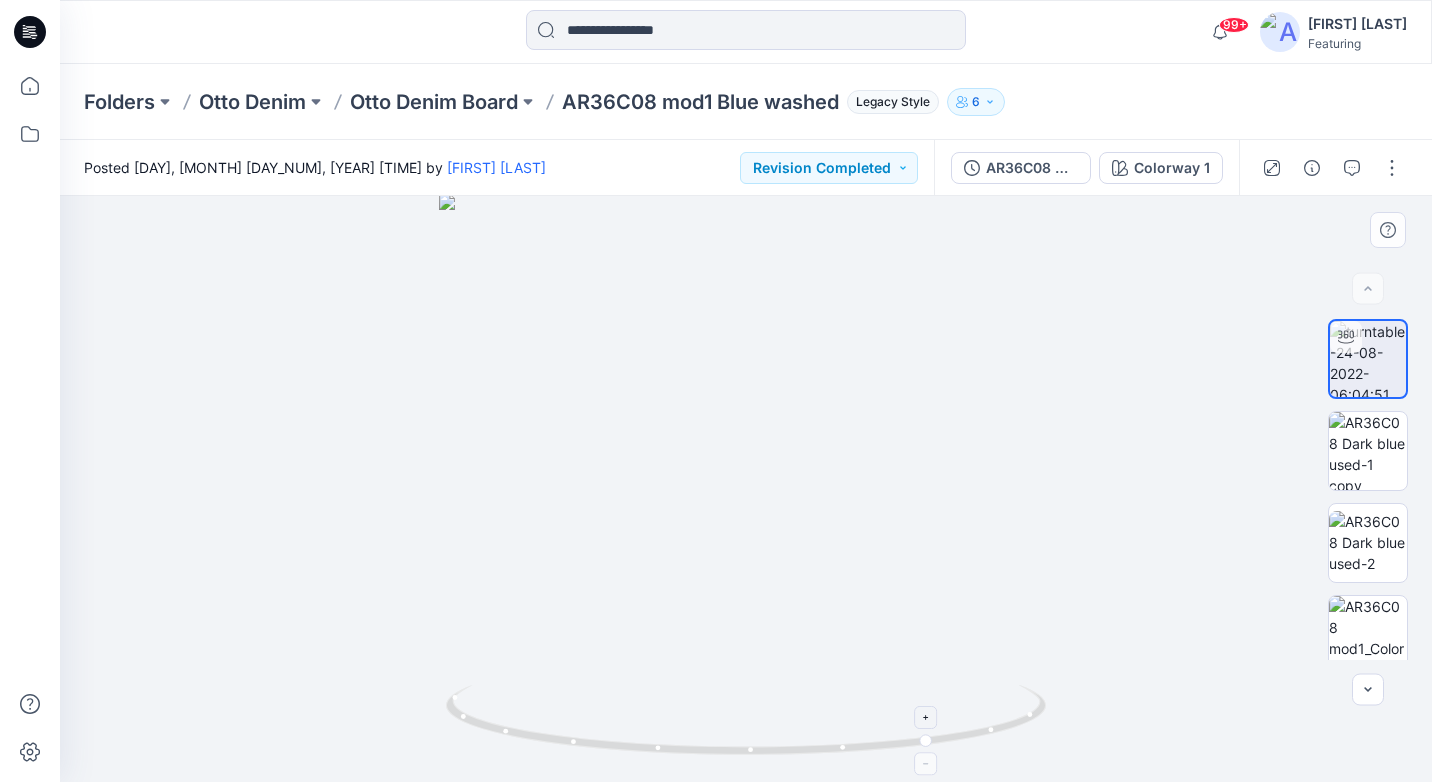 drag, startPoint x: 944, startPoint y: 680, endPoint x: 689, endPoint y: 686, distance: 255.07057 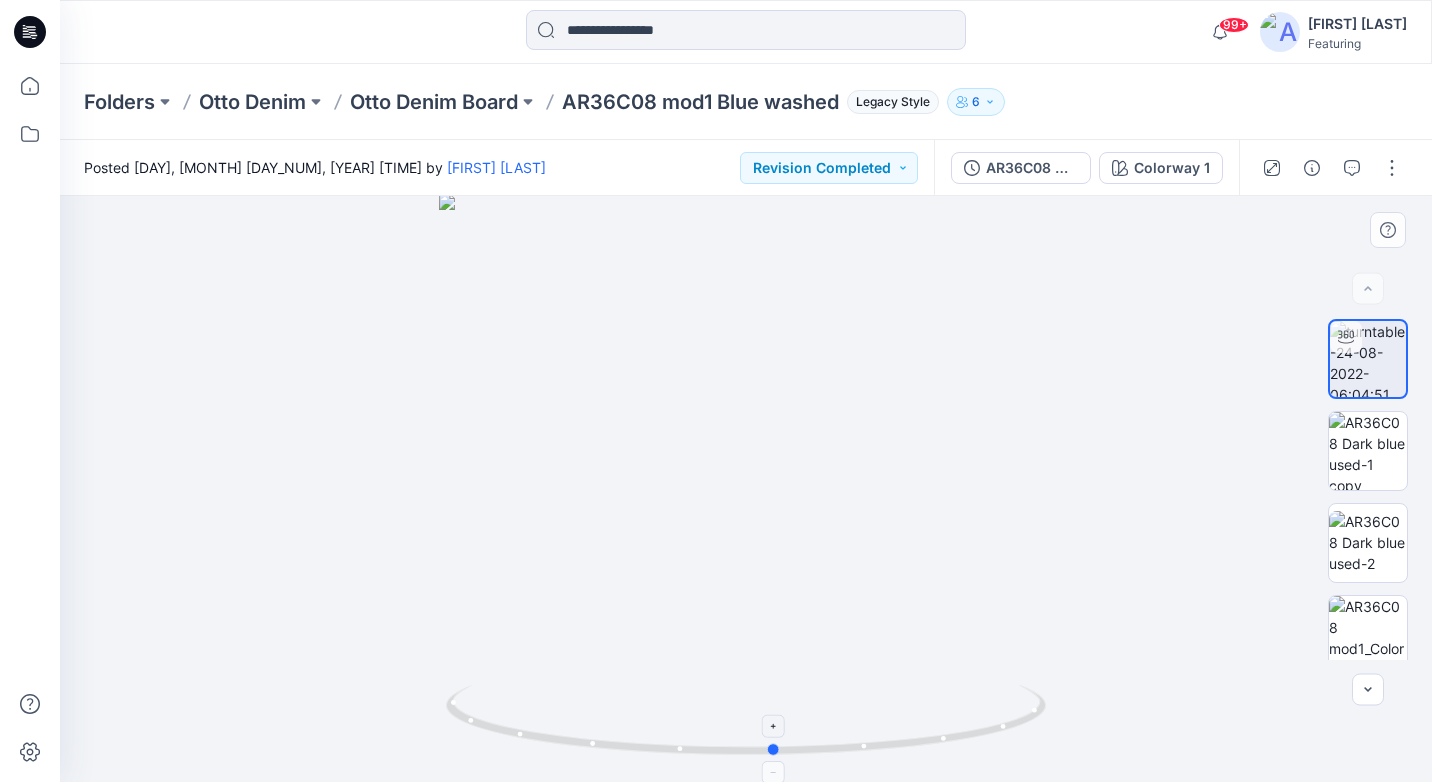 drag, startPoint x: 939, startPoint y: 736, endPoint x: 781, endPoint y: 737, distance: 158.00316 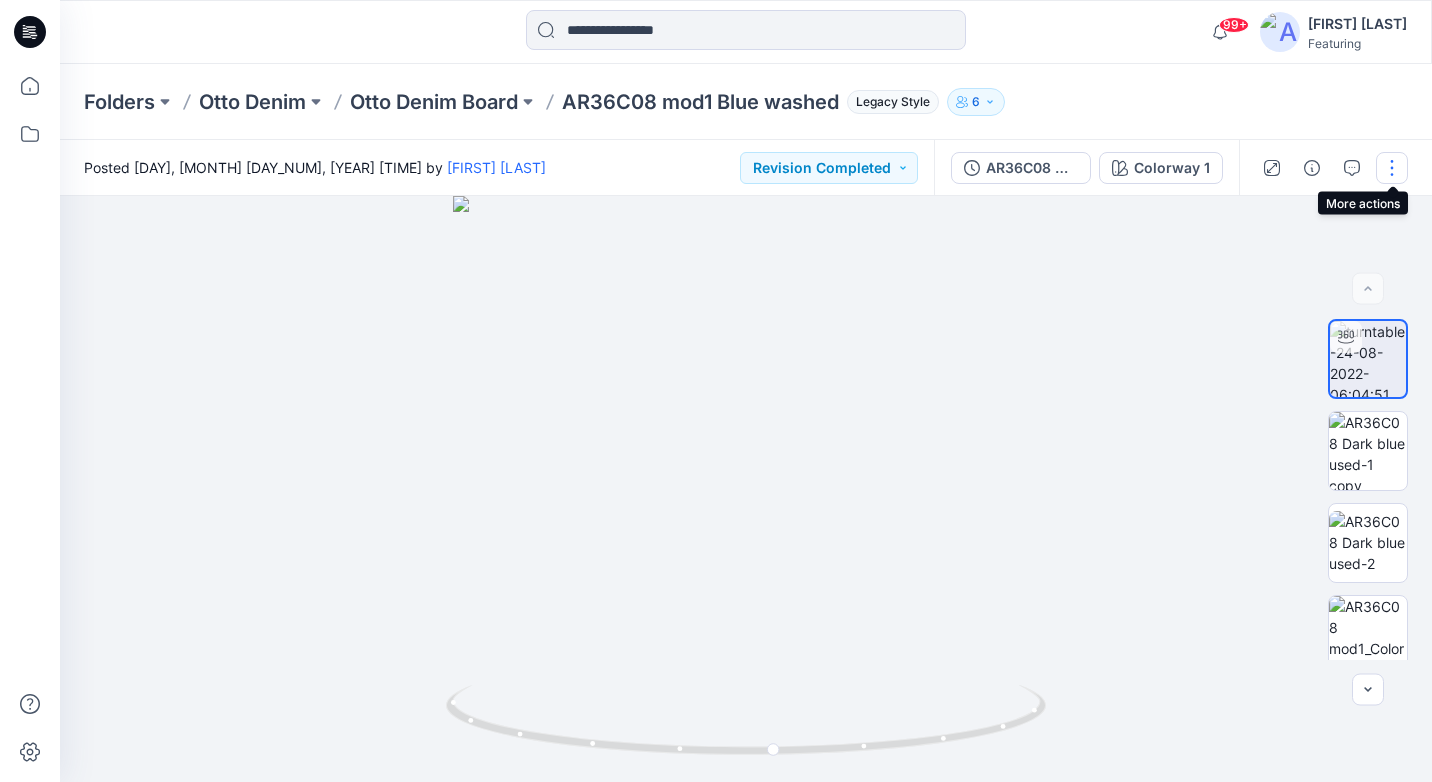 click at bounding box center (1392, 168) 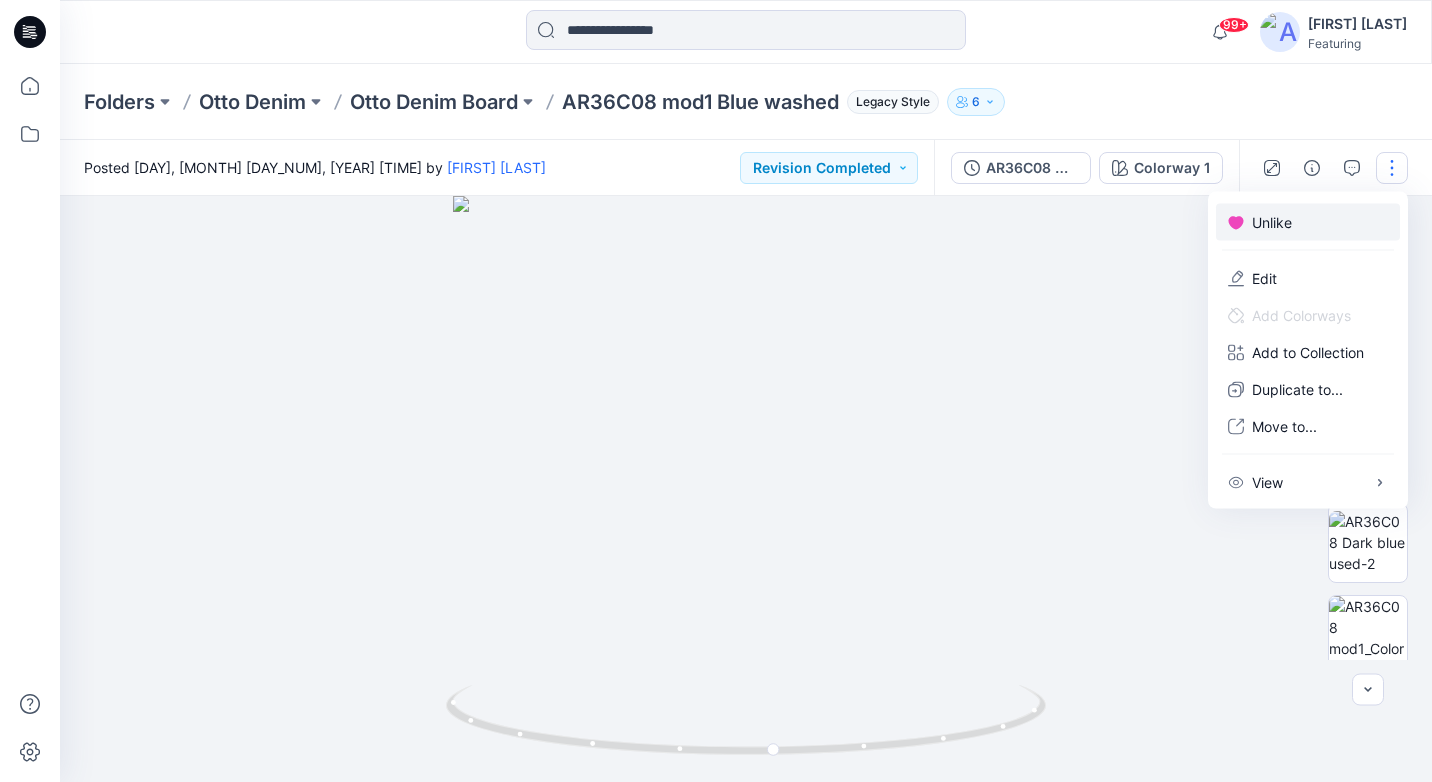 click 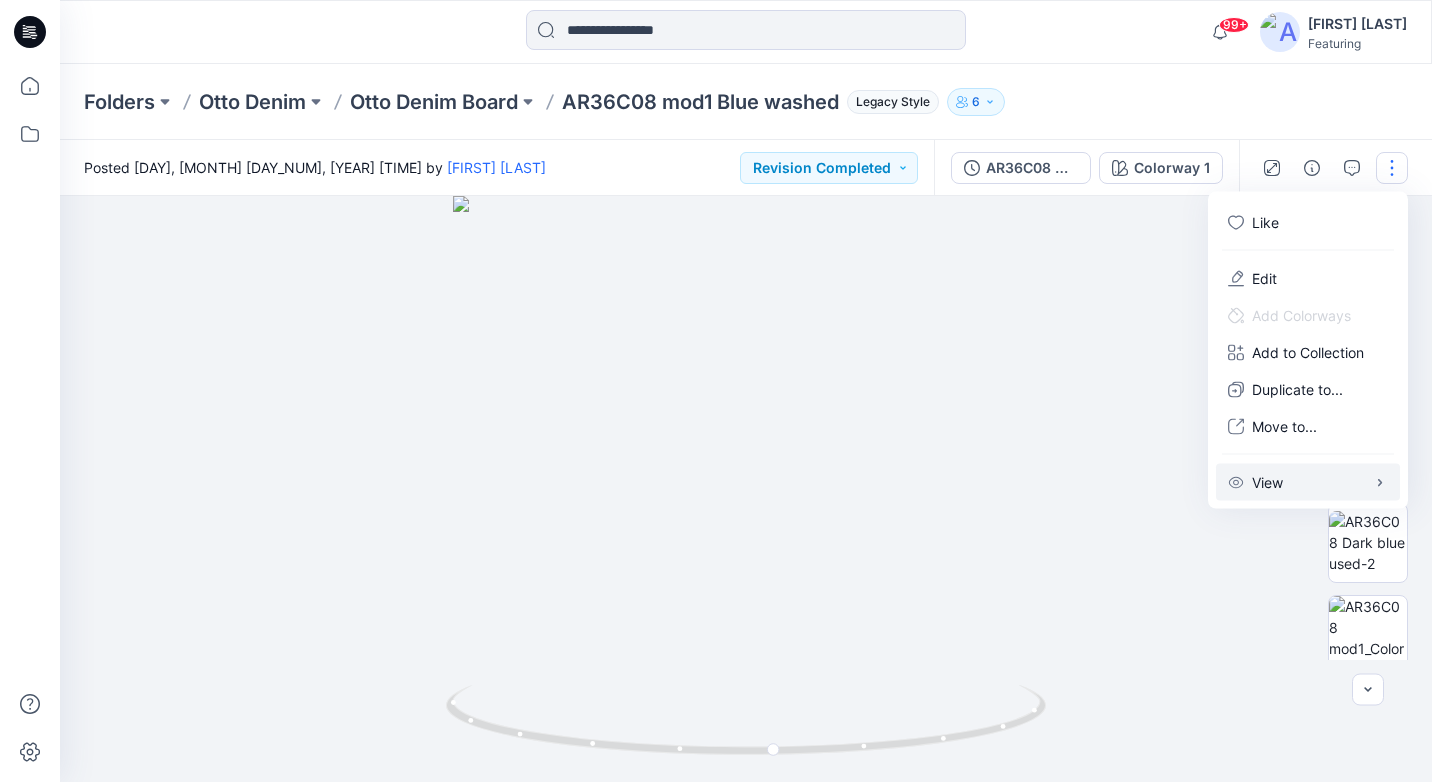 click on "View" at bounding box center [1308, 482] 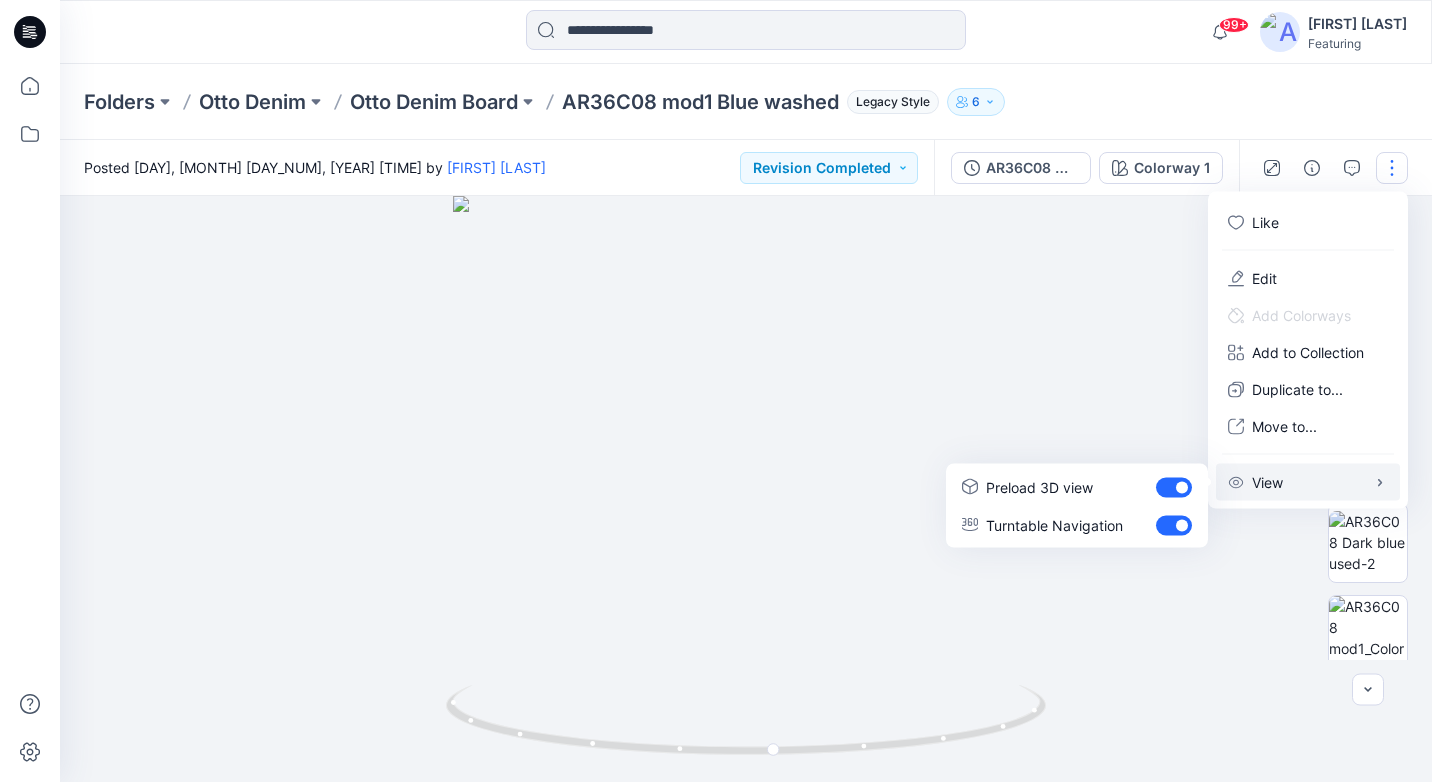 click on "View" at bounding box center [1308, 482] 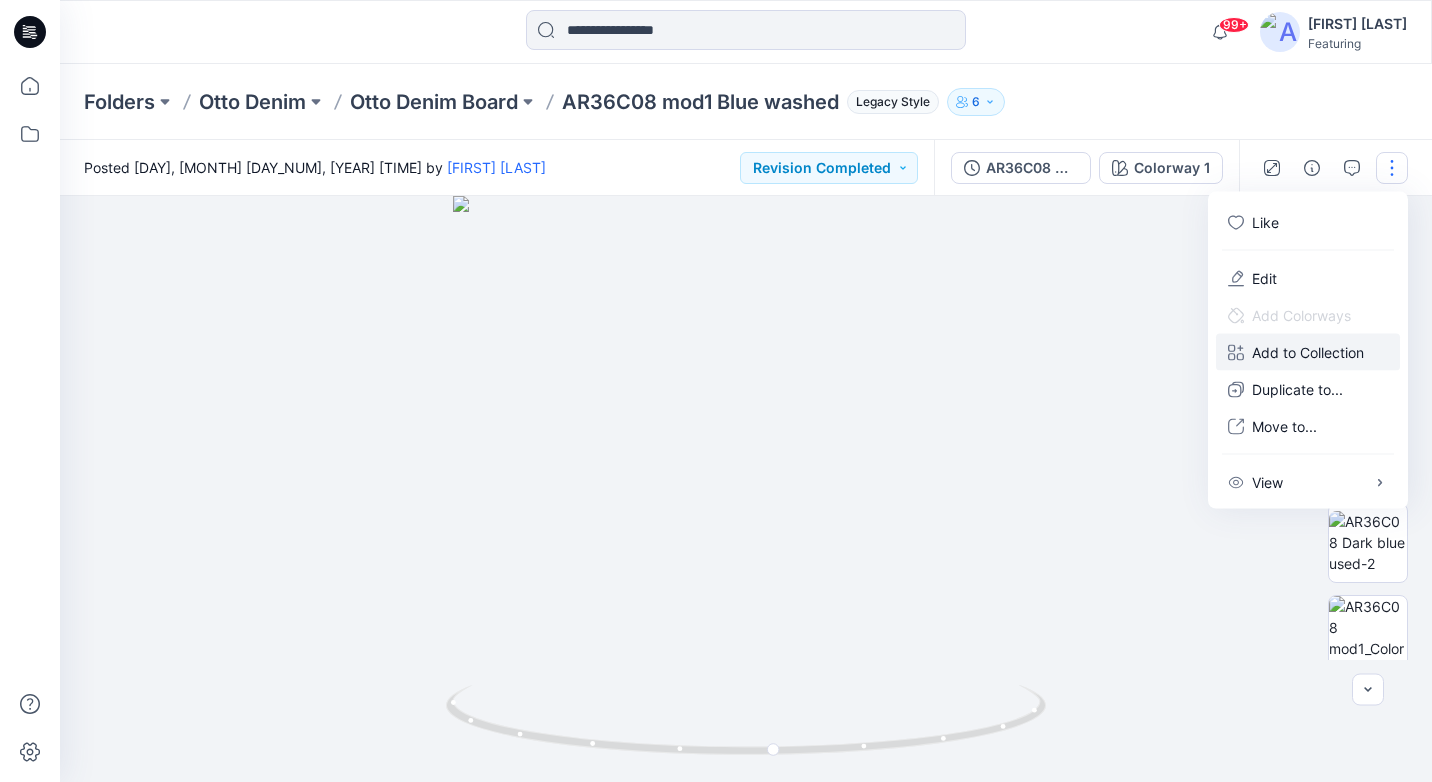click on "Add to Collection" at bounding box center (1308, 352) 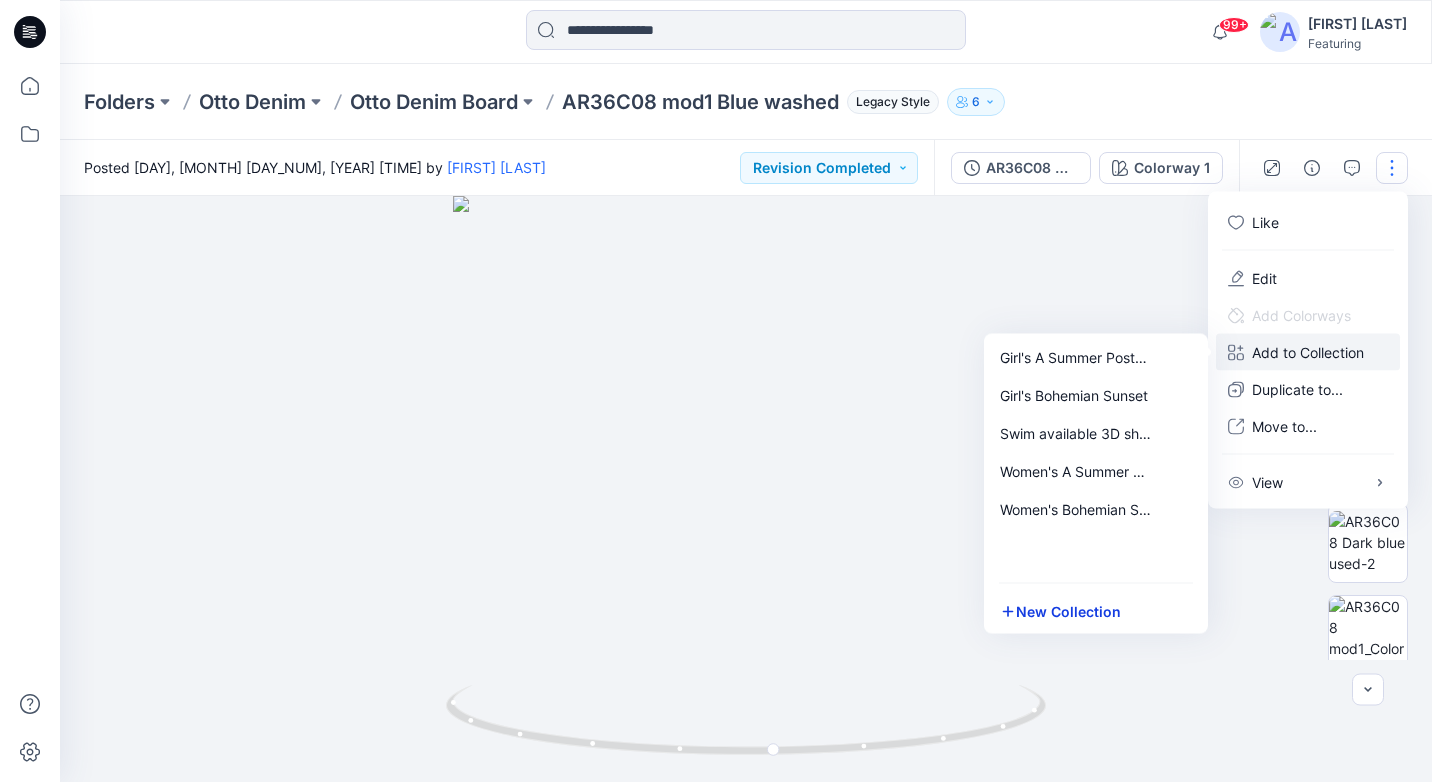 click on "New Collection" at bounding box center [1096, 611] 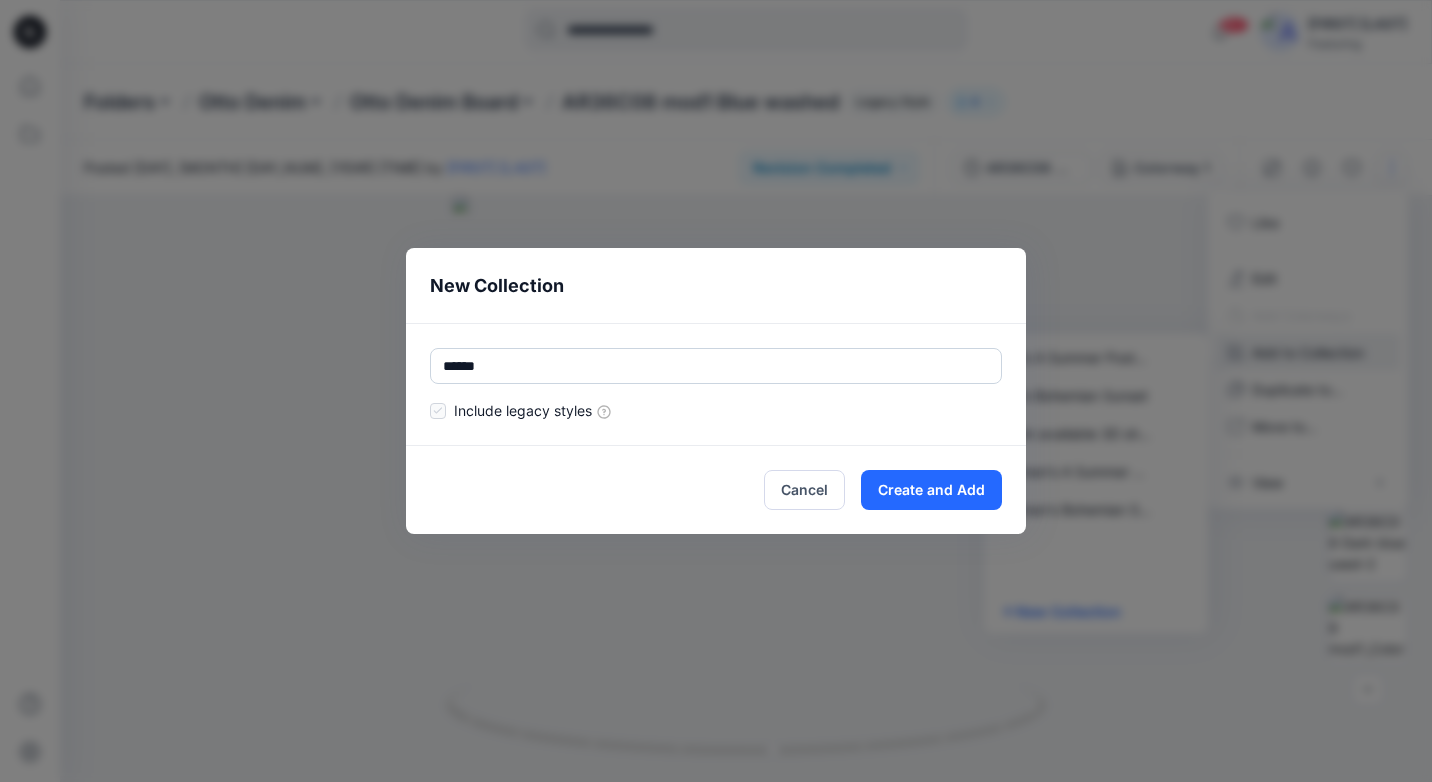 click on "******" at bounding box center (716, 366) 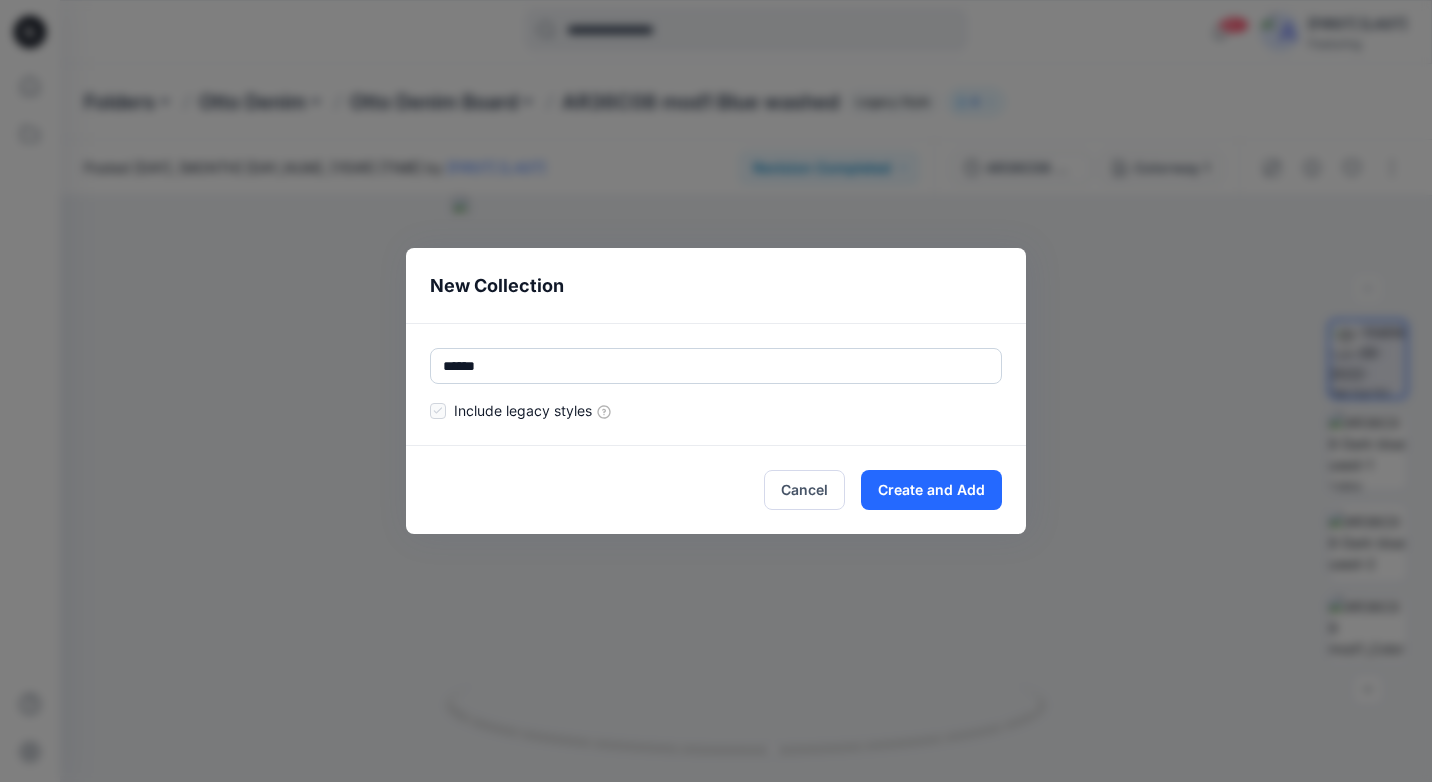 click on "******" at bounding box center (716, 366) 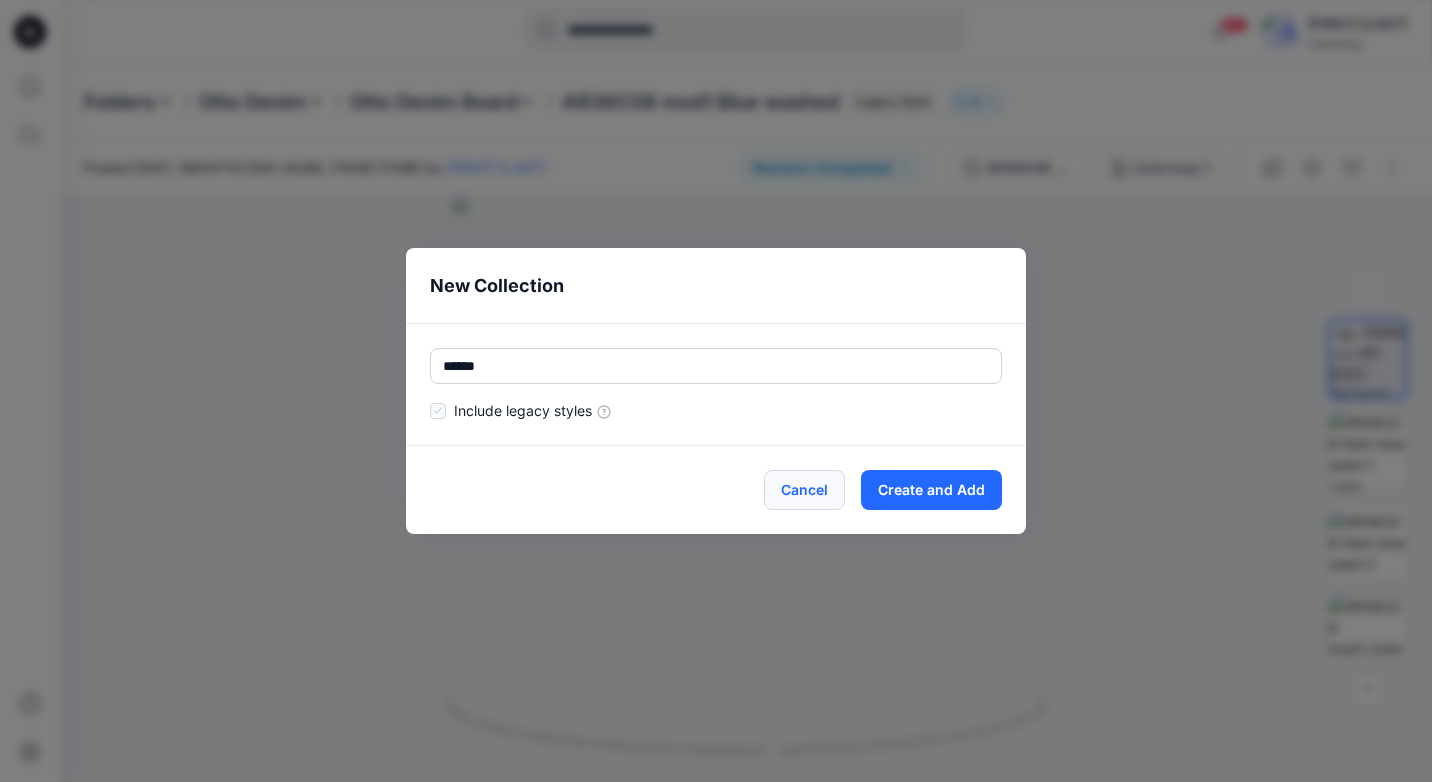 type on "******" 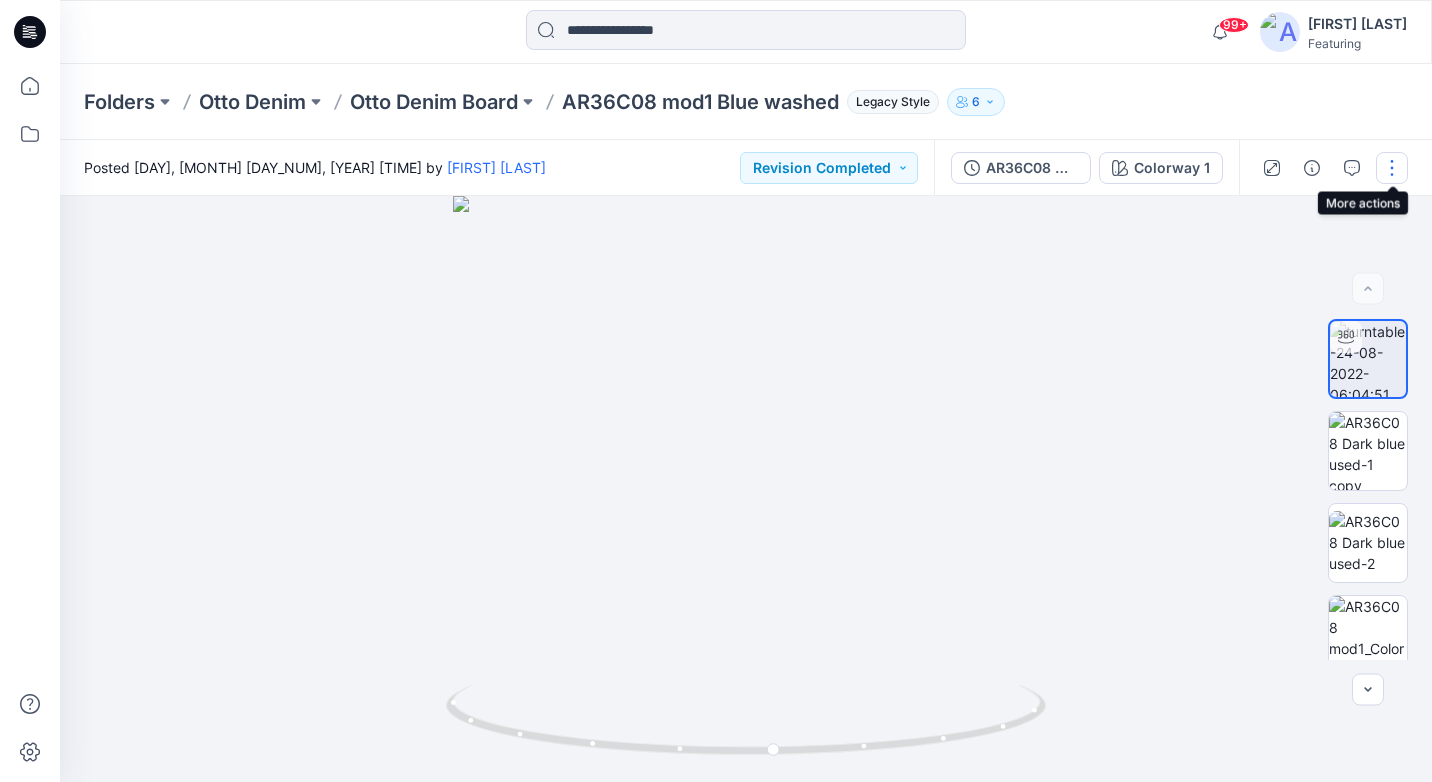 click at bounding box center (1392, 168) 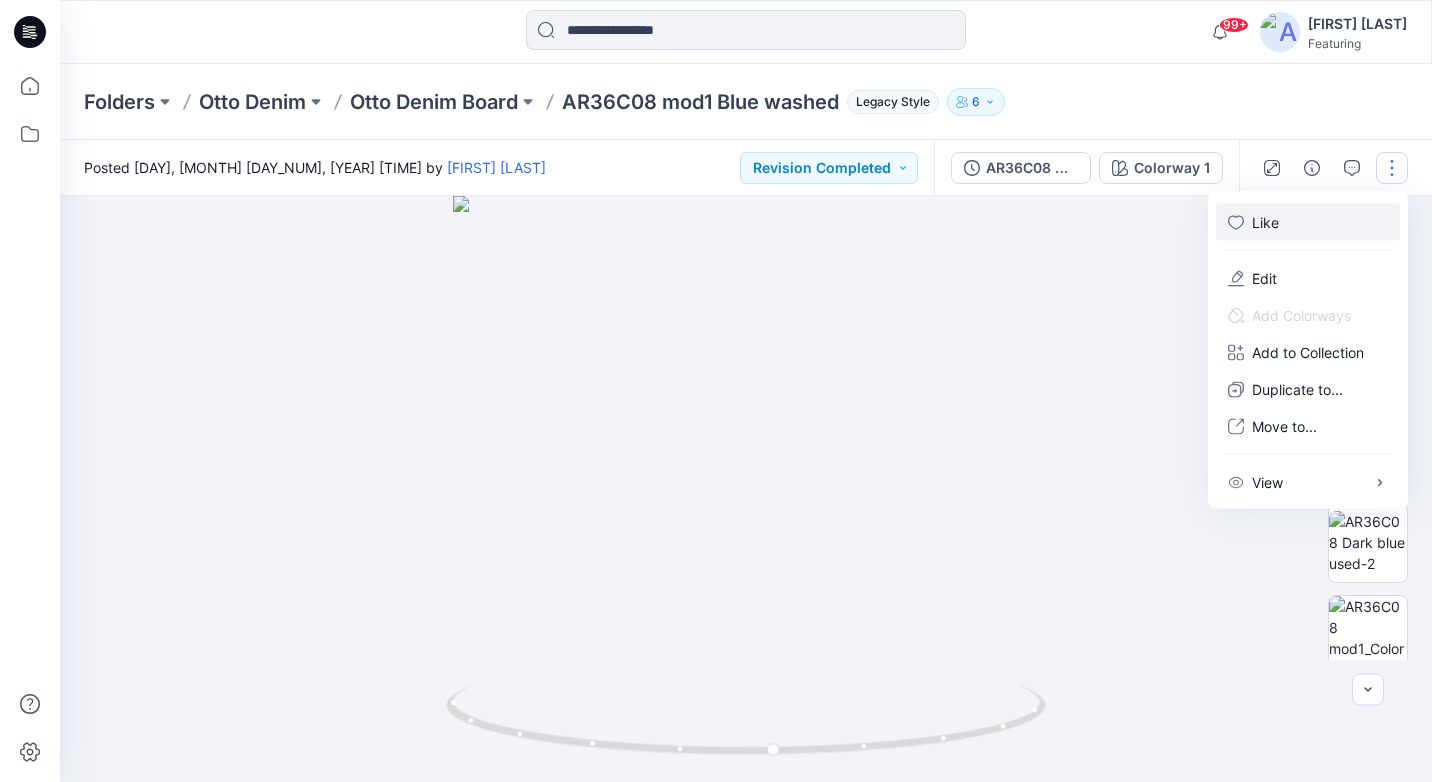 click 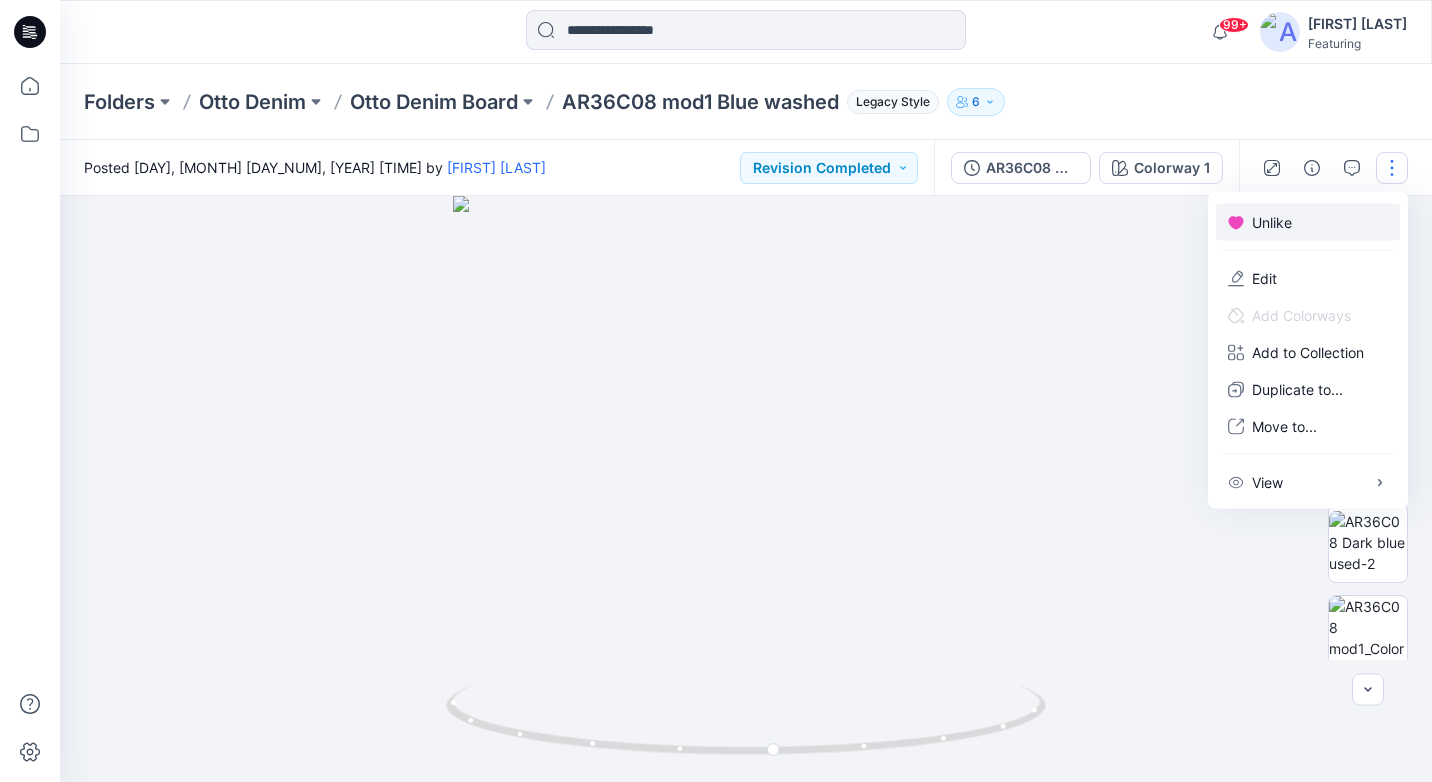 click 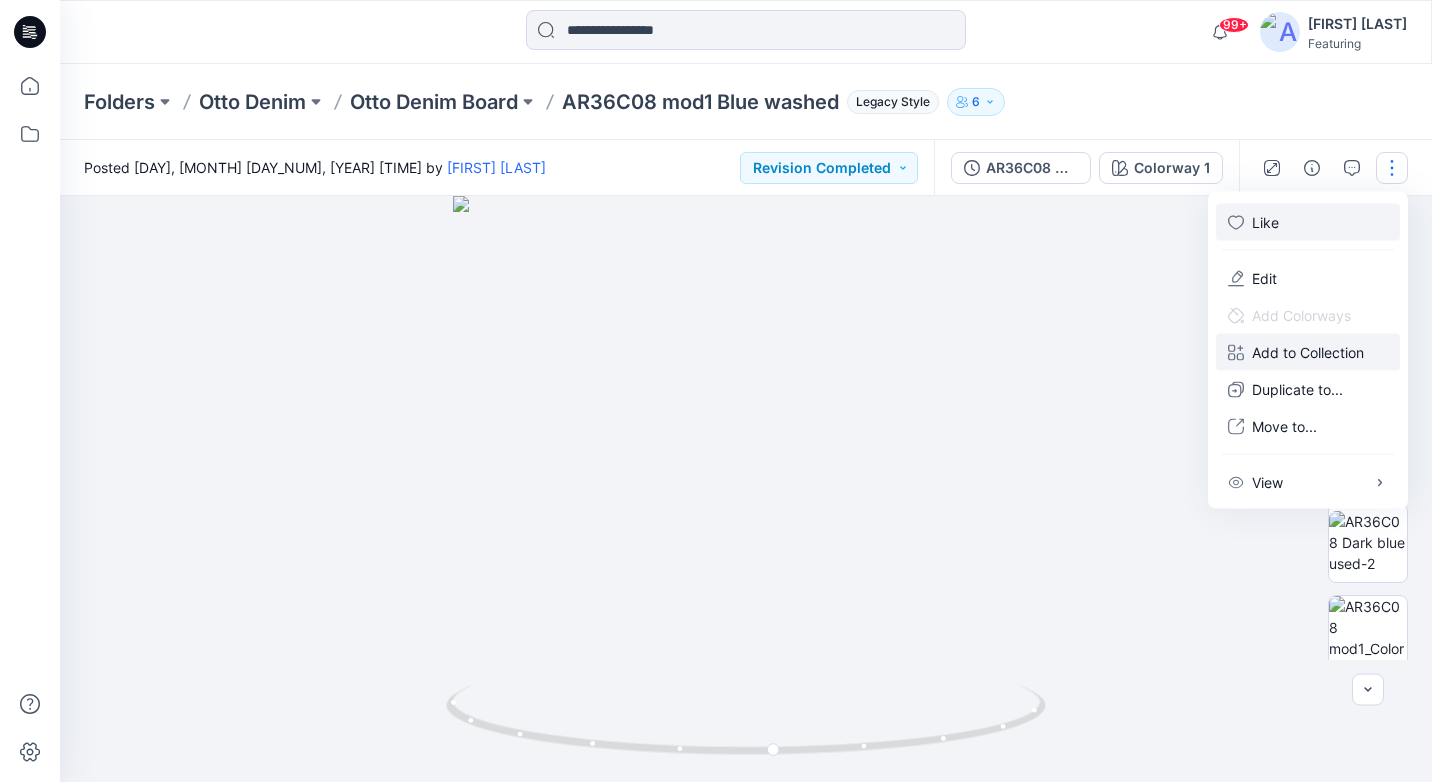 click on "Add to Collection" at bounding box center (1308, 352) 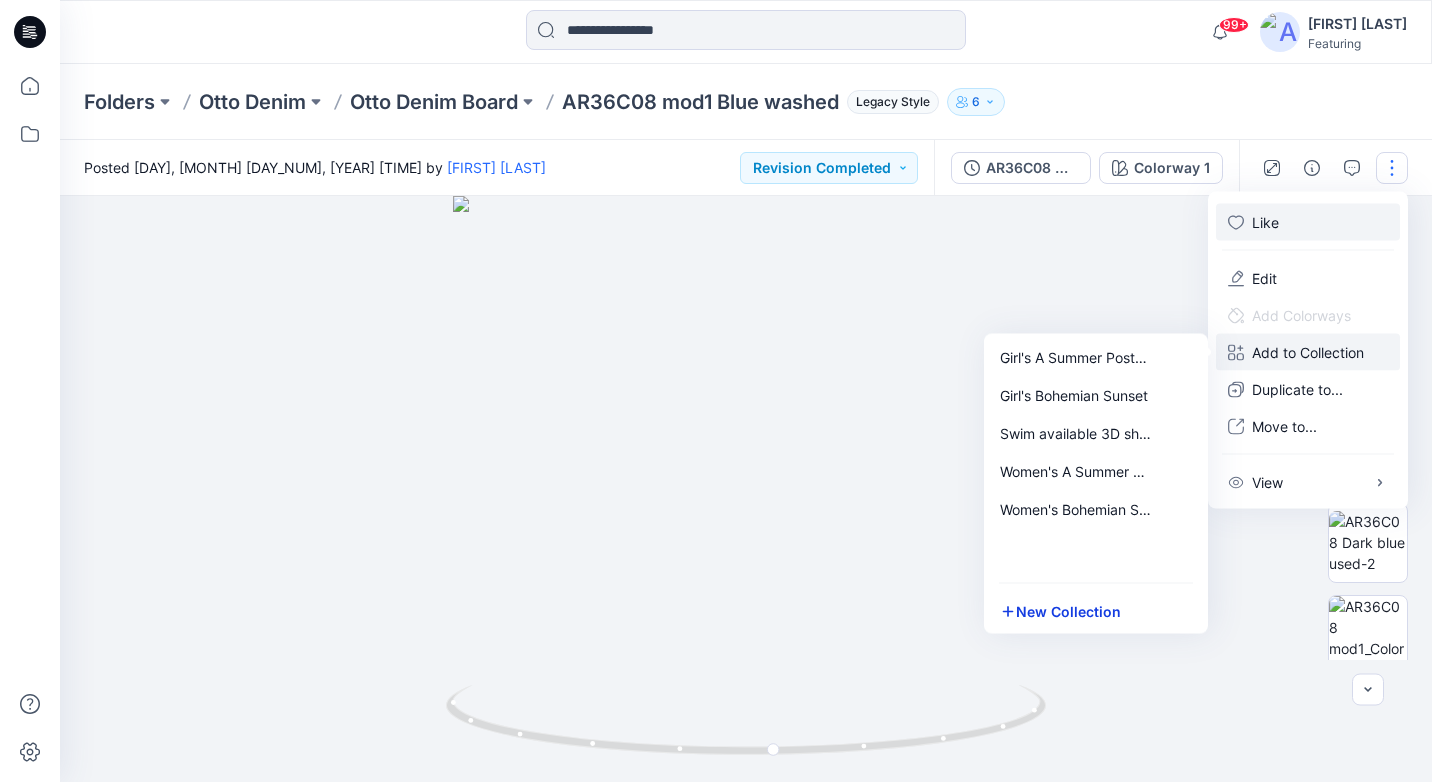 click on "New Collection" at bounding box center (1096, 611) 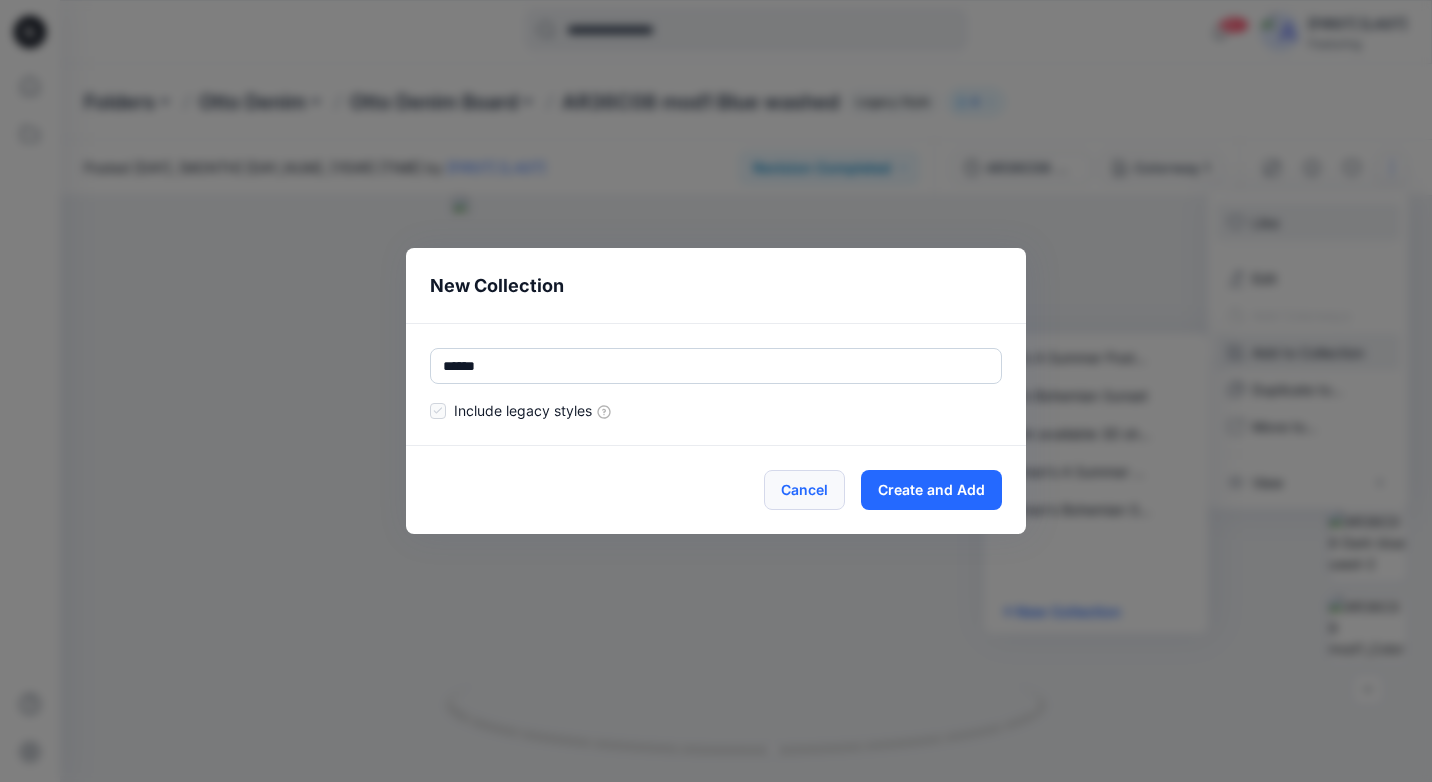 type on "******" 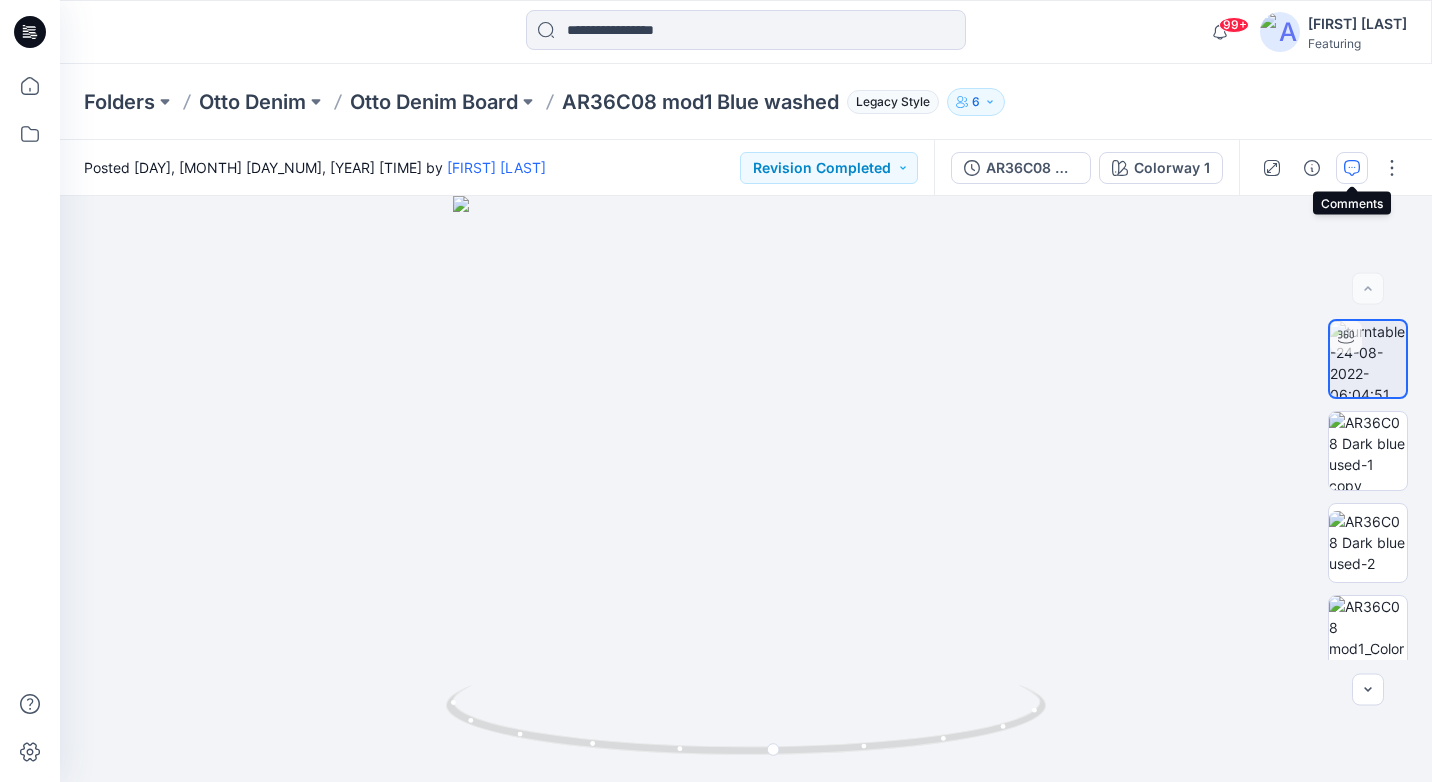 click 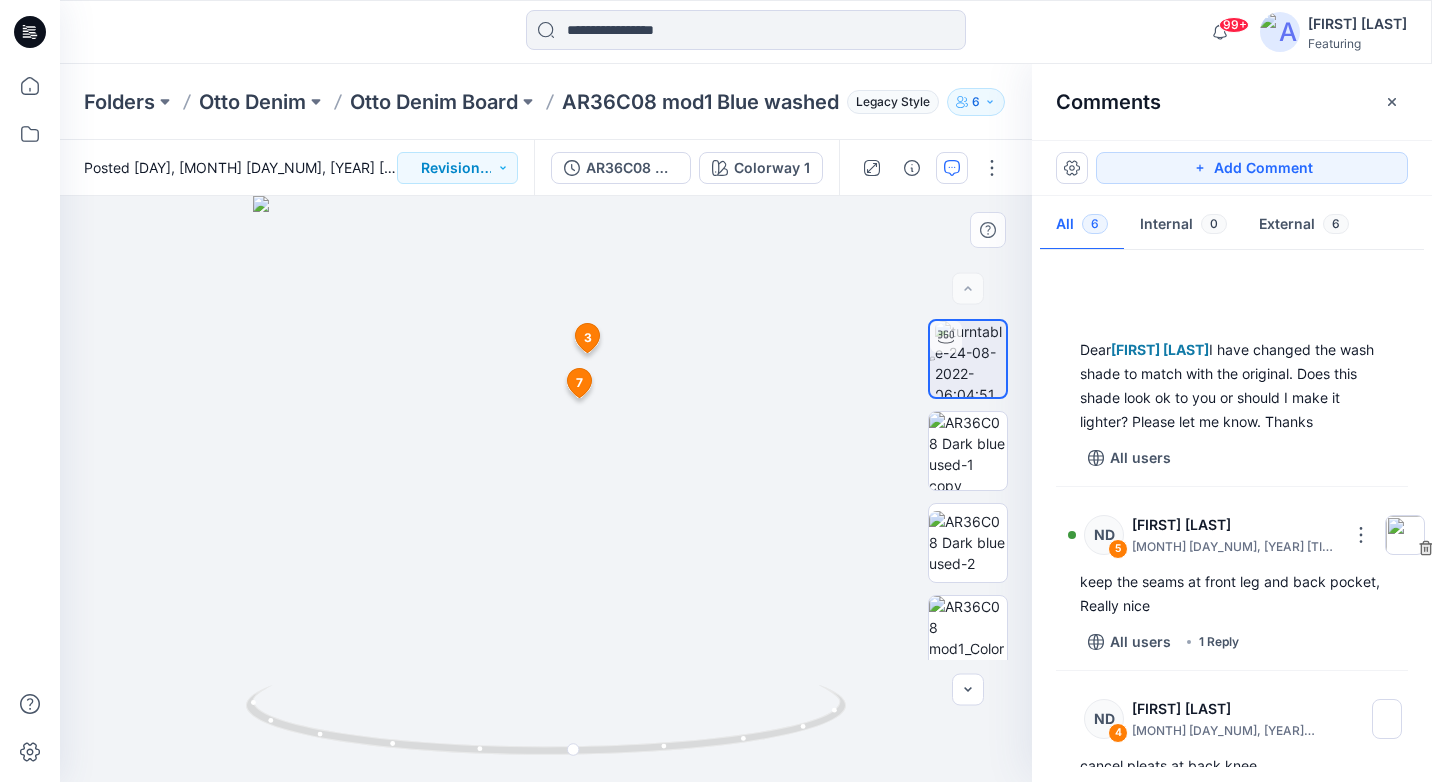 click on "3" at bounding box center [588, 338] 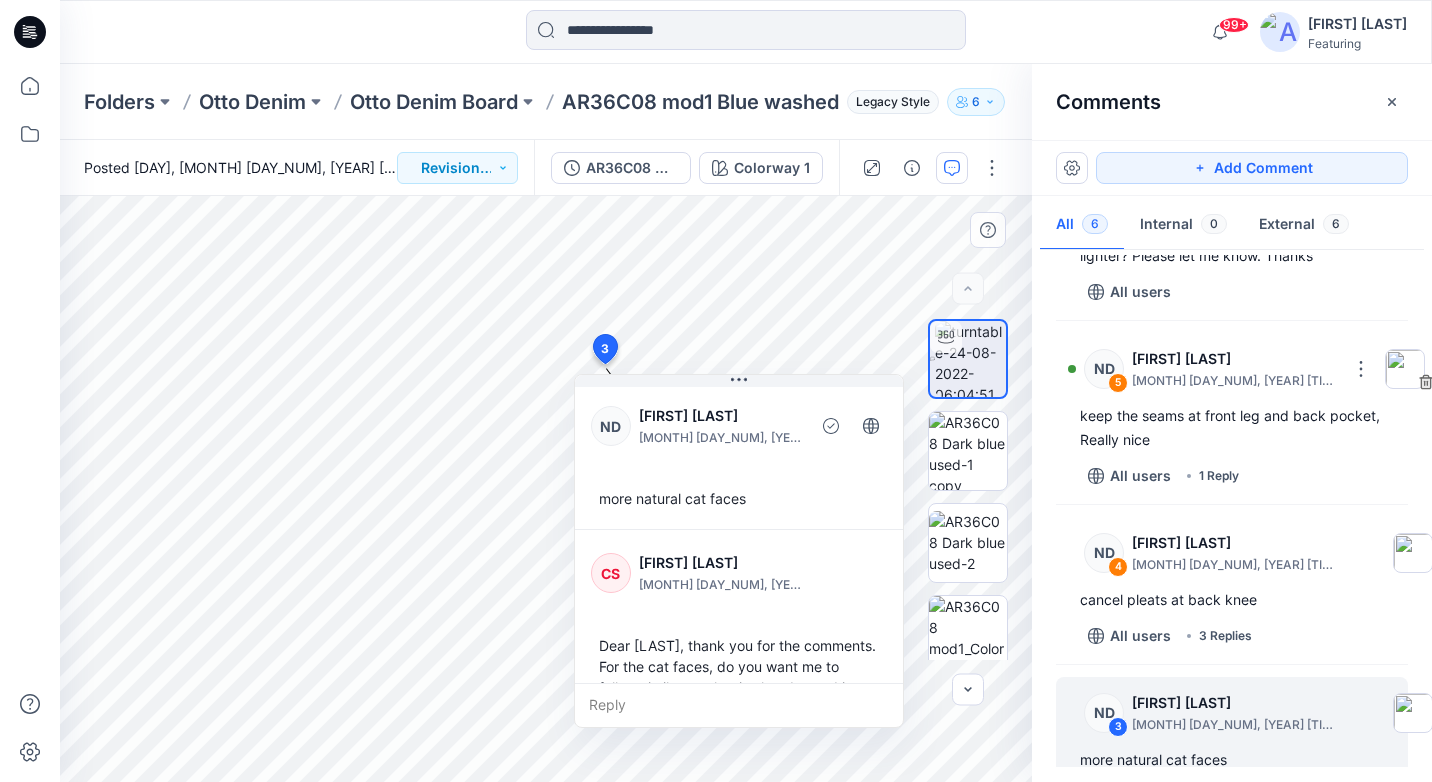 scroll, scrollTop: 211, scrollLeft: 0, axis: vertical 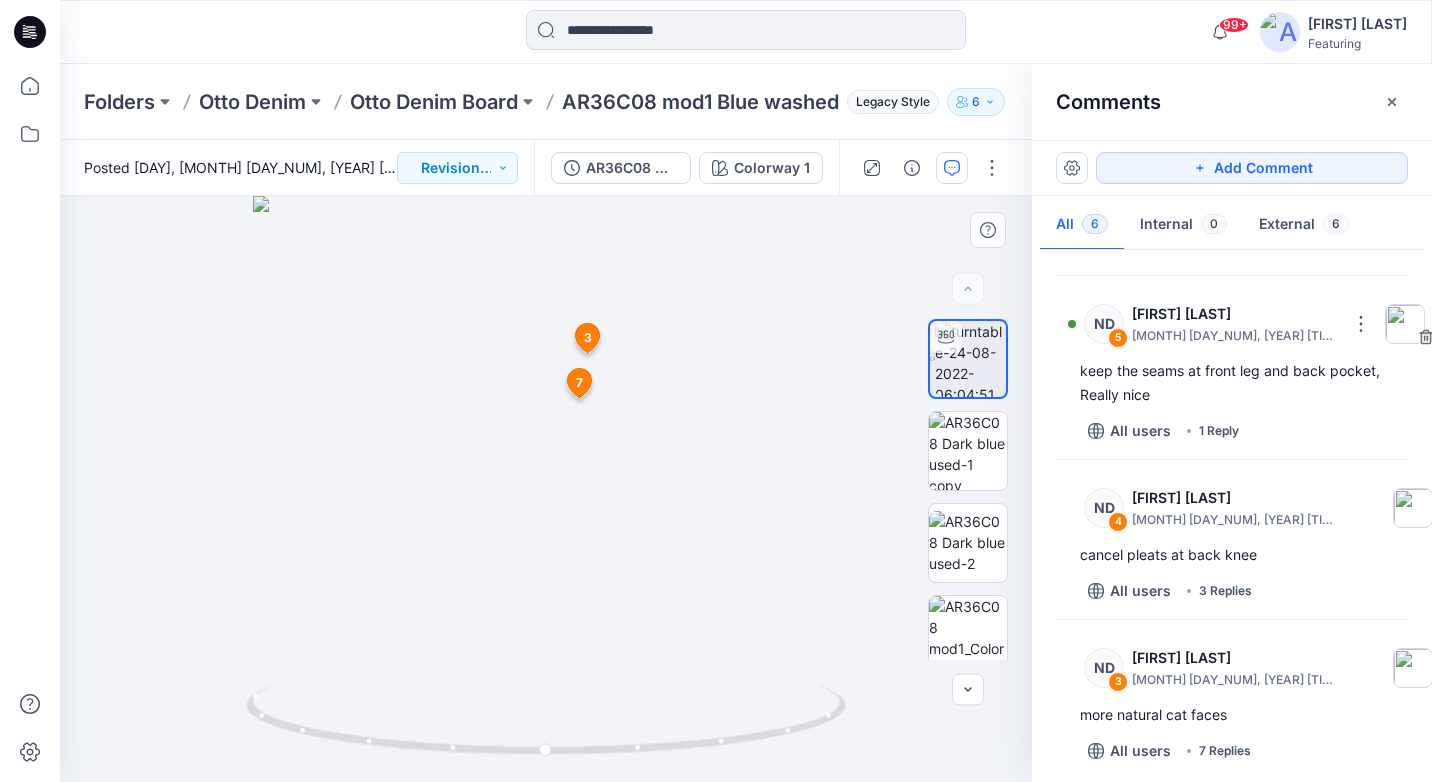click on "7" at bounding box center [579, 383] 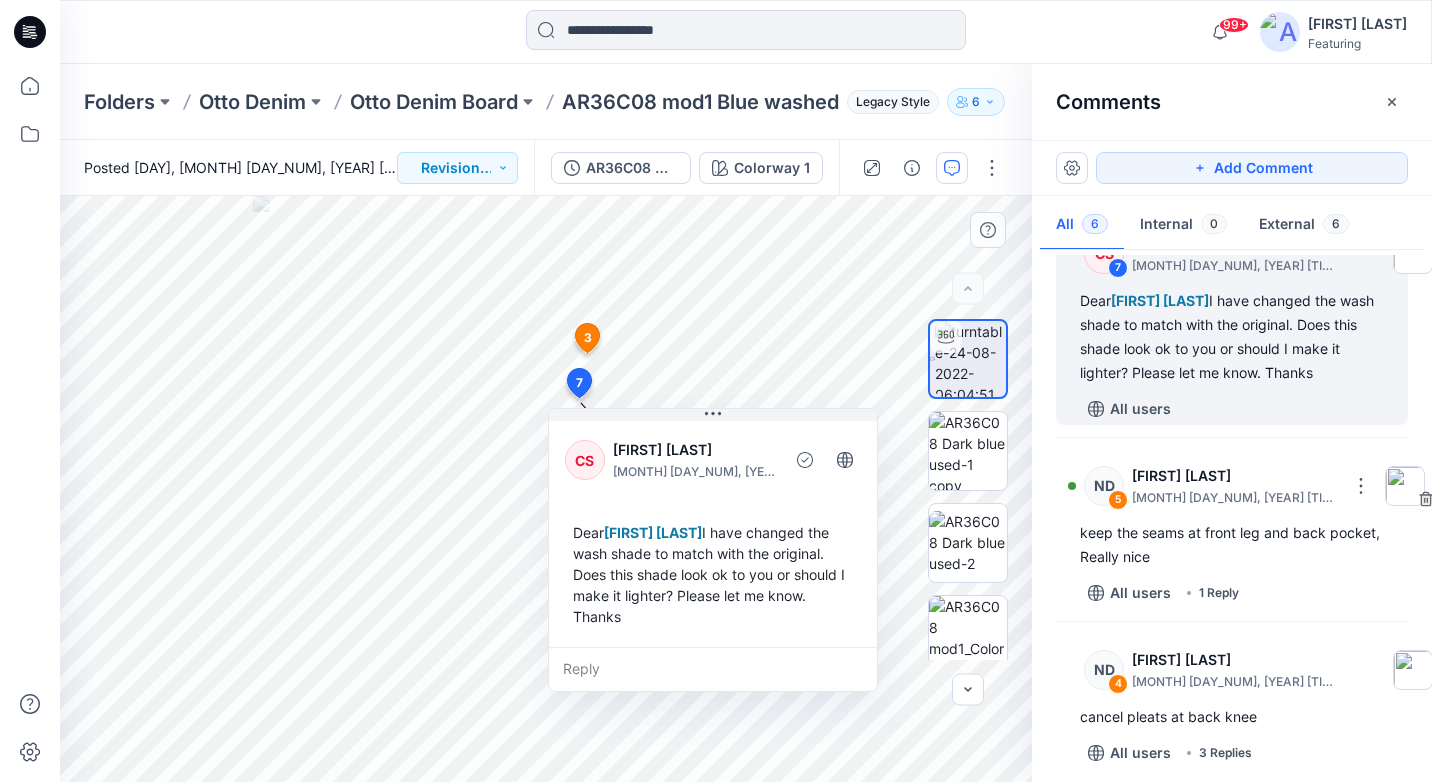scroll, scrollTop: 12, scrollLeft: 0, axis: vertical 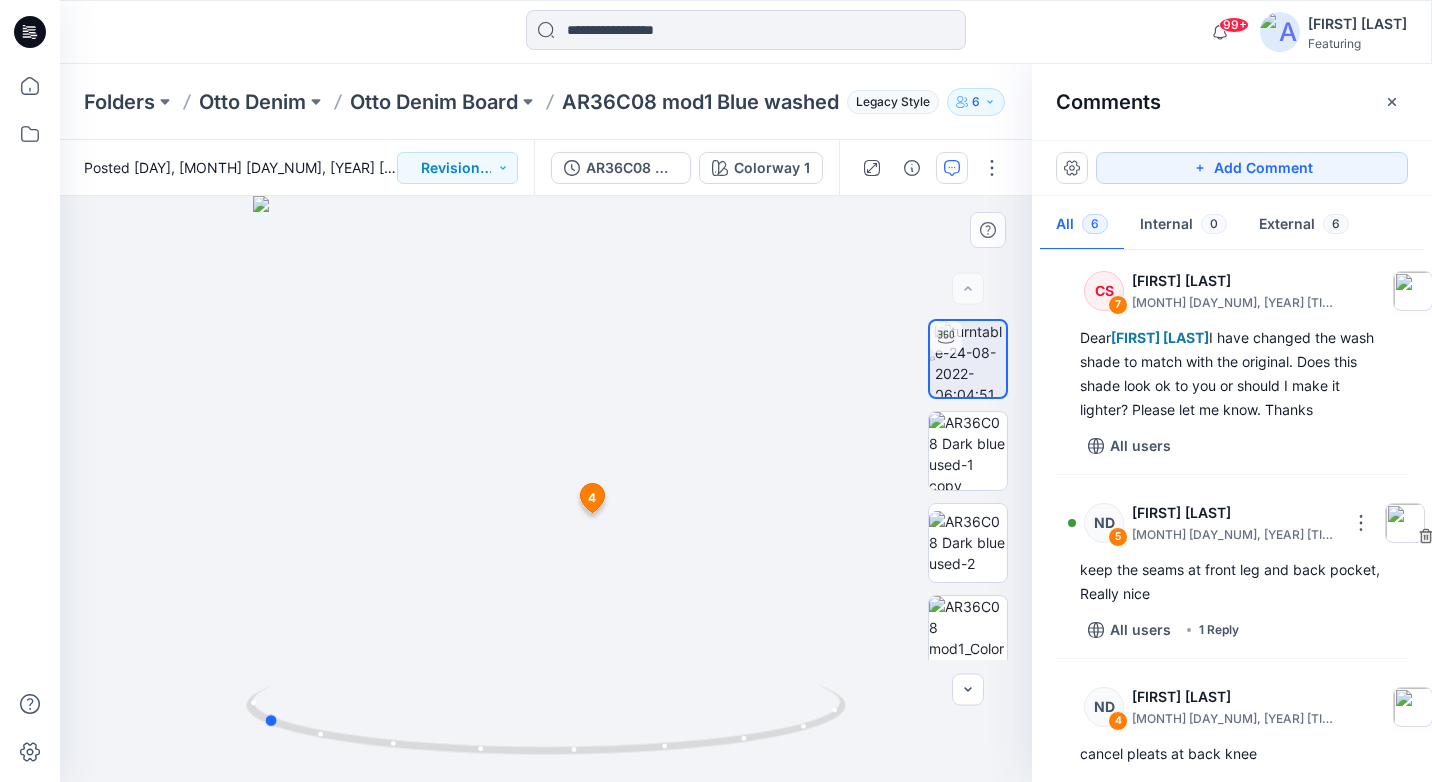 drag, startPoint x: 803, startPoint y: 726, endPoint x: 520, endPoint y: 678, distance: 287.0418 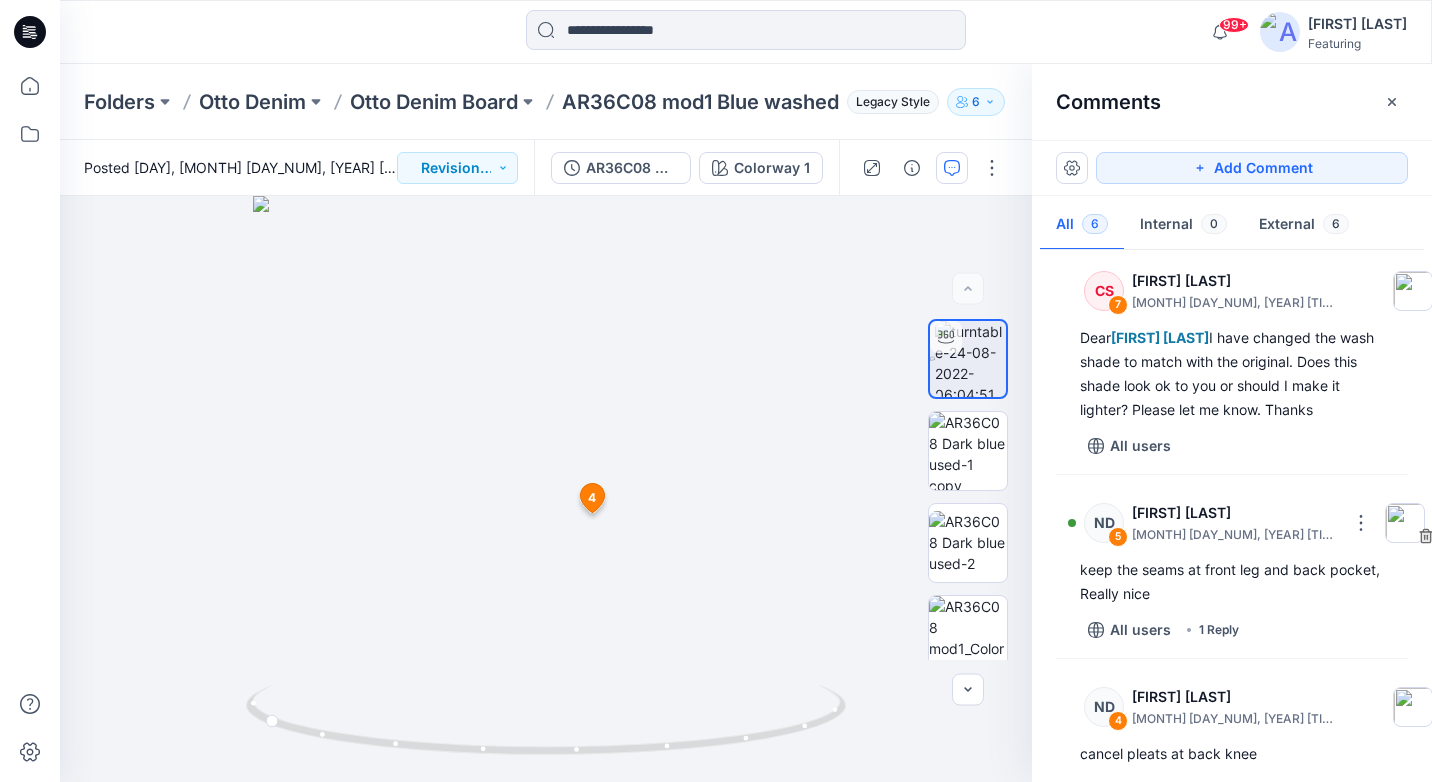 click on "4" at bounding box center [592, 498] 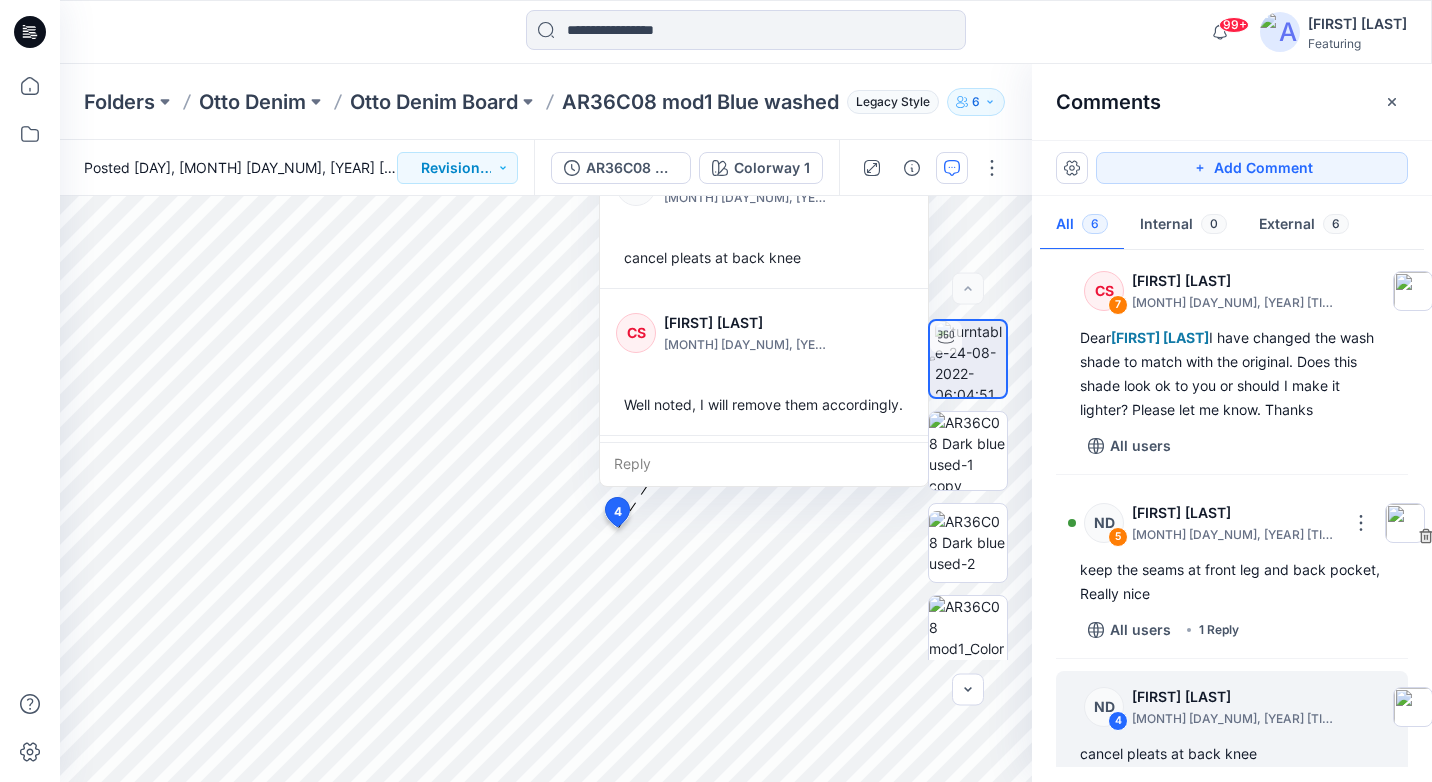 scroll, scrollTop: 51, scrollLeft: 0, axis: vertical 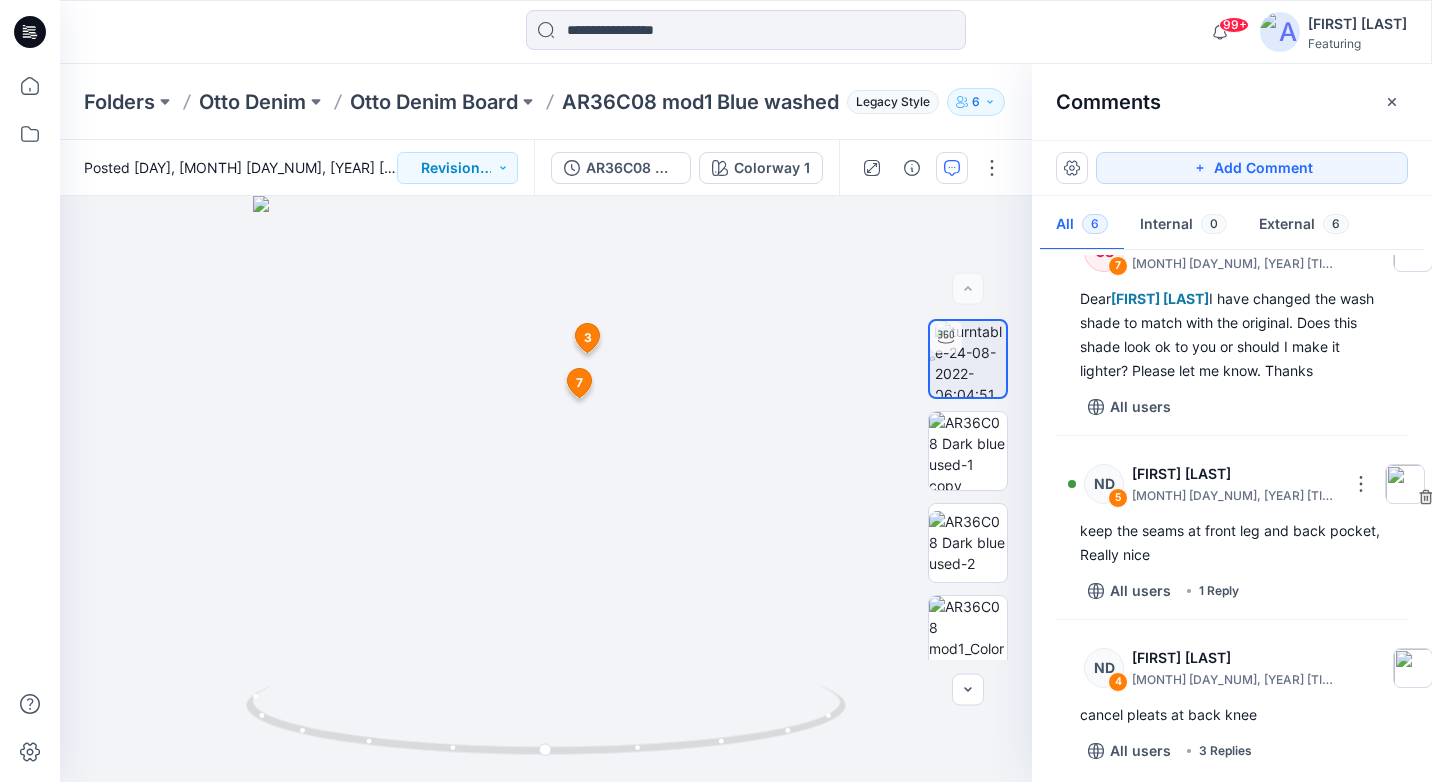 click at bounding box center [546, 489] 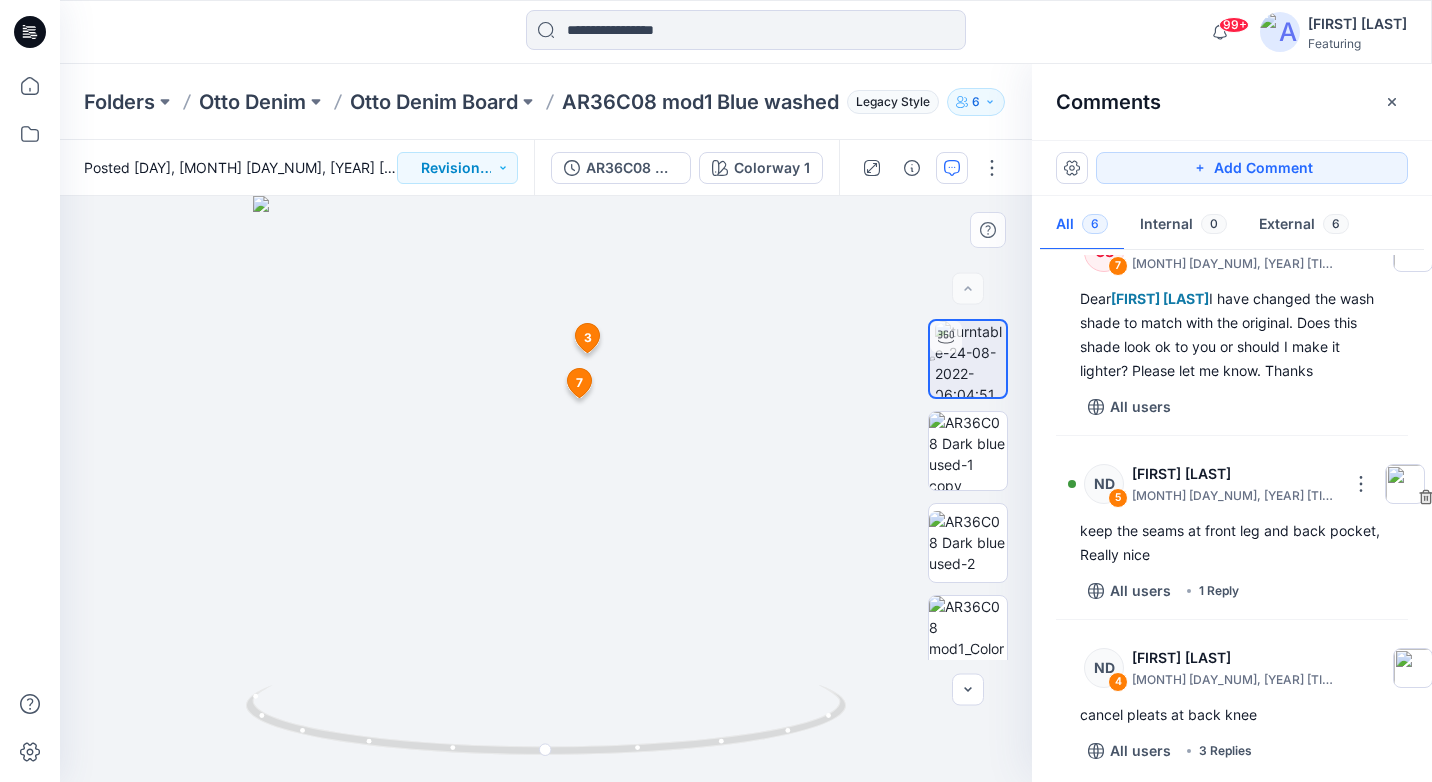 click at bounding box center [546, 489] 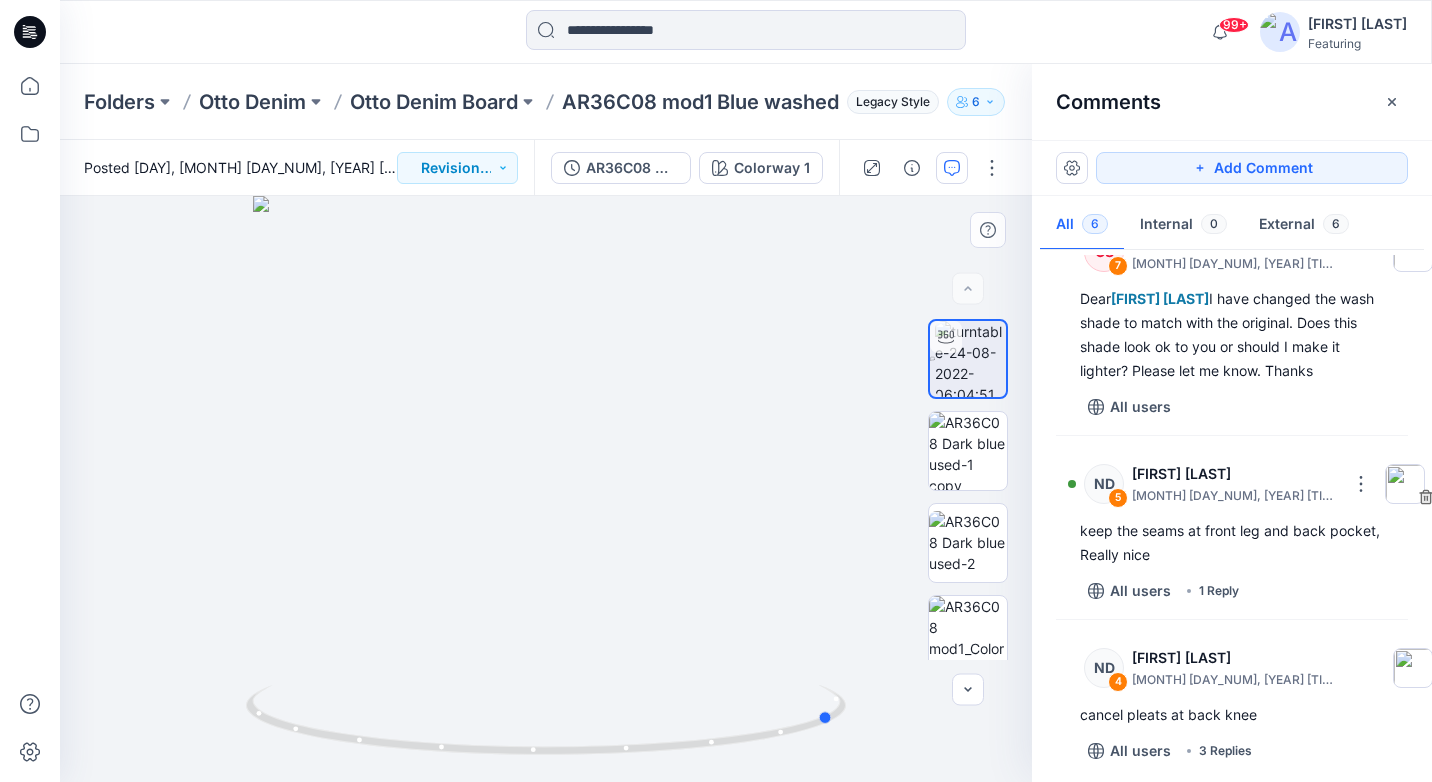 drag, startPoint x: 755, startPoint y: 708, endPoint x: 444, endPoint y: 669, distance: 313.4358 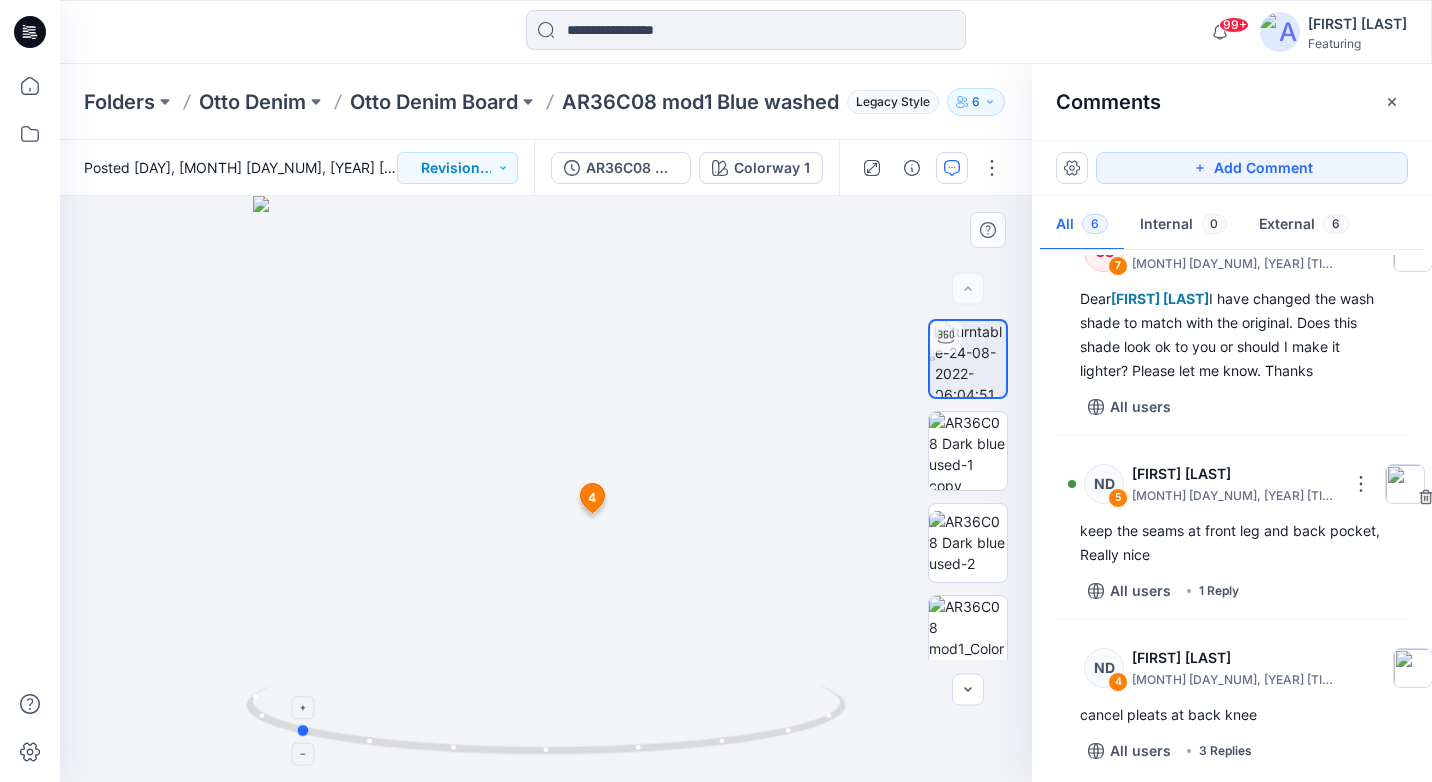 drag, startPoint x: 438, startPoint y: 746, endPoint x: 498, endPoint y: 727, distance: 62.936478 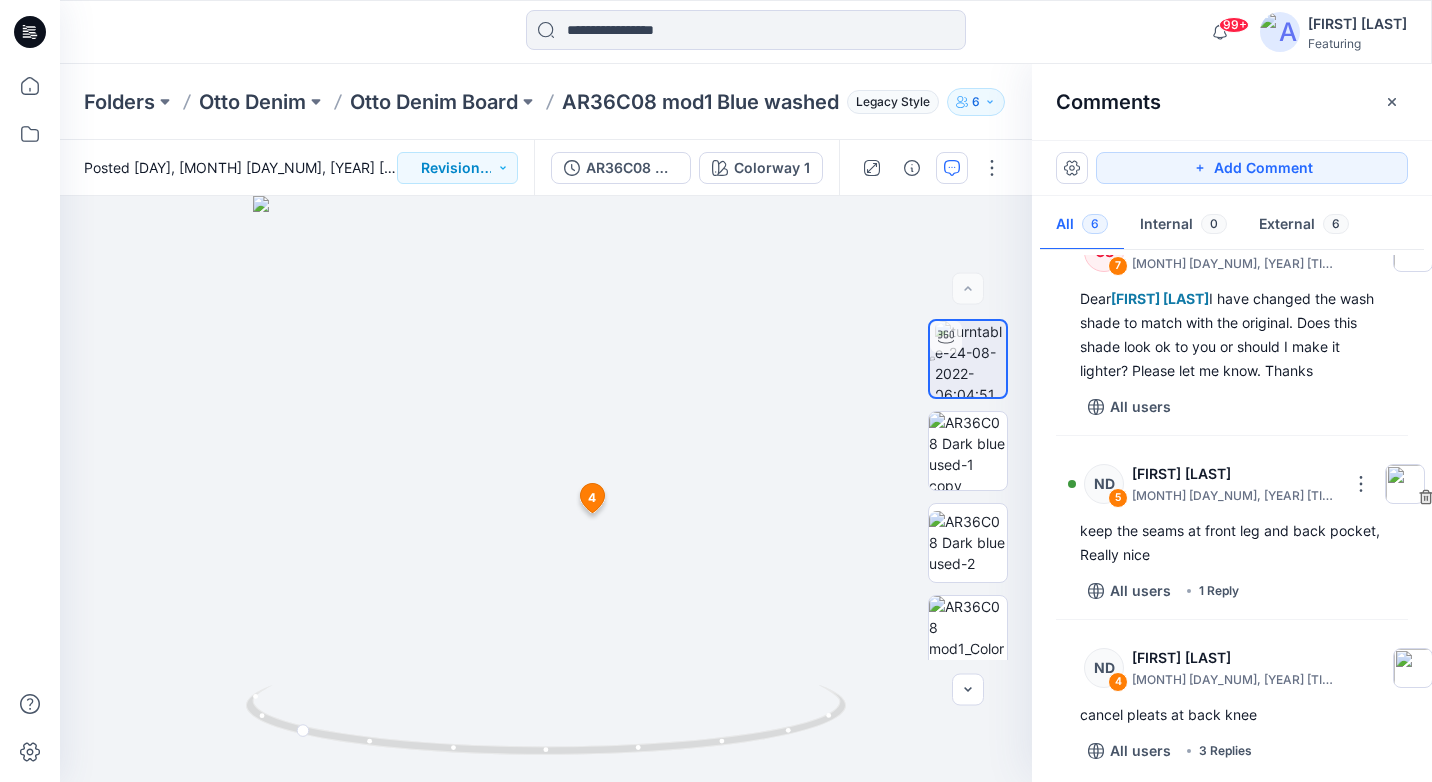 click on "4" at bounding box center [592, 498] 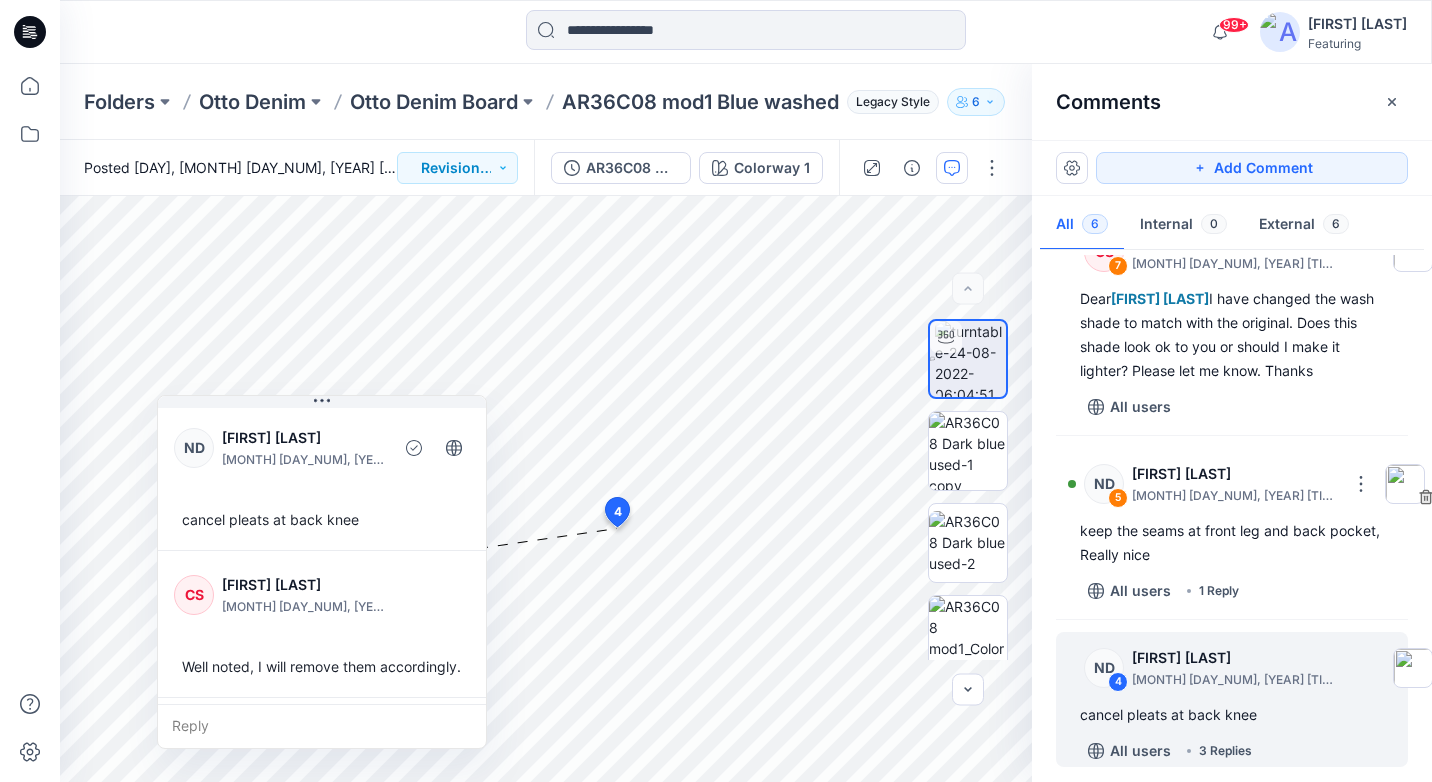 drag, startPoint x: 640, startPoint y: 234, endPoint x: 198, endPoint y: 496, distance: 513.8171 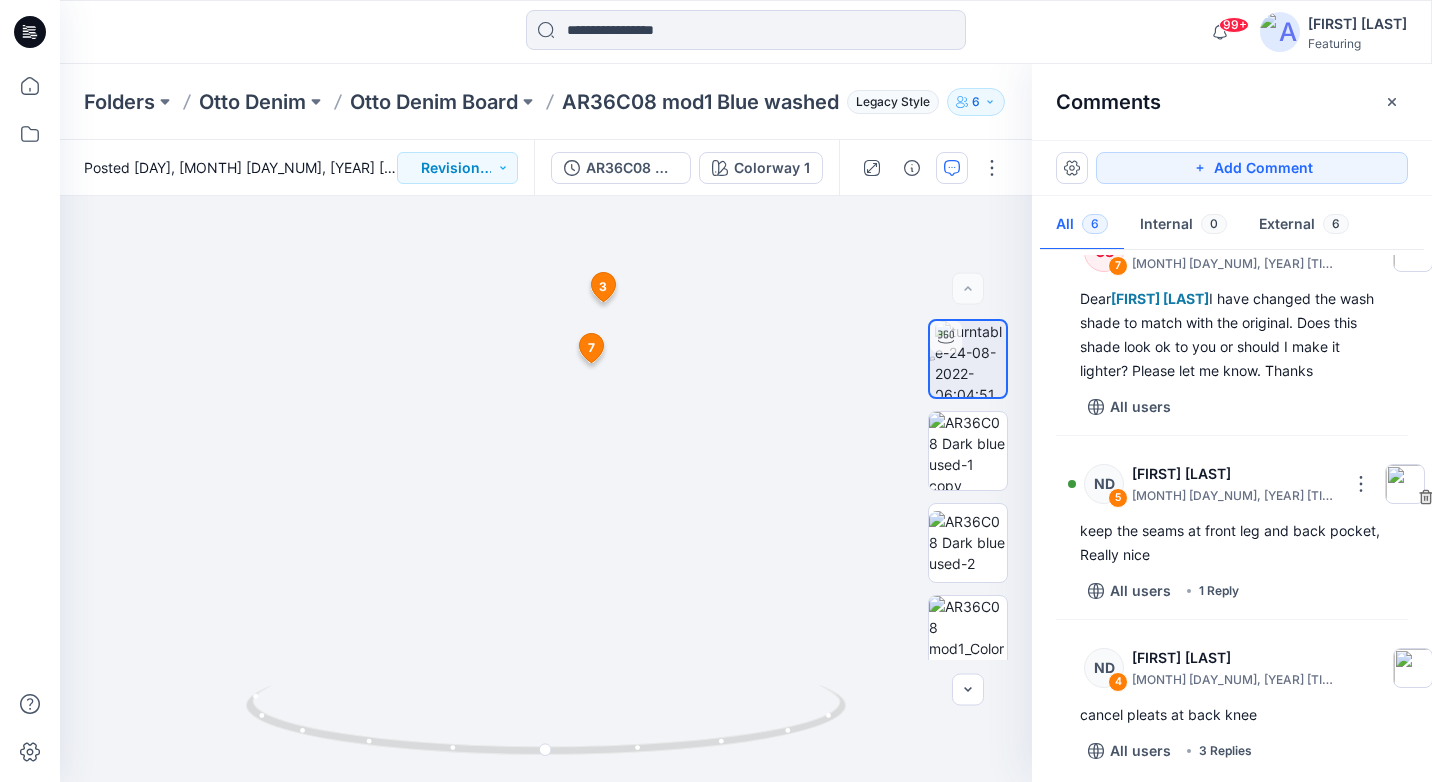 click on "7" at bounding box center [591, 348] 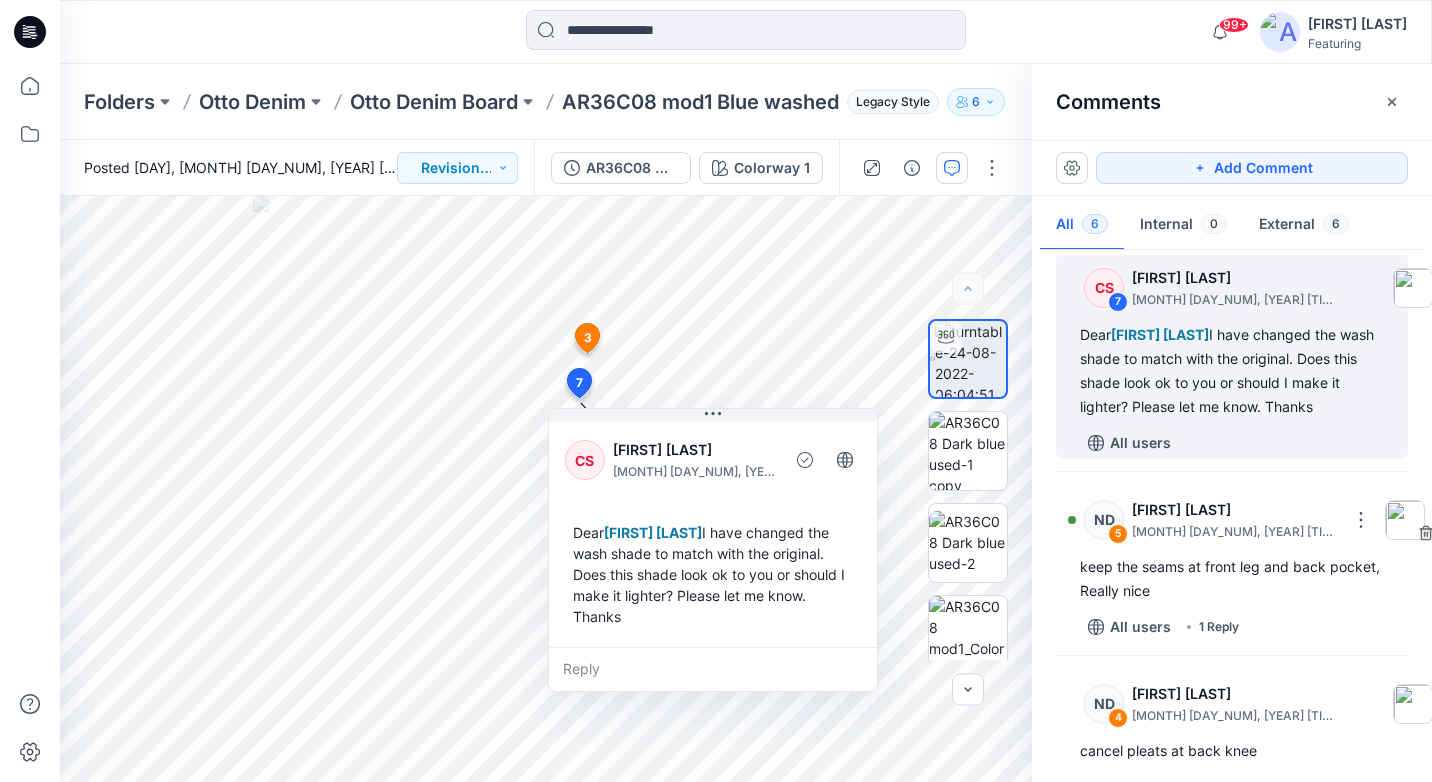scroll, scrollTop: 12, scrollLeft: 0, axis: vertical 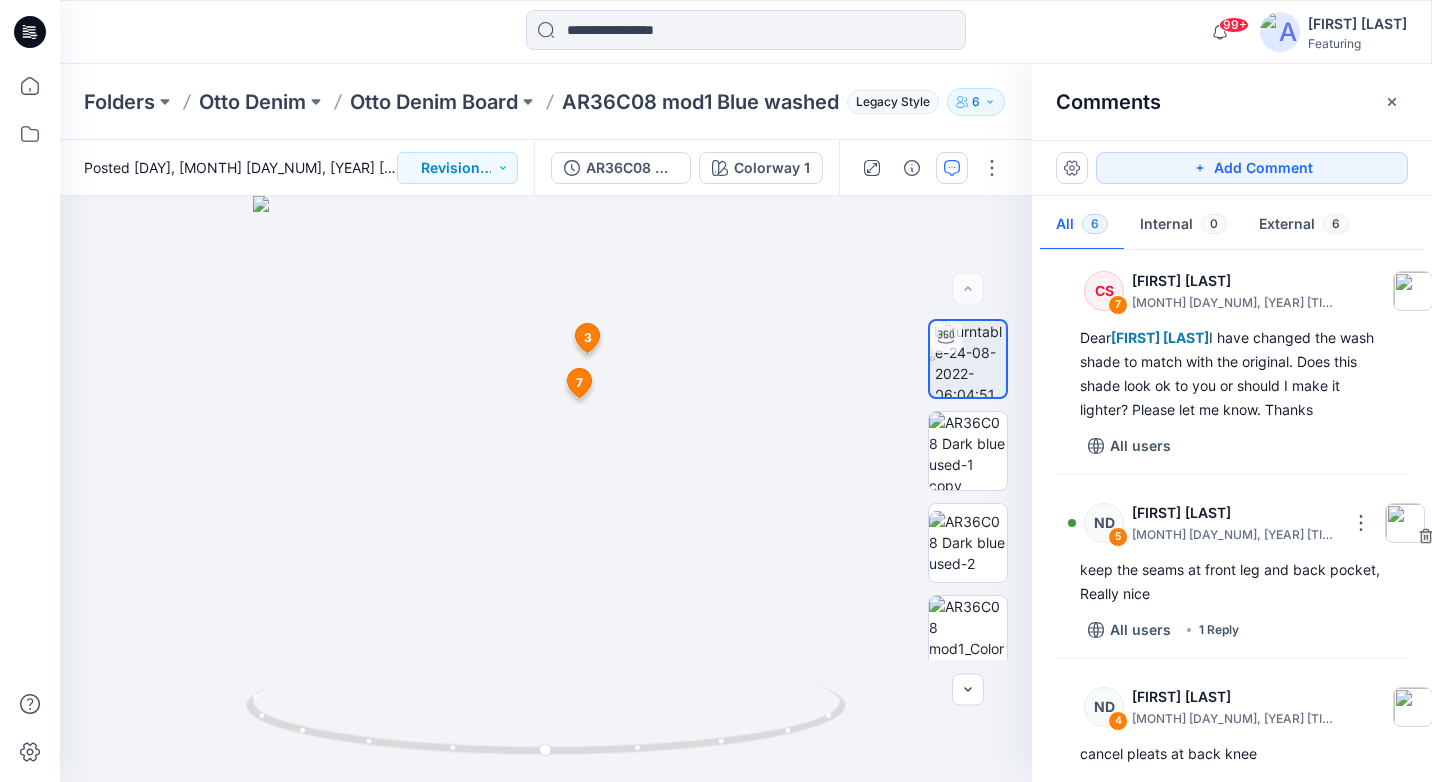 click on "3" at bounding box center [588, 338] 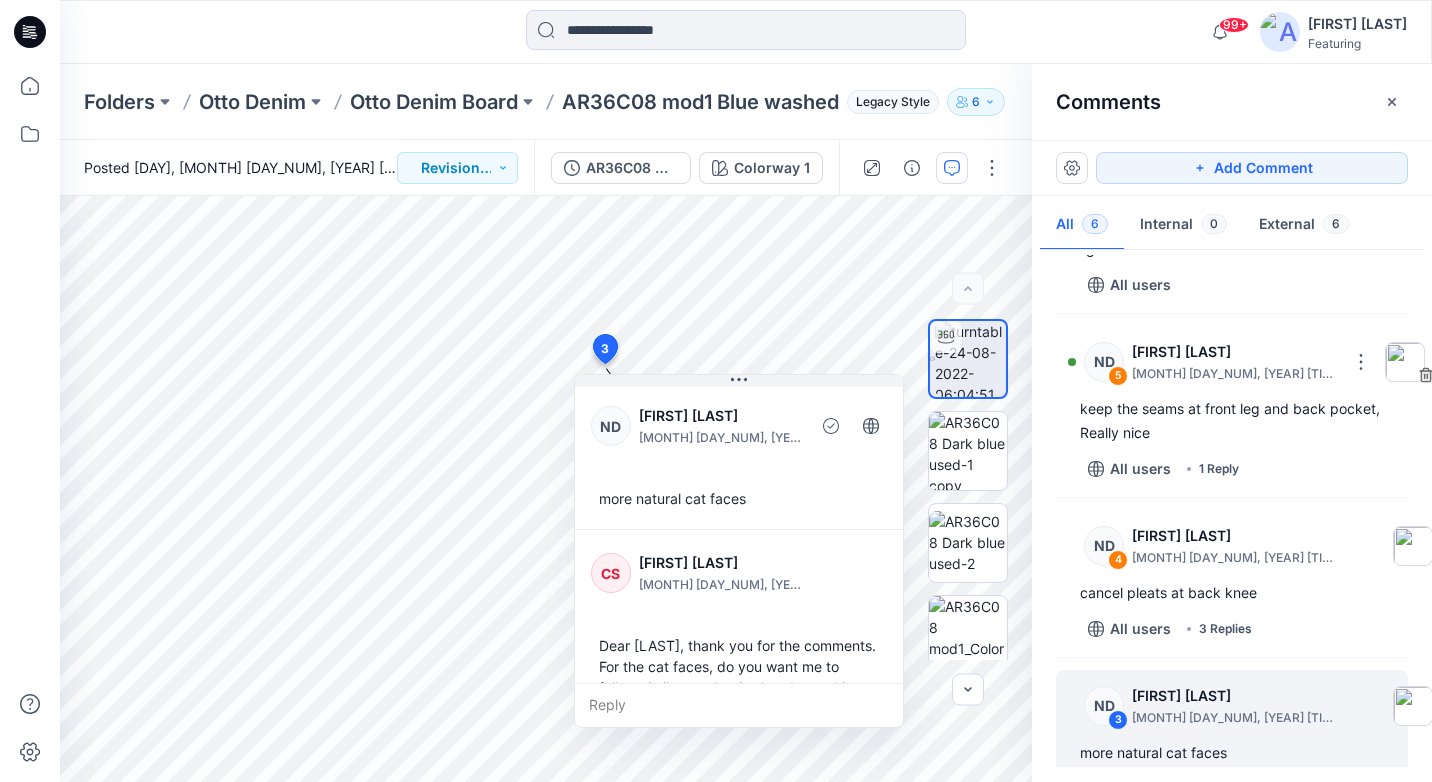 scroll, scrollTop: 211, scrollLeft: 0, axis: vertical 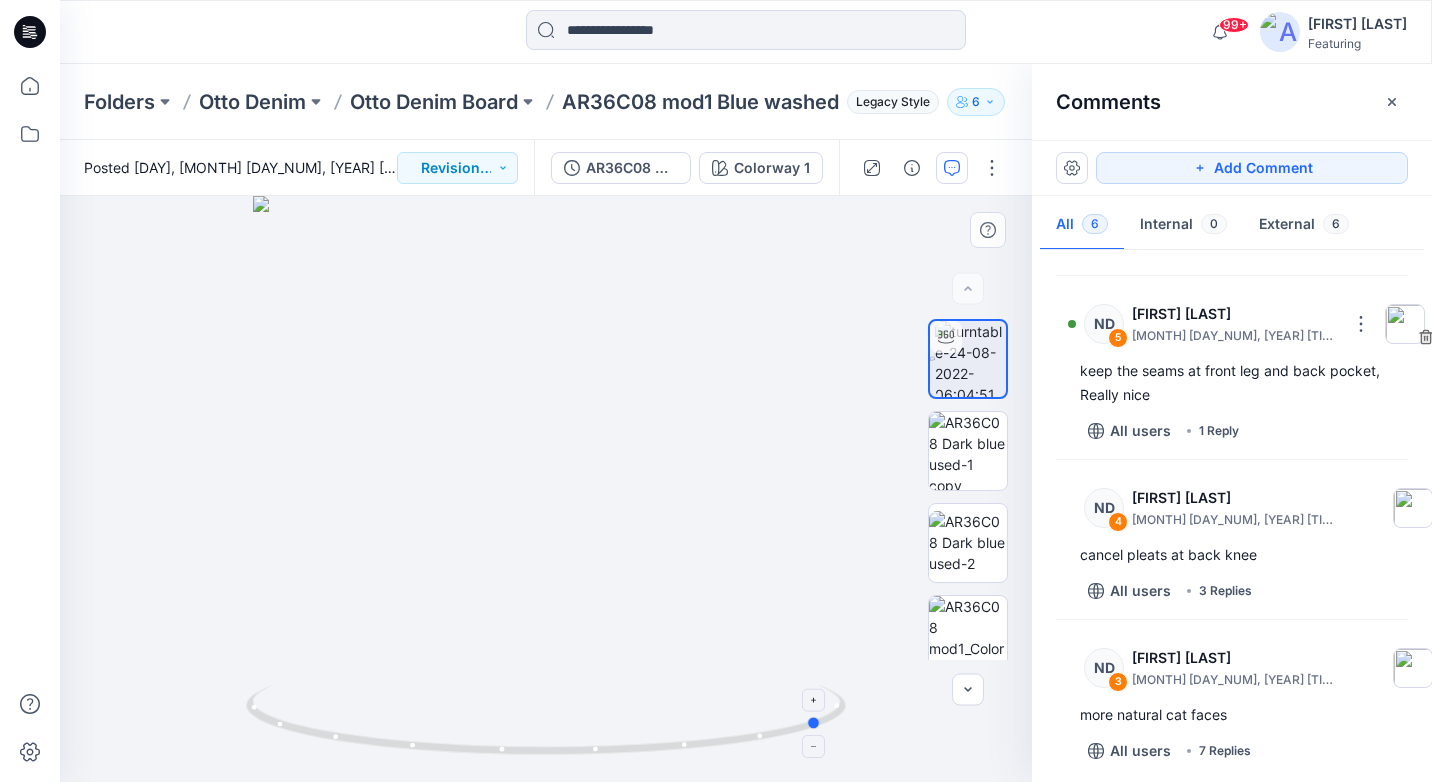 drag, startPoint x: 798, startPoint y: 729, endPoint x: 476, endPoint y: 726, distance: 322.01398 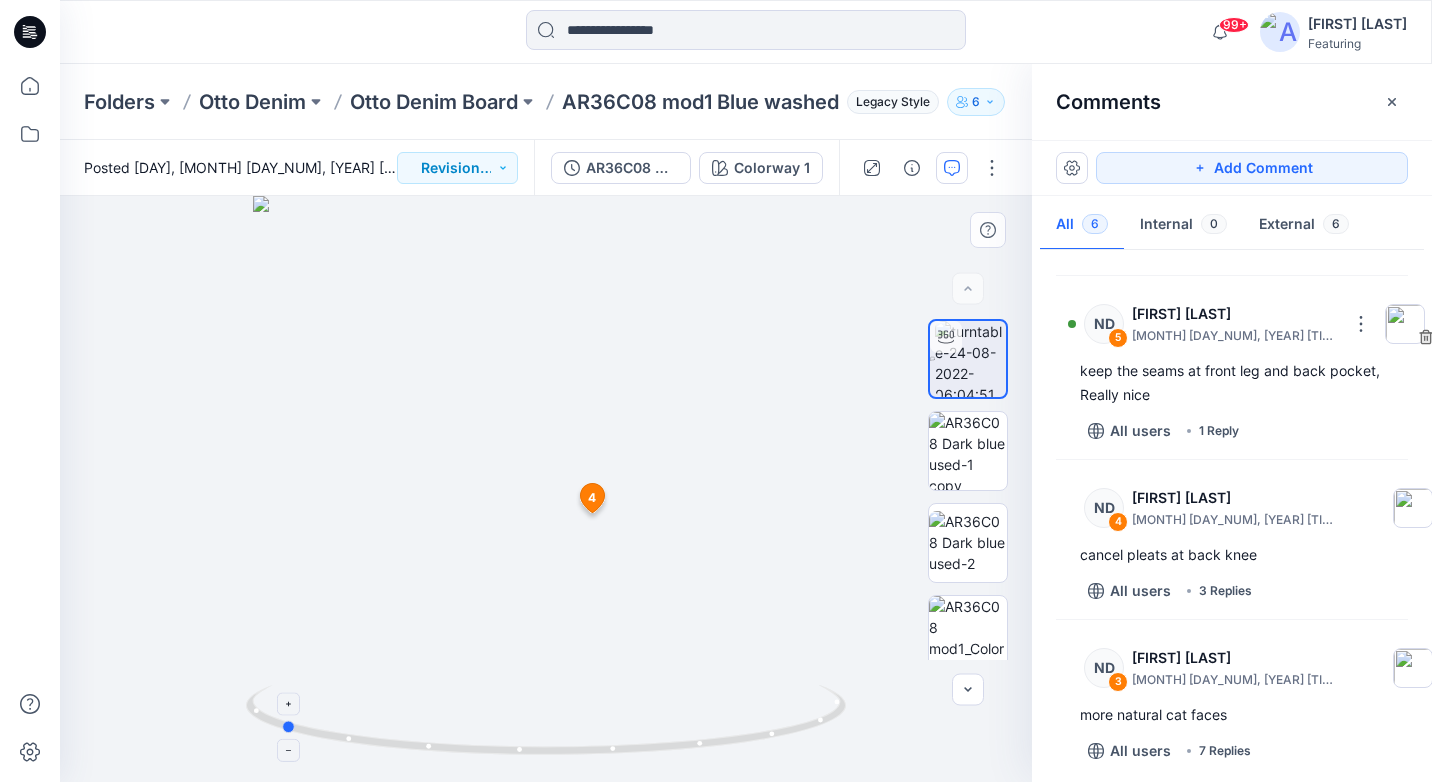 drag, startPoint x: 476, startPoint y: 747, endPoint x: 538, endPoint y: 746, distance: 62.008064 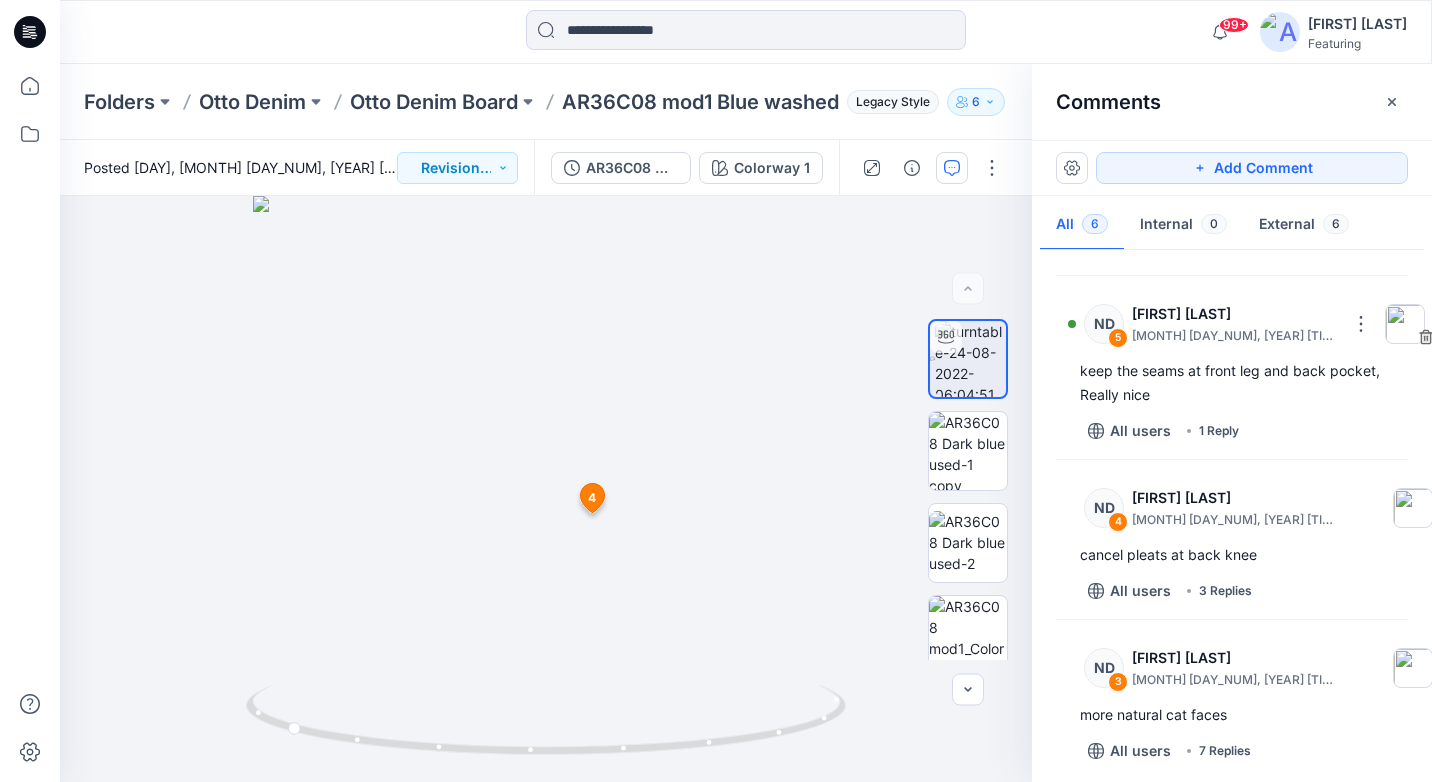 click on "4" at bounding box center (592, 498) 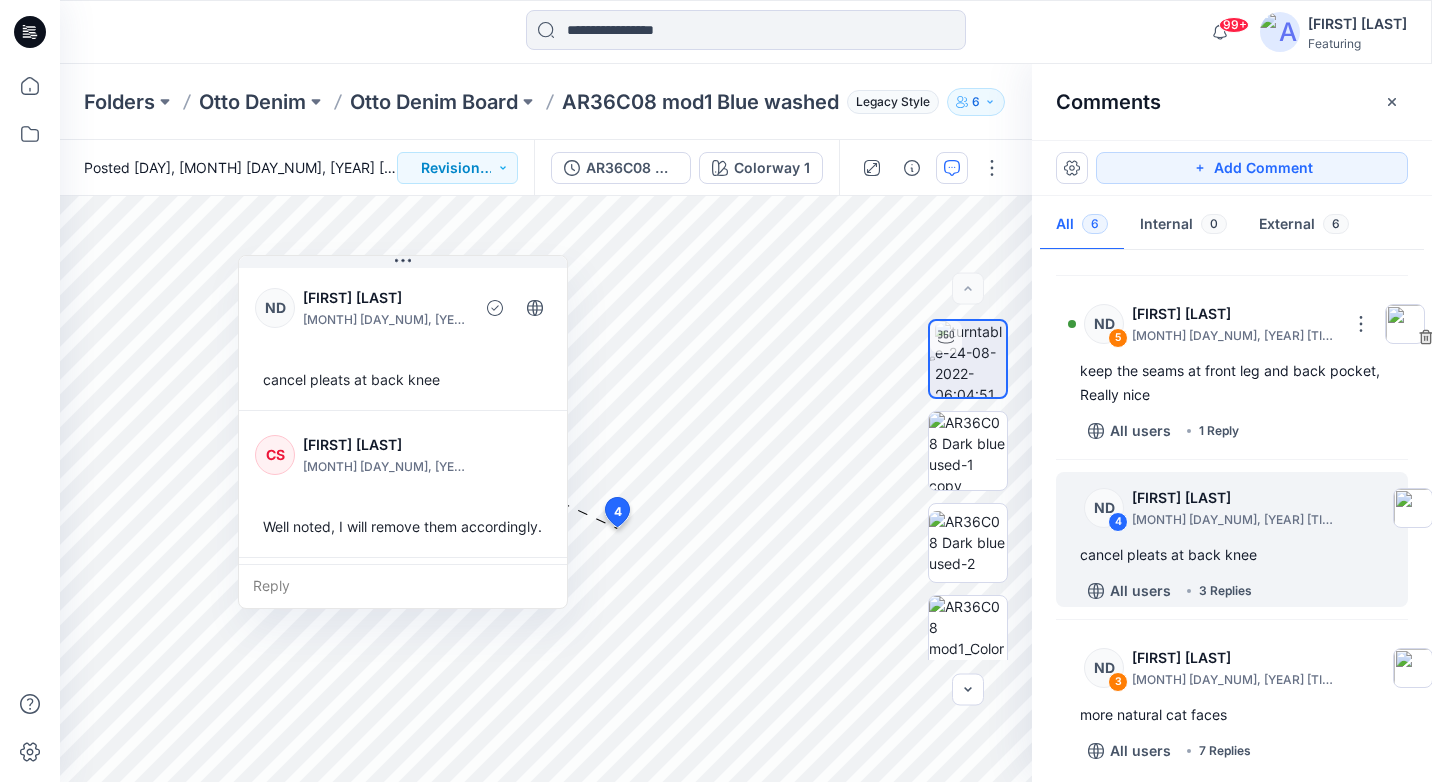 drag, startPoint x: 835, startPoint y: 226, endPoint x: 474, endPoint y: 348, distance: 381.05774 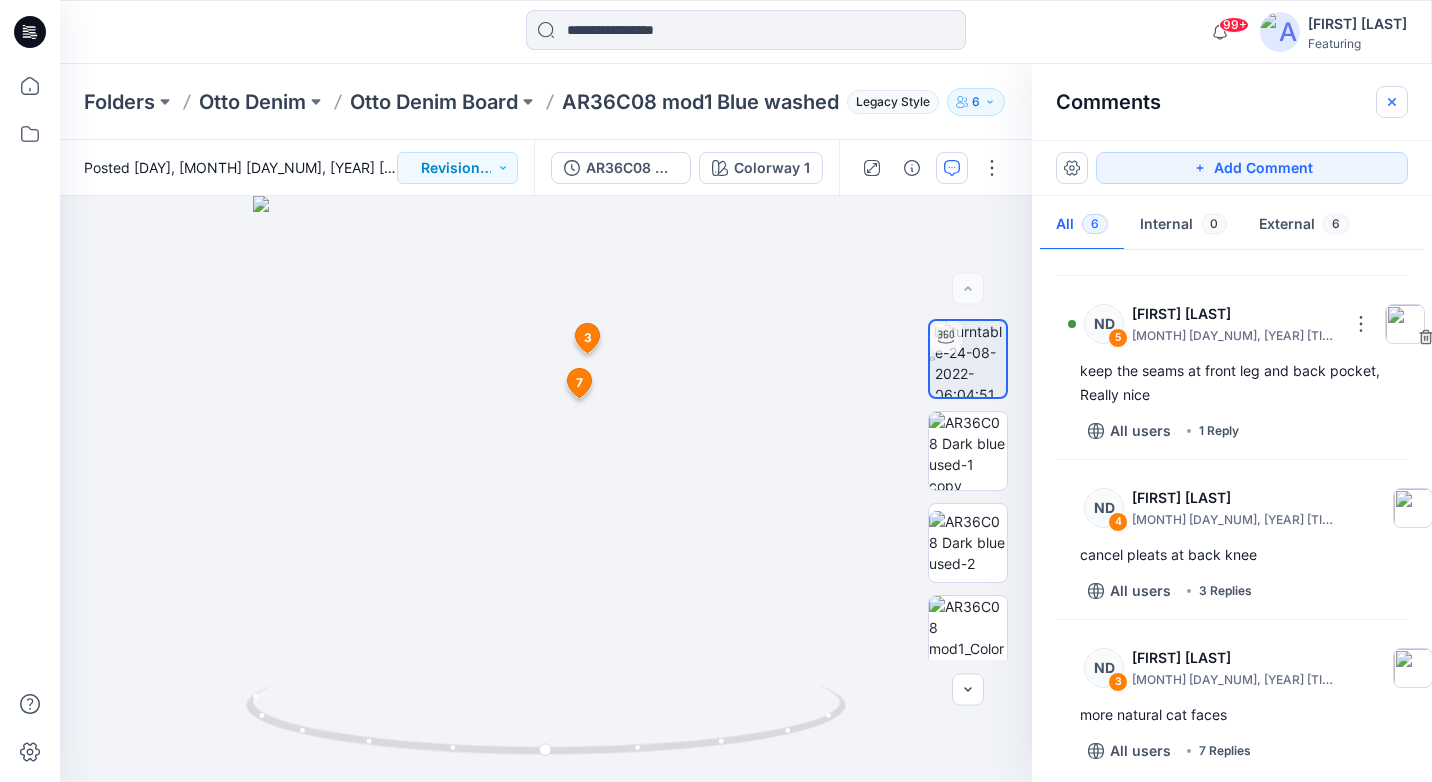 click 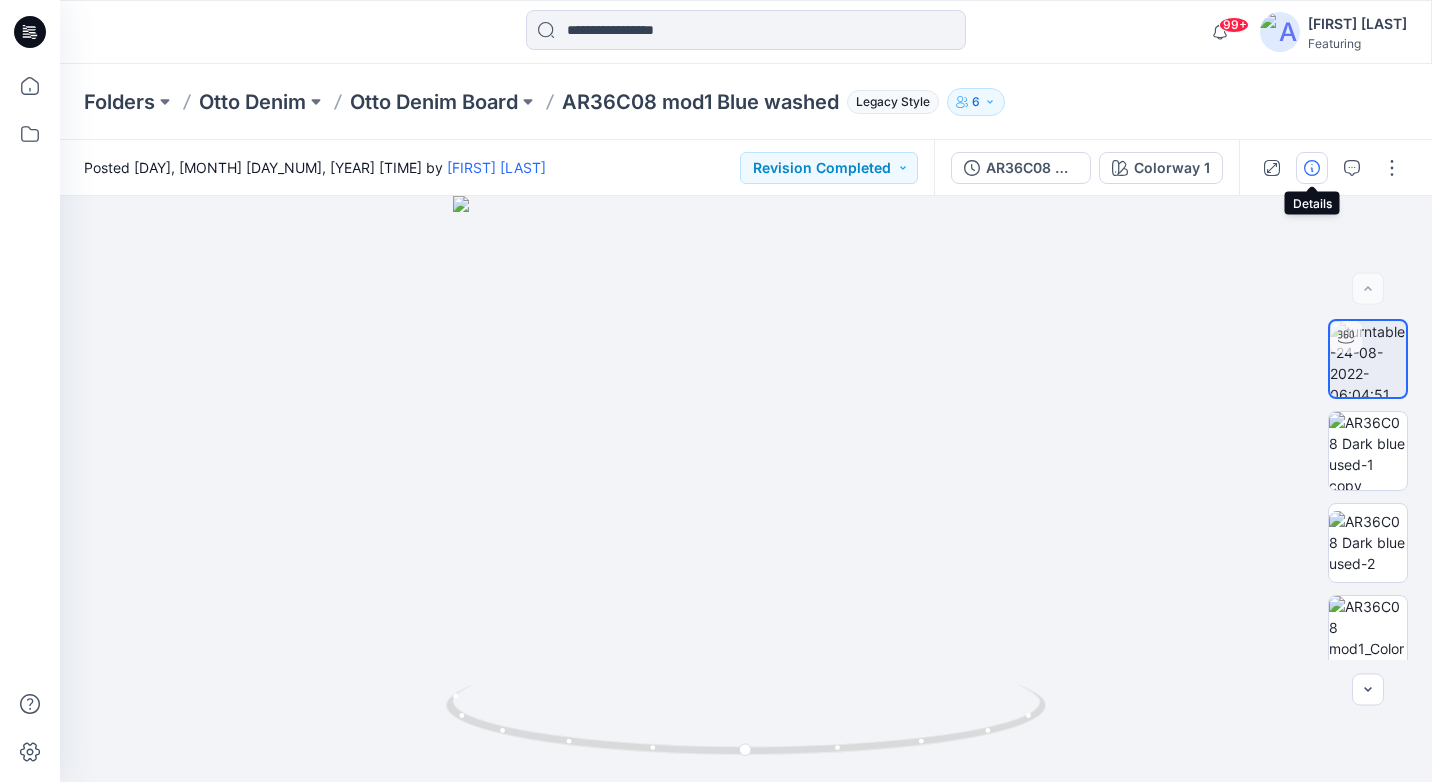 click 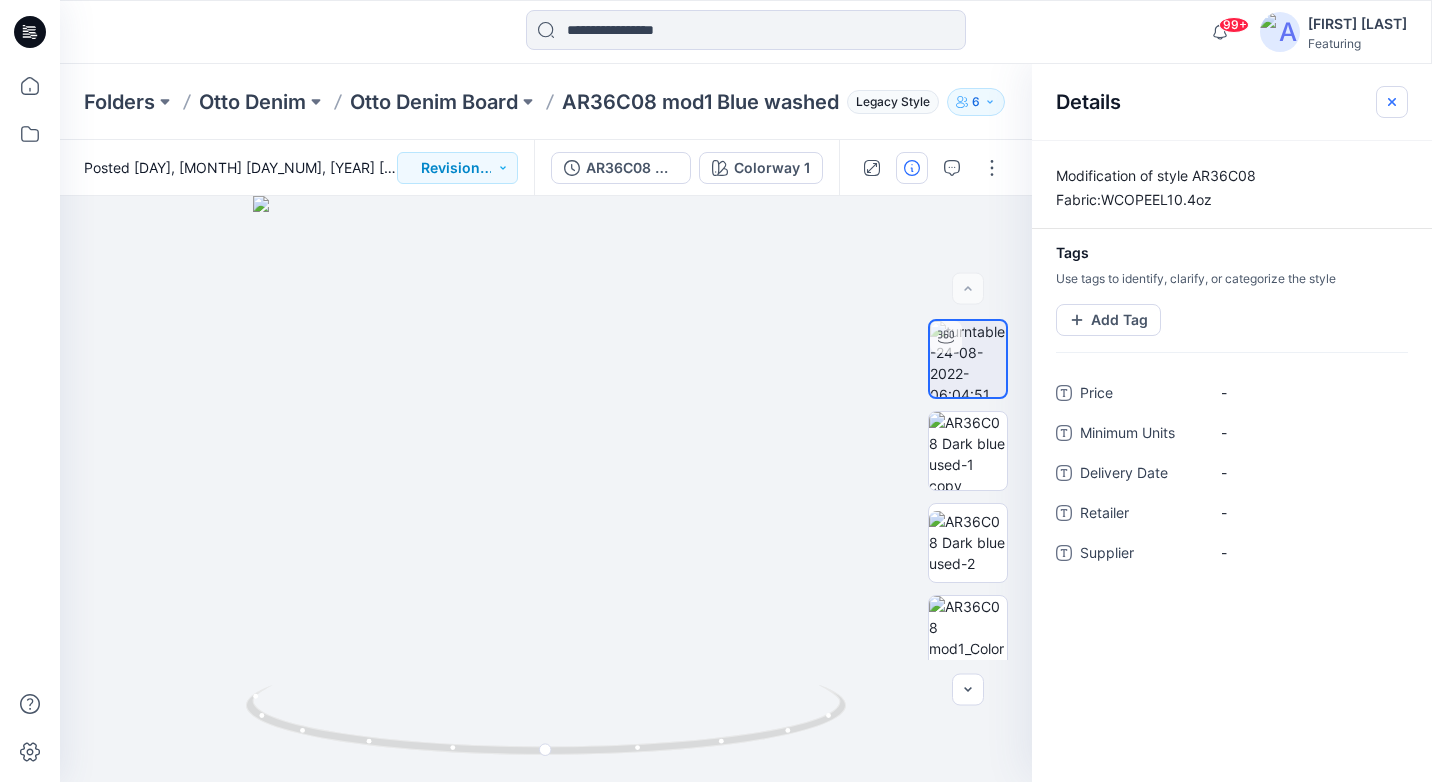 click 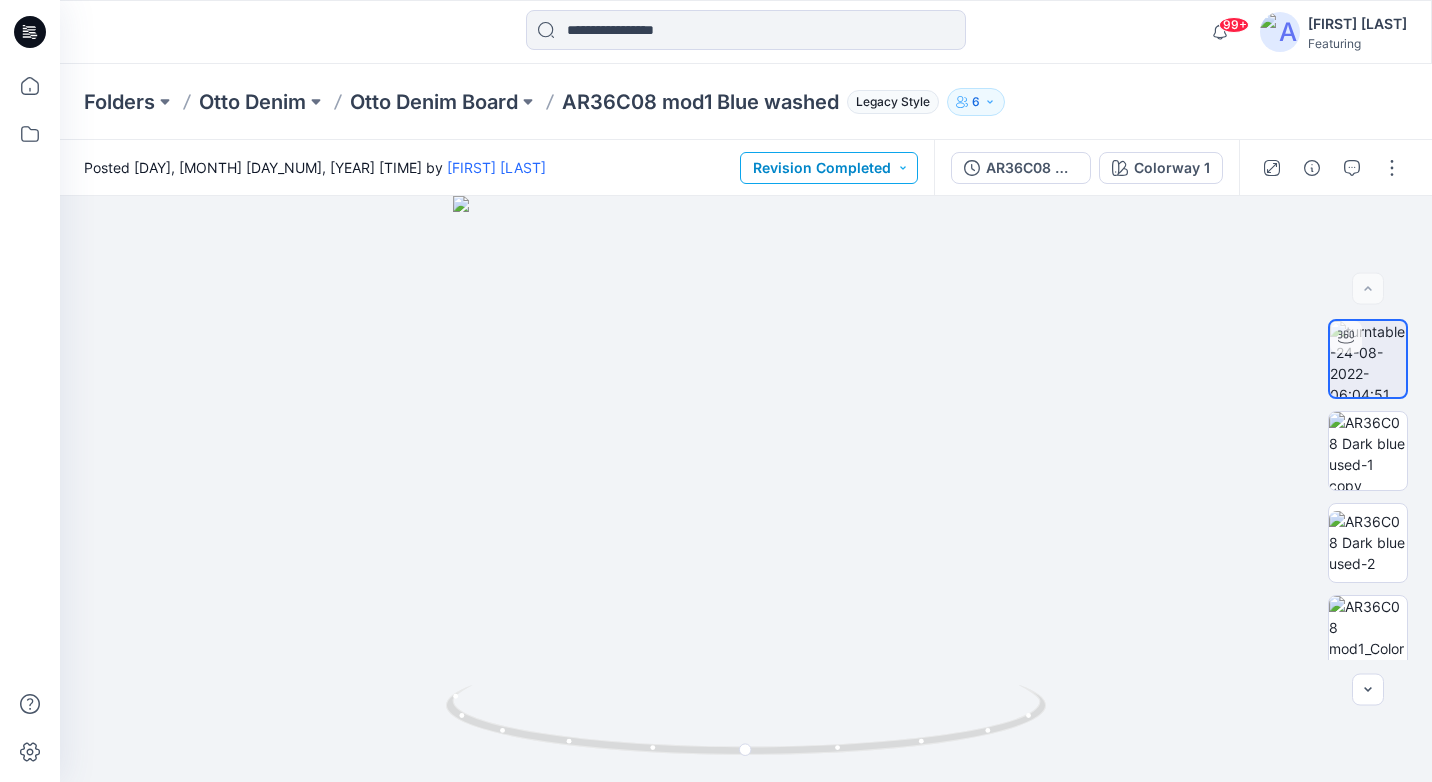 click on "Revision Completed" at bounding box center (829, 168) 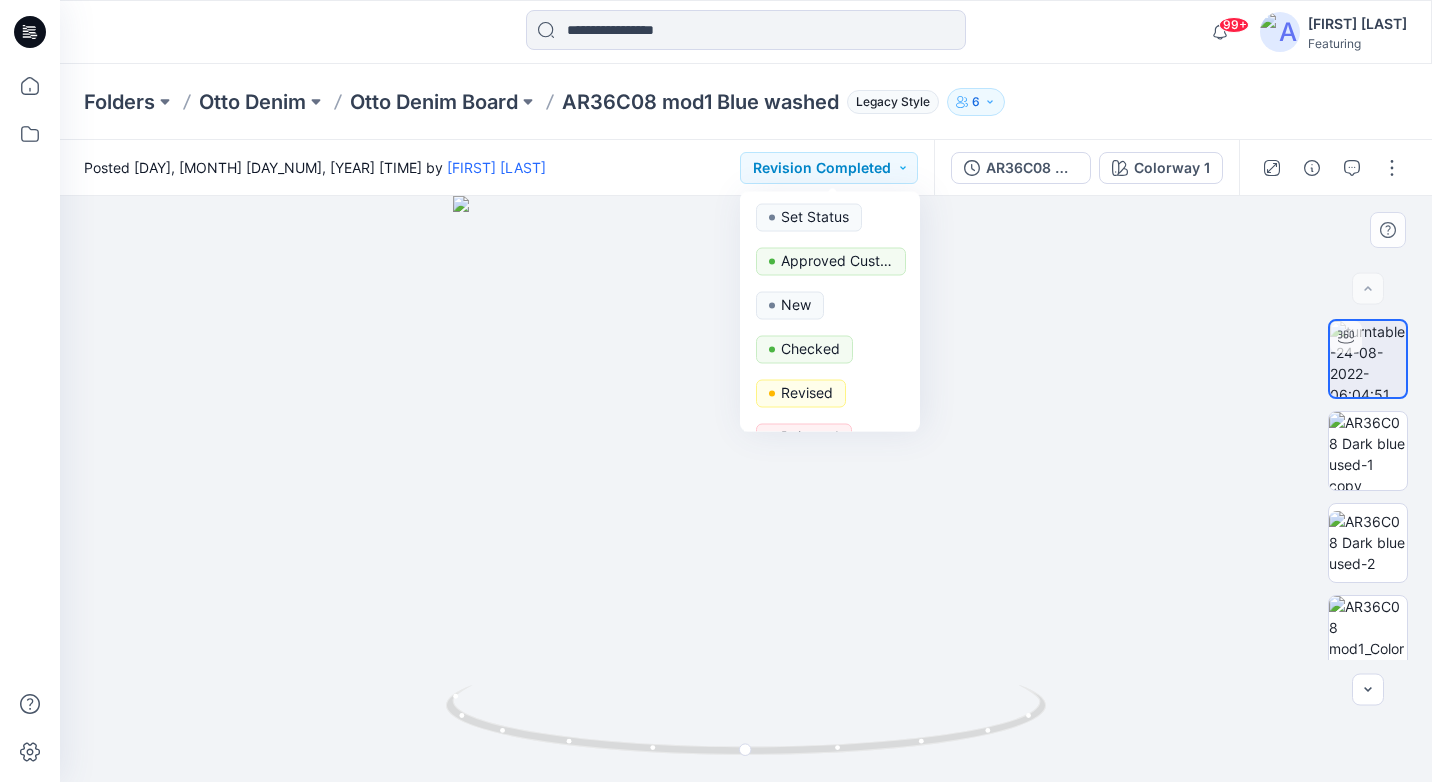 click at bounding box center (746, 489) 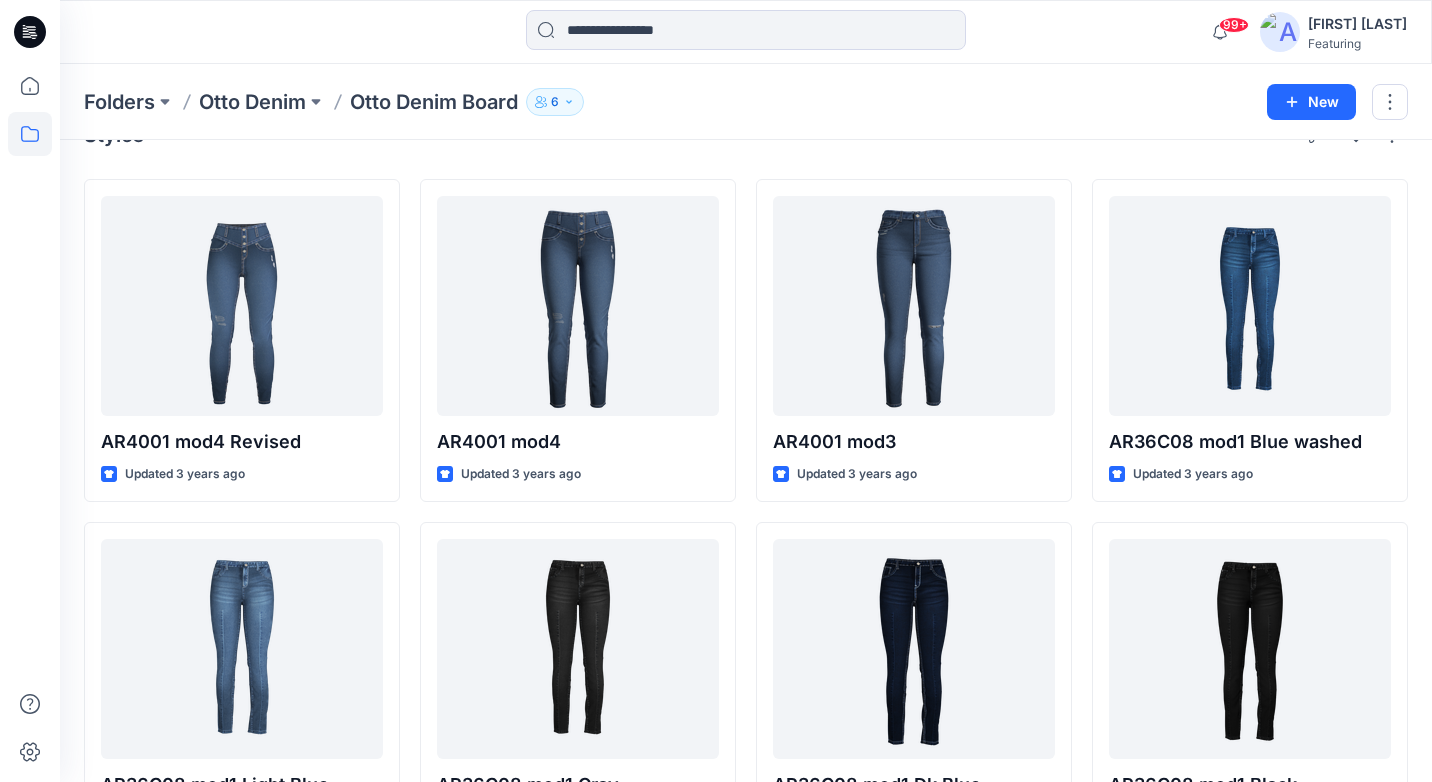 scroll, scrollTop: 0, scrollLeft: 0, axis: both 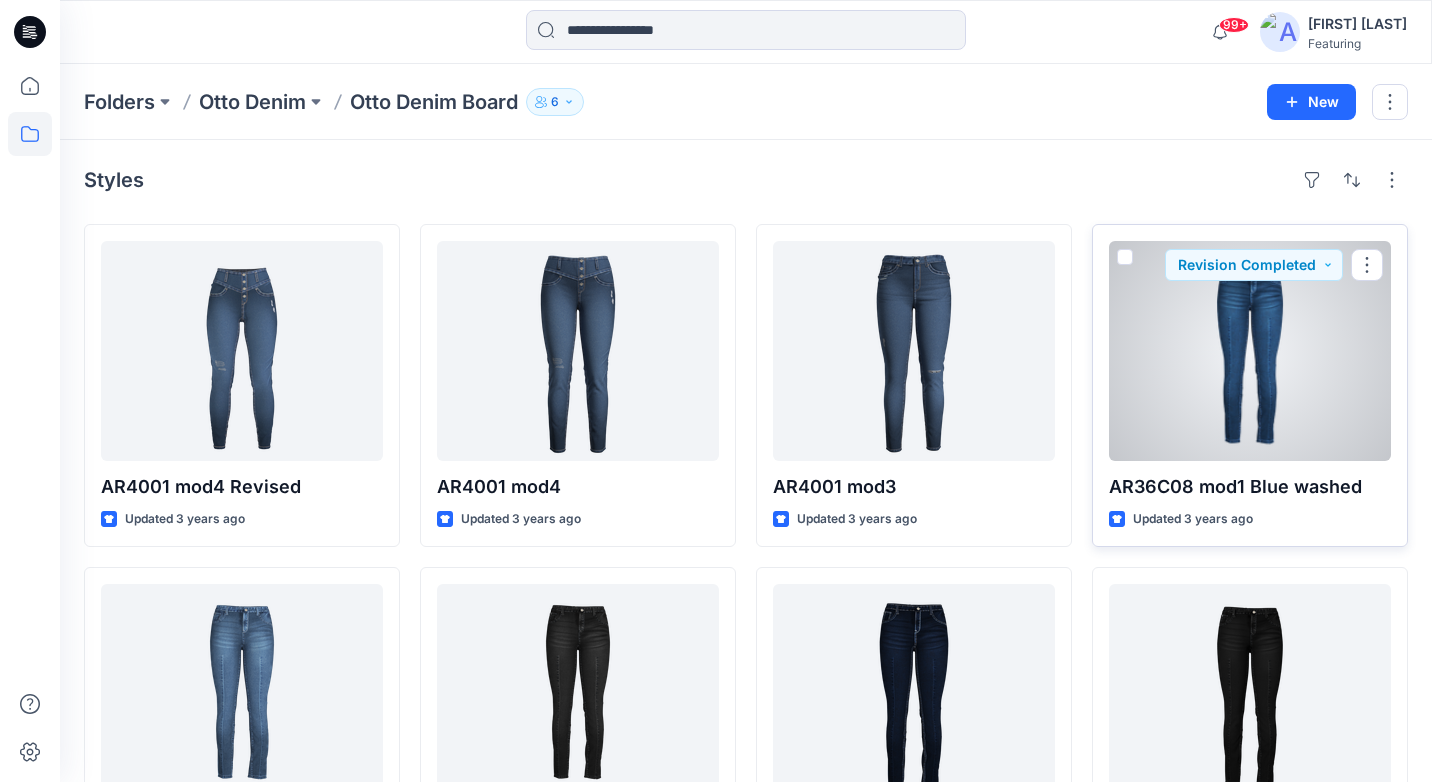 click at bounding box center (1250, 351) 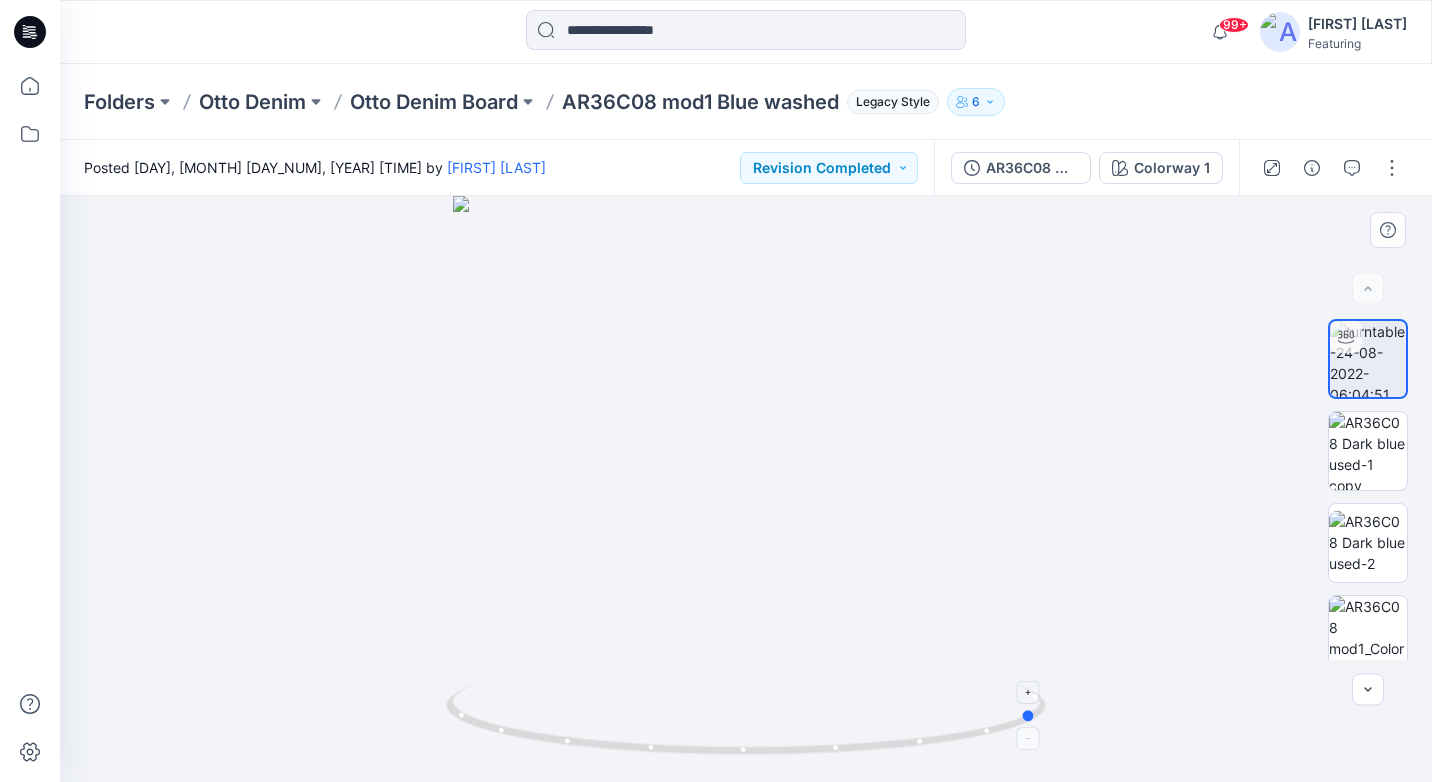 drag, startPoint x: 1014, startPoint y: 719, endPoint x: 707, endPoint y: 737, distance: 307.52722 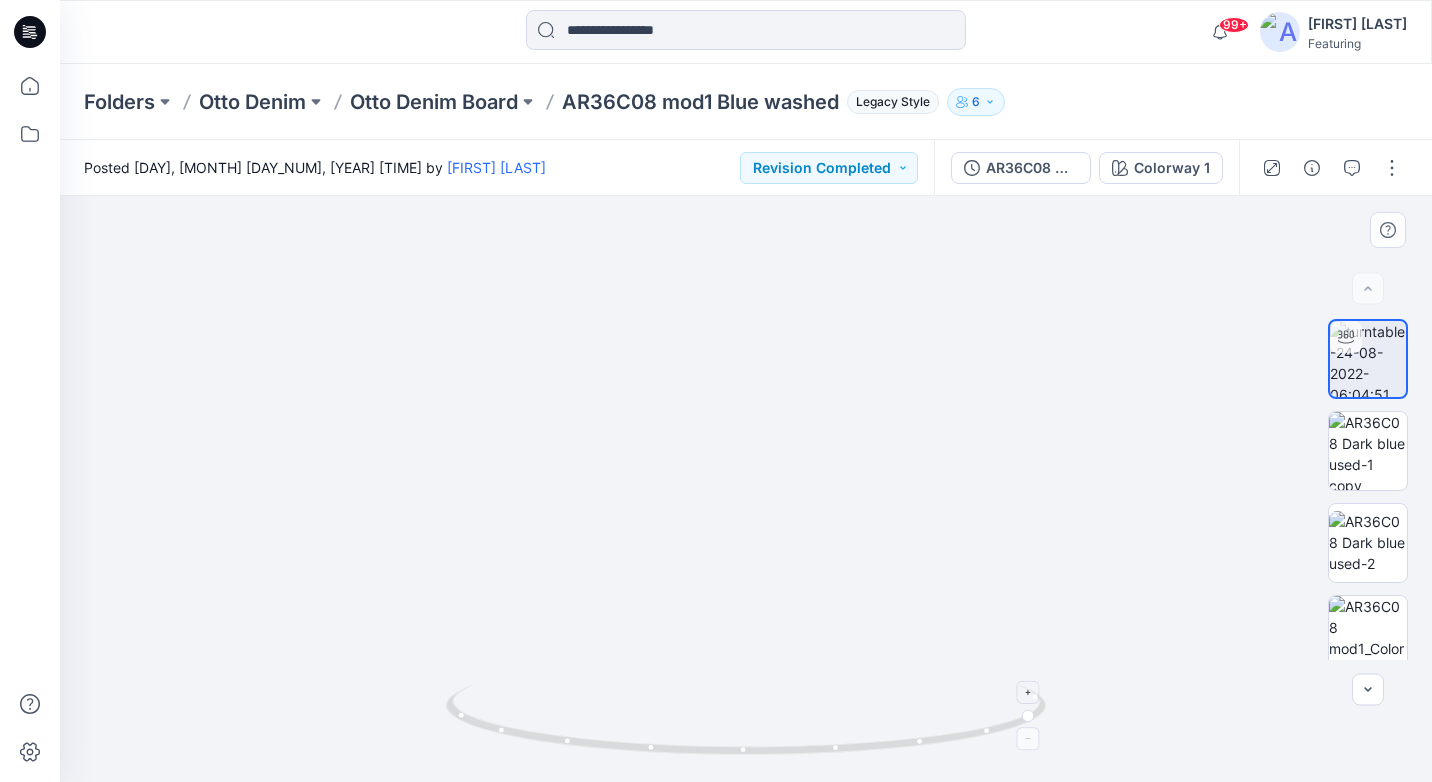 drag, startPoint x: 781, startPoint y: 371, endPoint x: 719, endPoint y: 736, distance: 370.2283 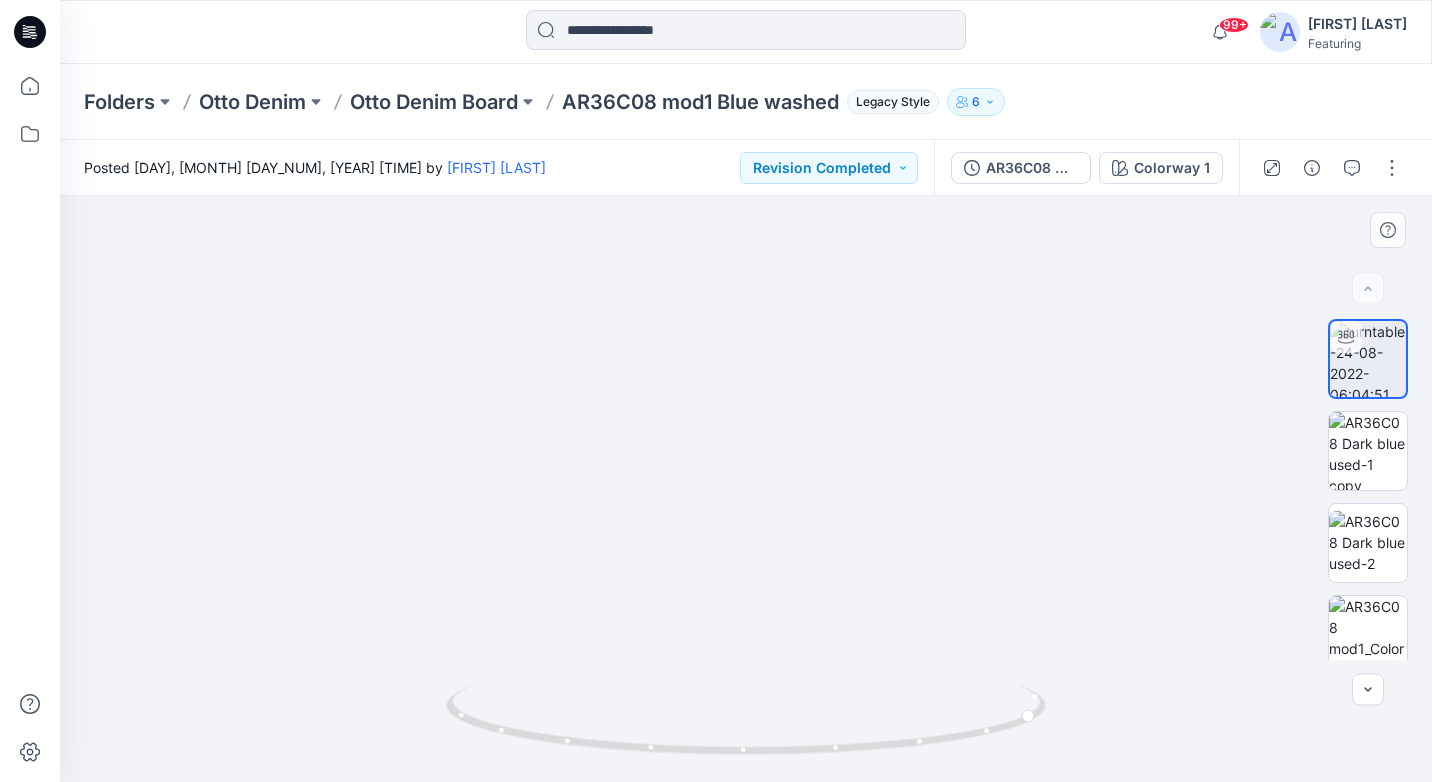 drag, startPoint x: 786, startPoint y: 413, endPoint x: 766, endPoint y: 506, distance: 95.12623 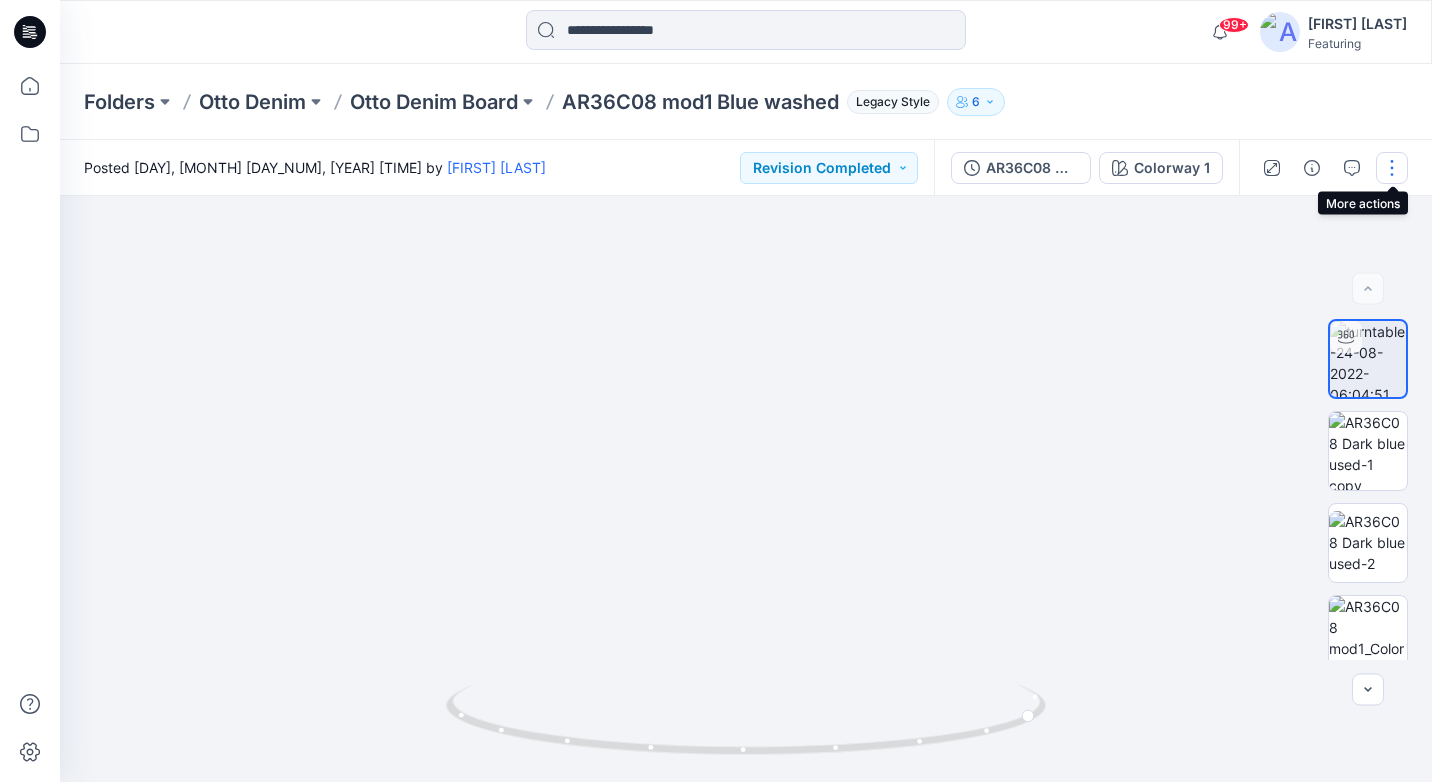 click at bounding box center [1392, 168] 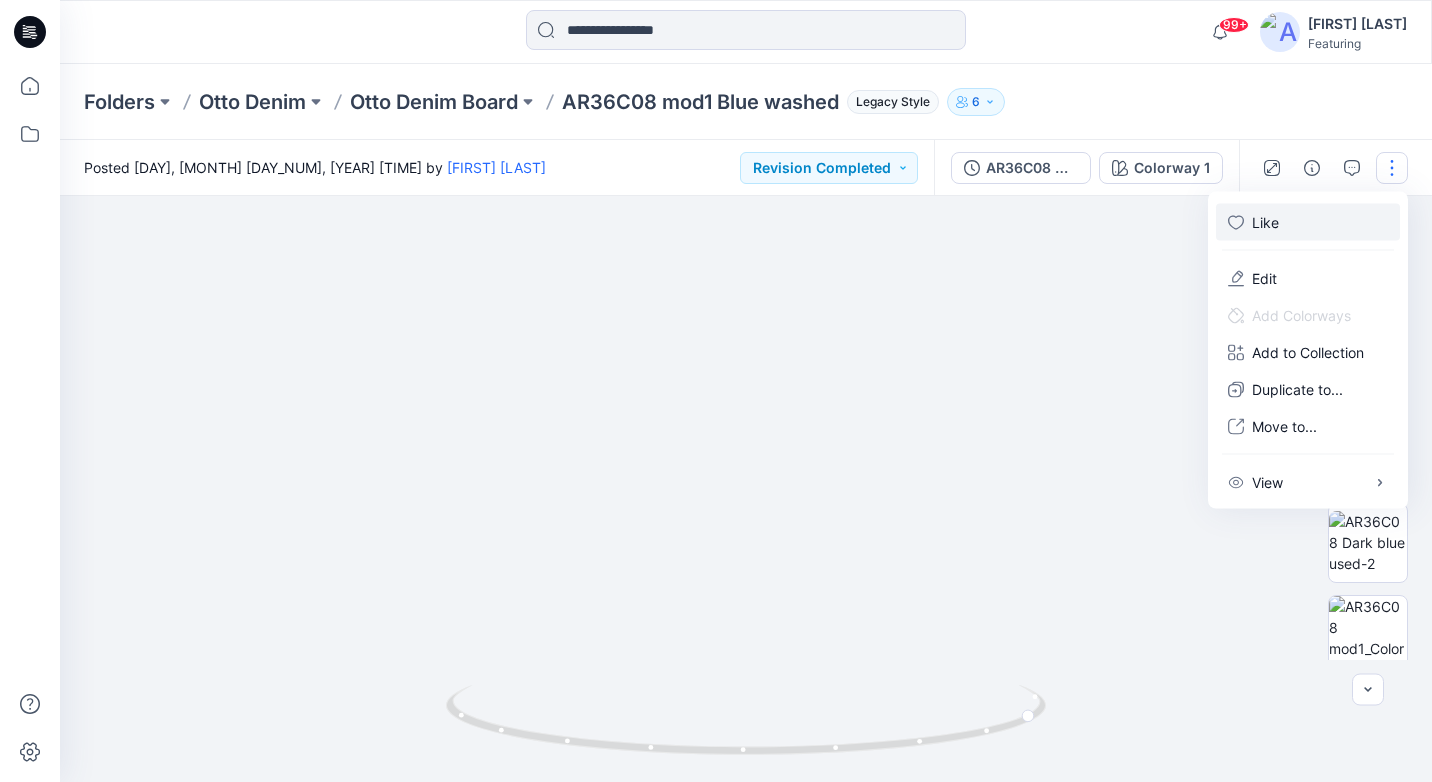 click 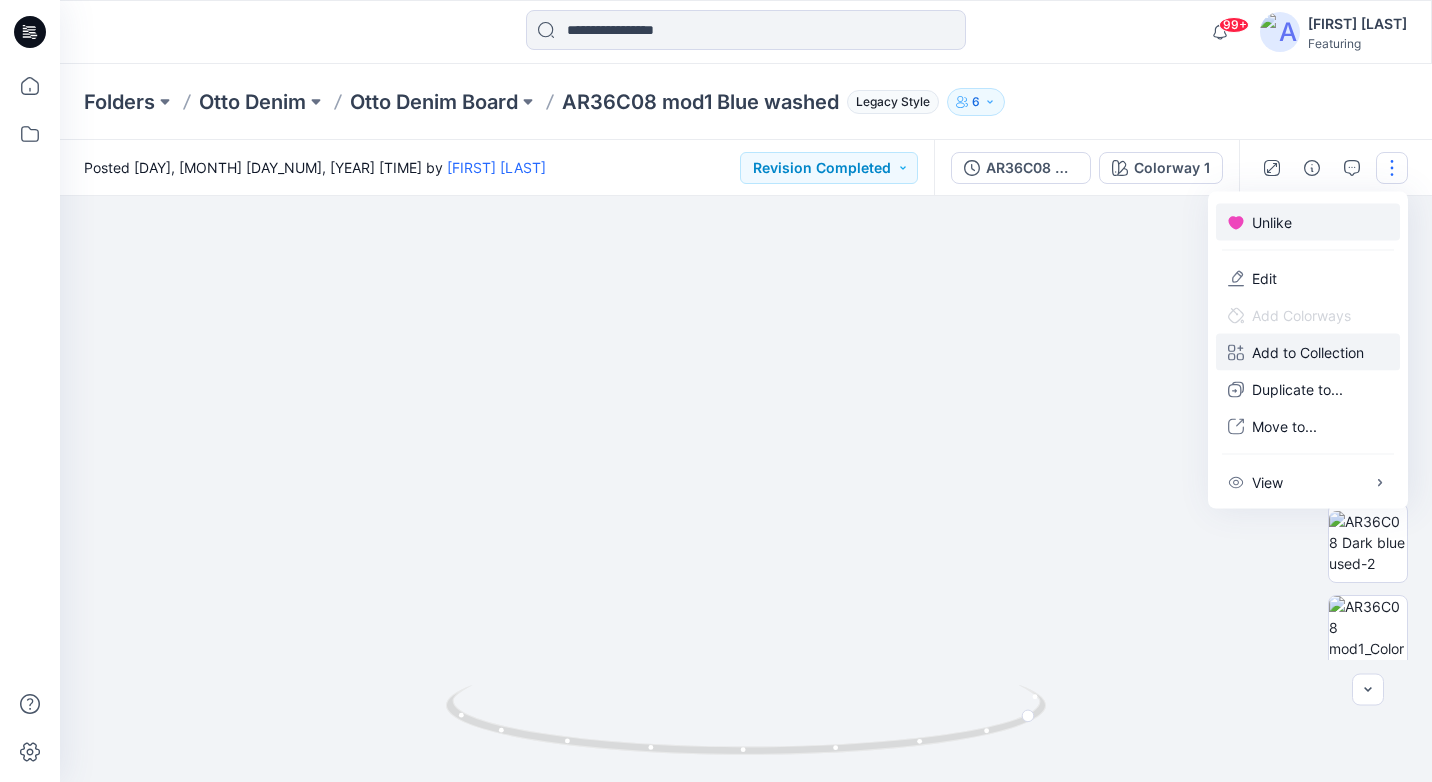 click on "Add to Collection" at bounding box center (1308, 352) 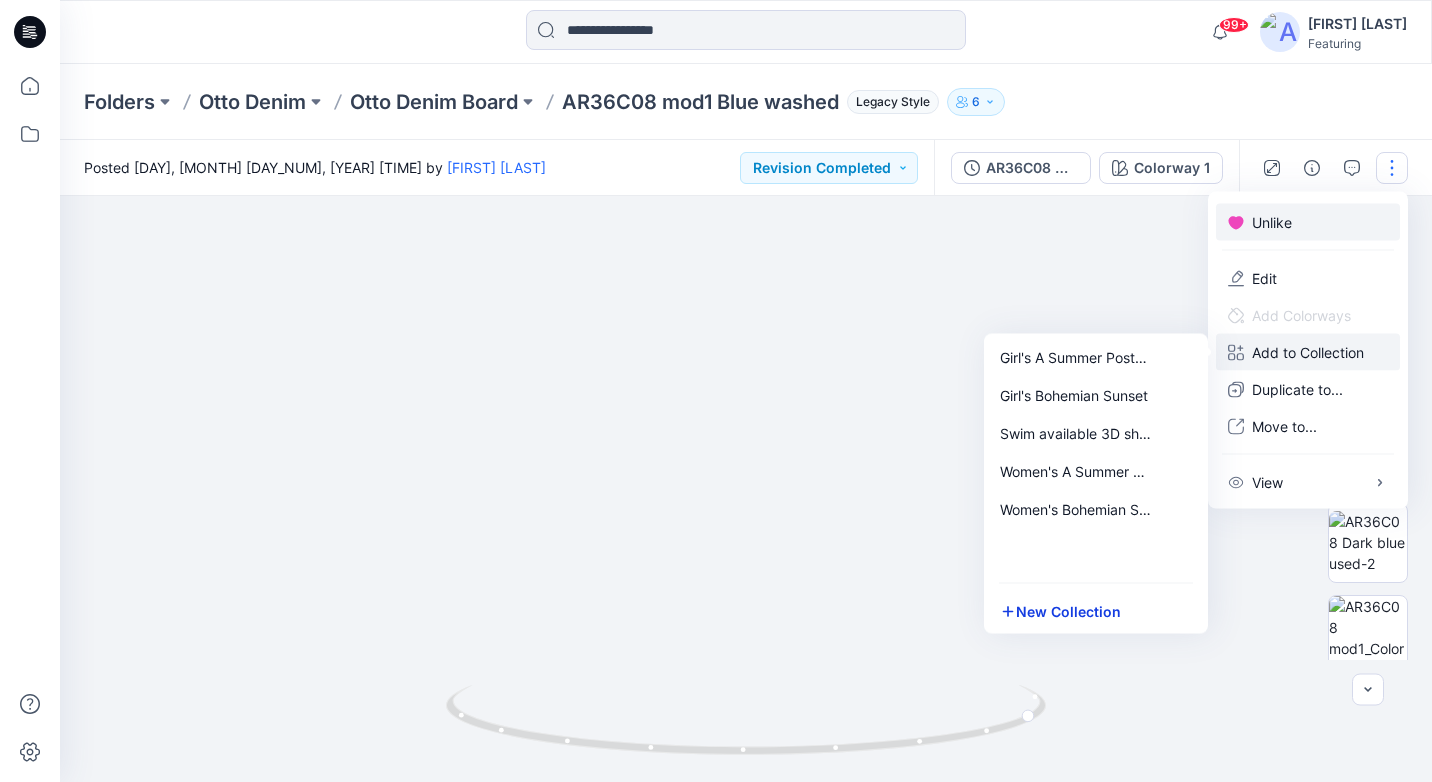 click on "New Collection" at bounding box center [1096, 611] 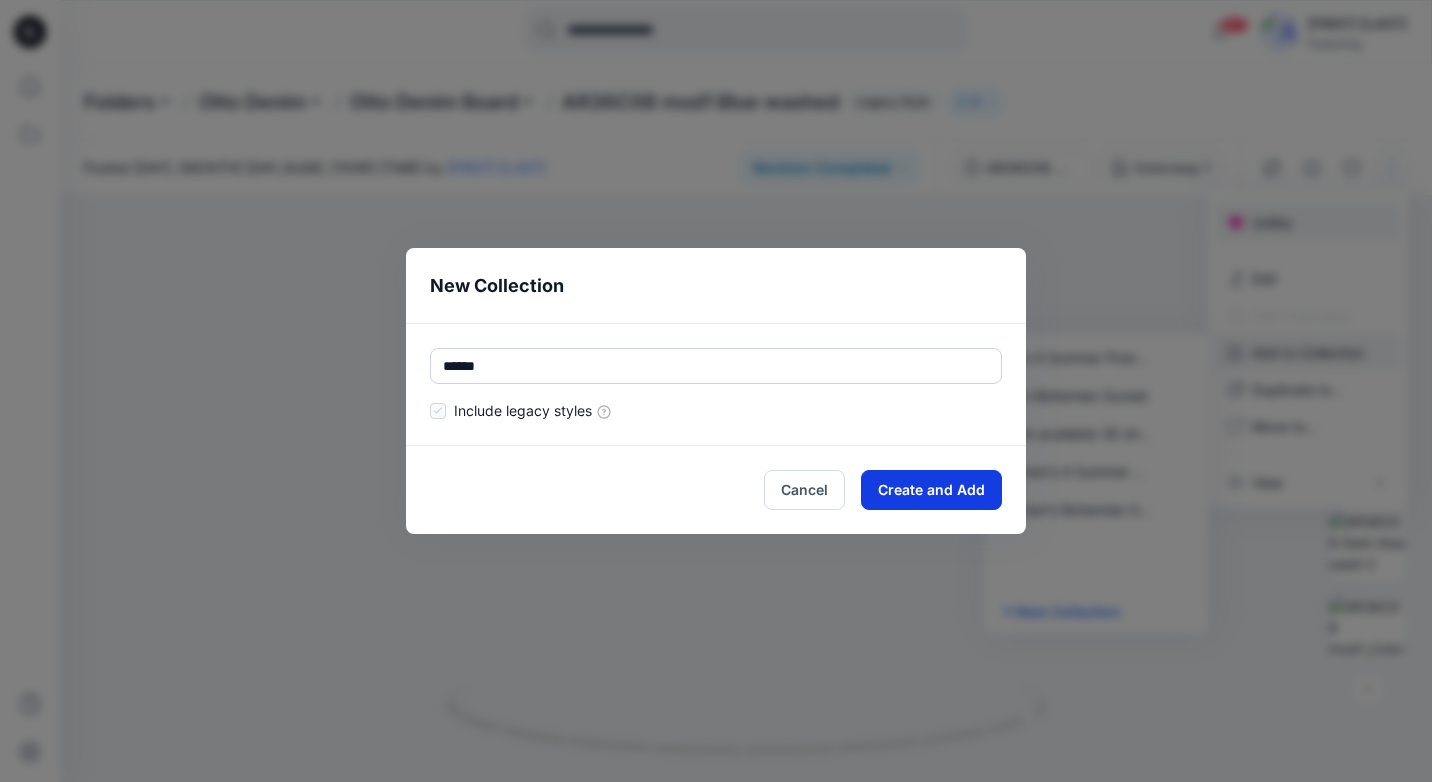 type on "******" 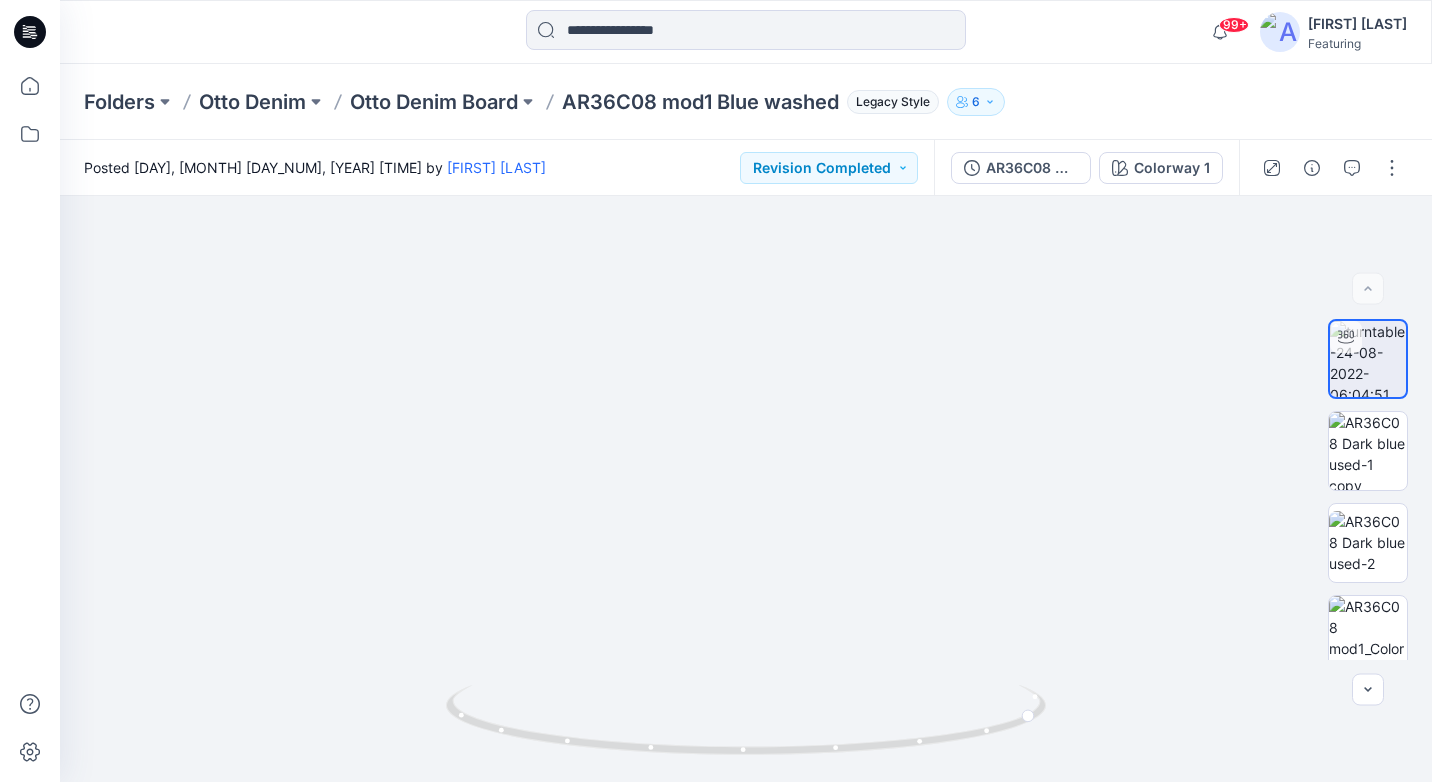 click at bounding box center (746, 470) 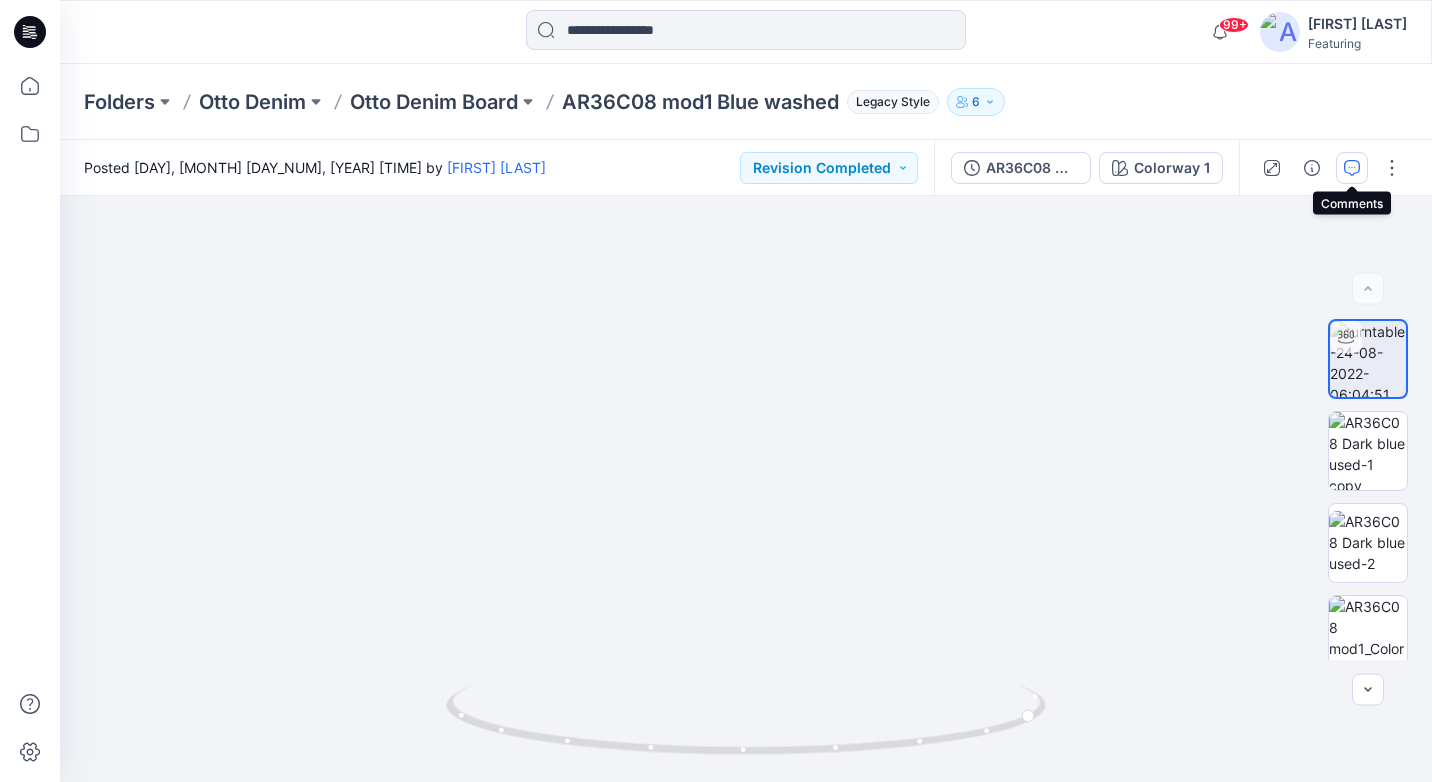 click 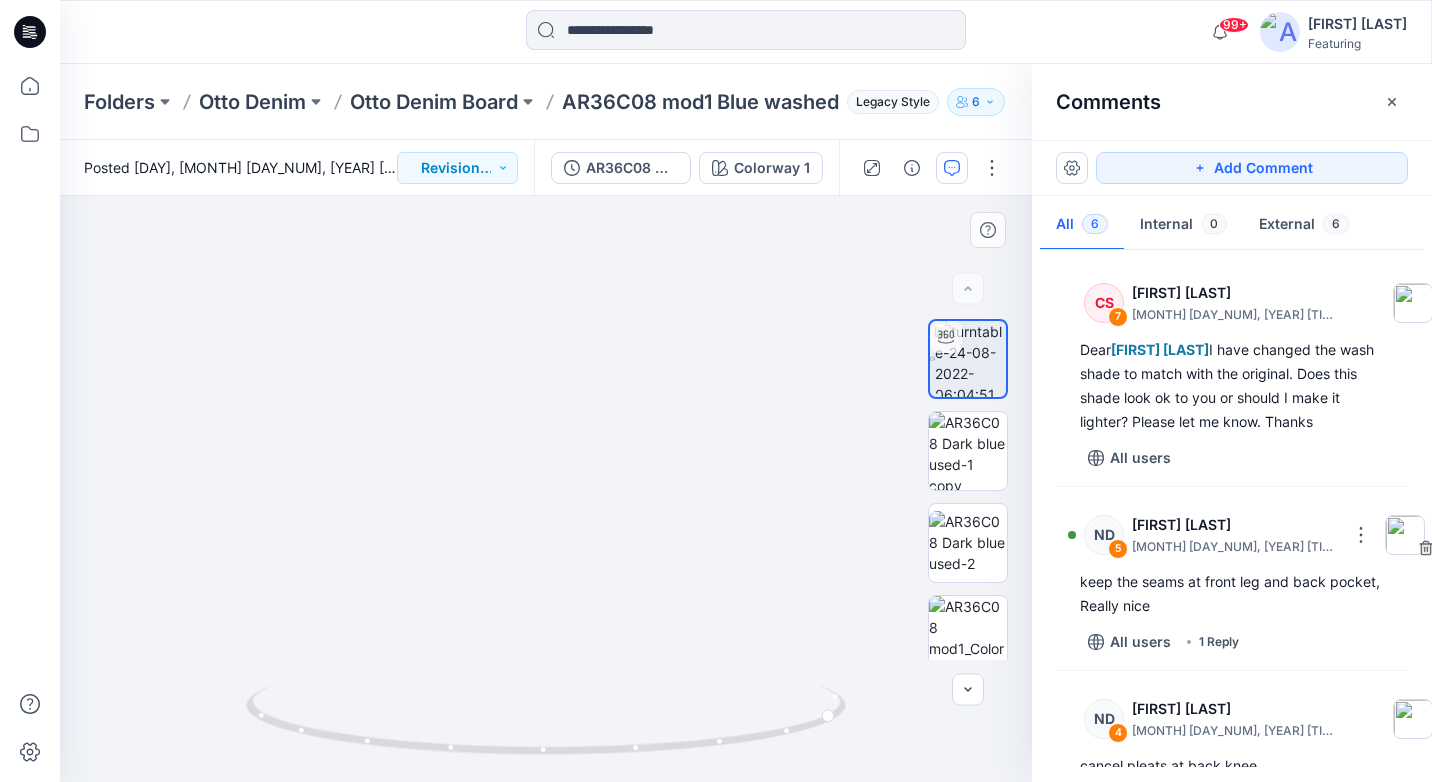click at bounding box center [546, 470] 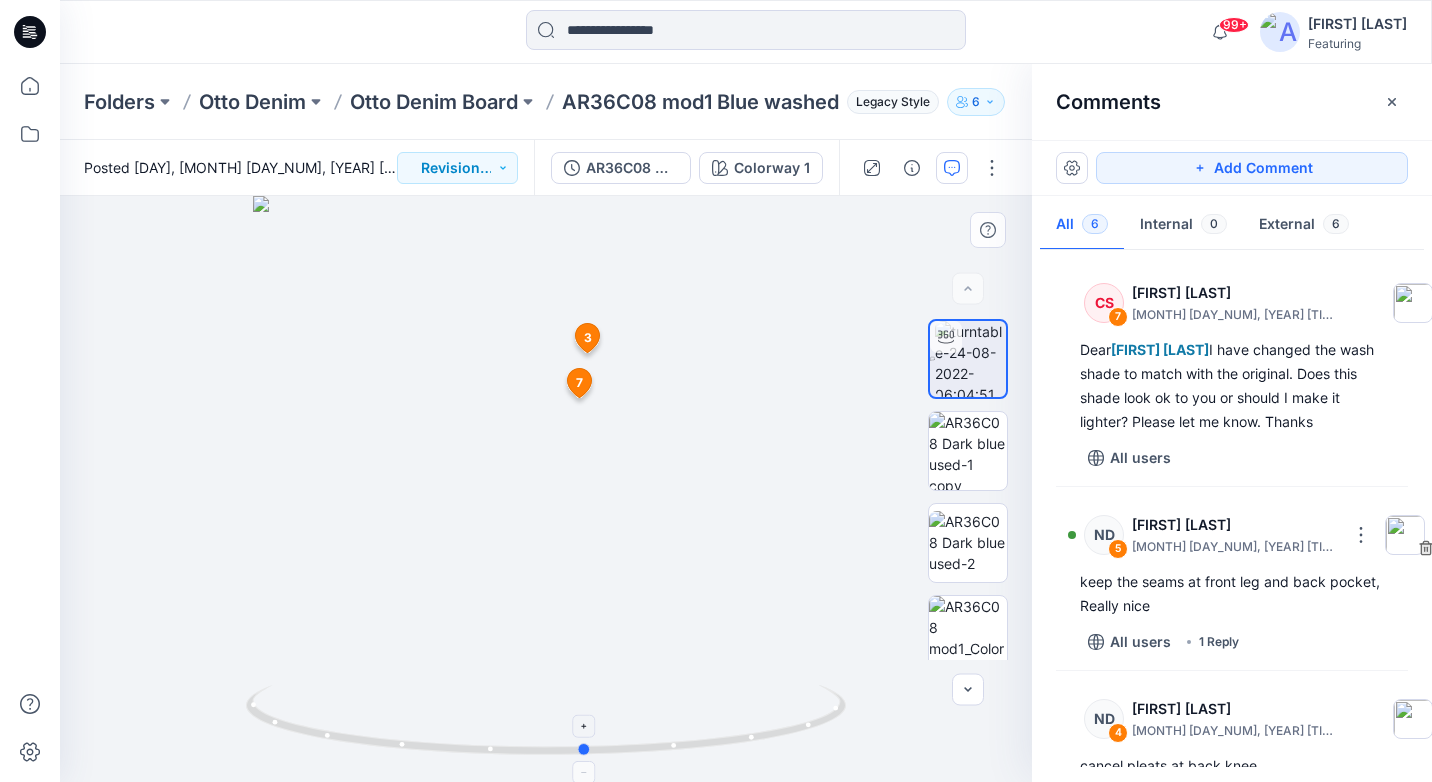 drag, startPoint x: 798, startPoint y: 729, endPoint x: 545, endPoint y: 727, distance: 253.0079 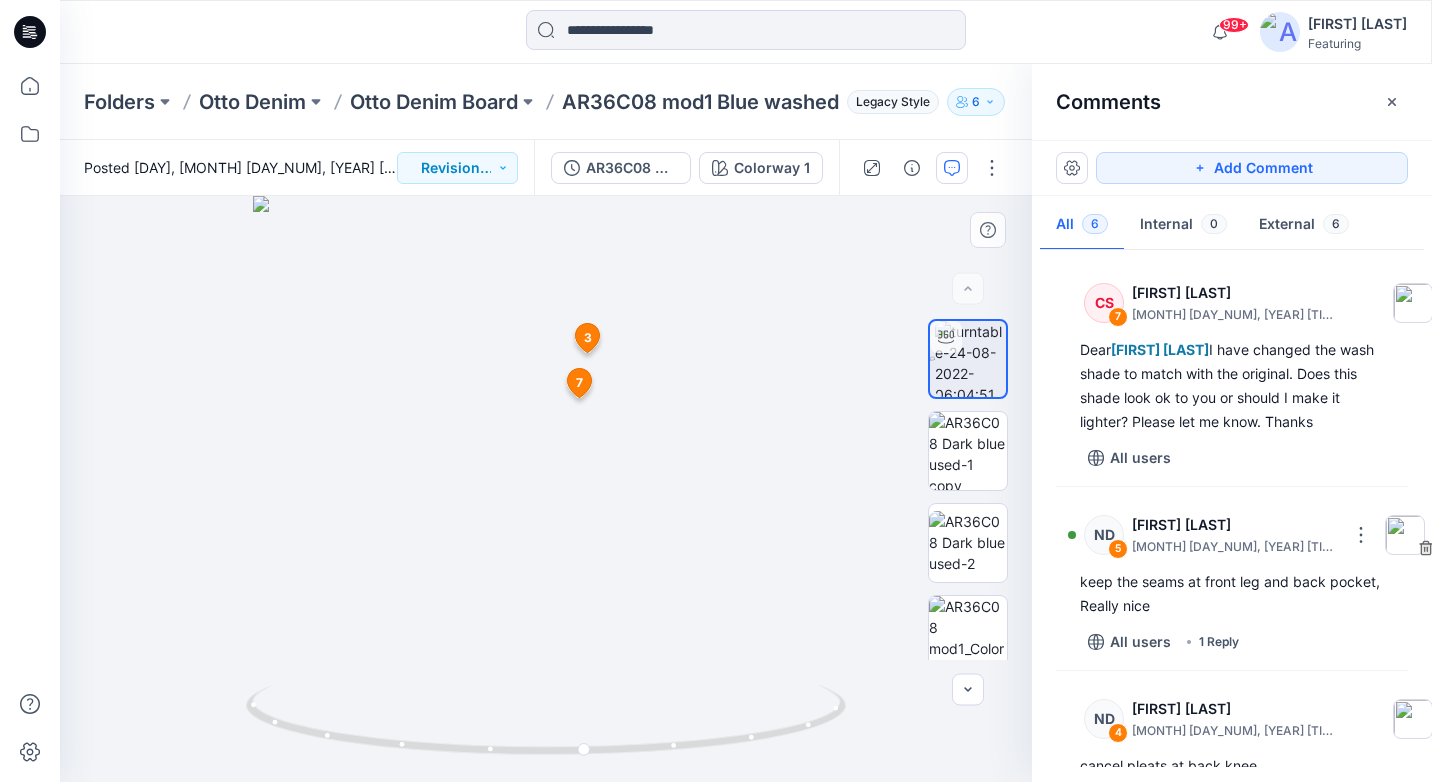 click on "7" at bounding box center [579, 383] 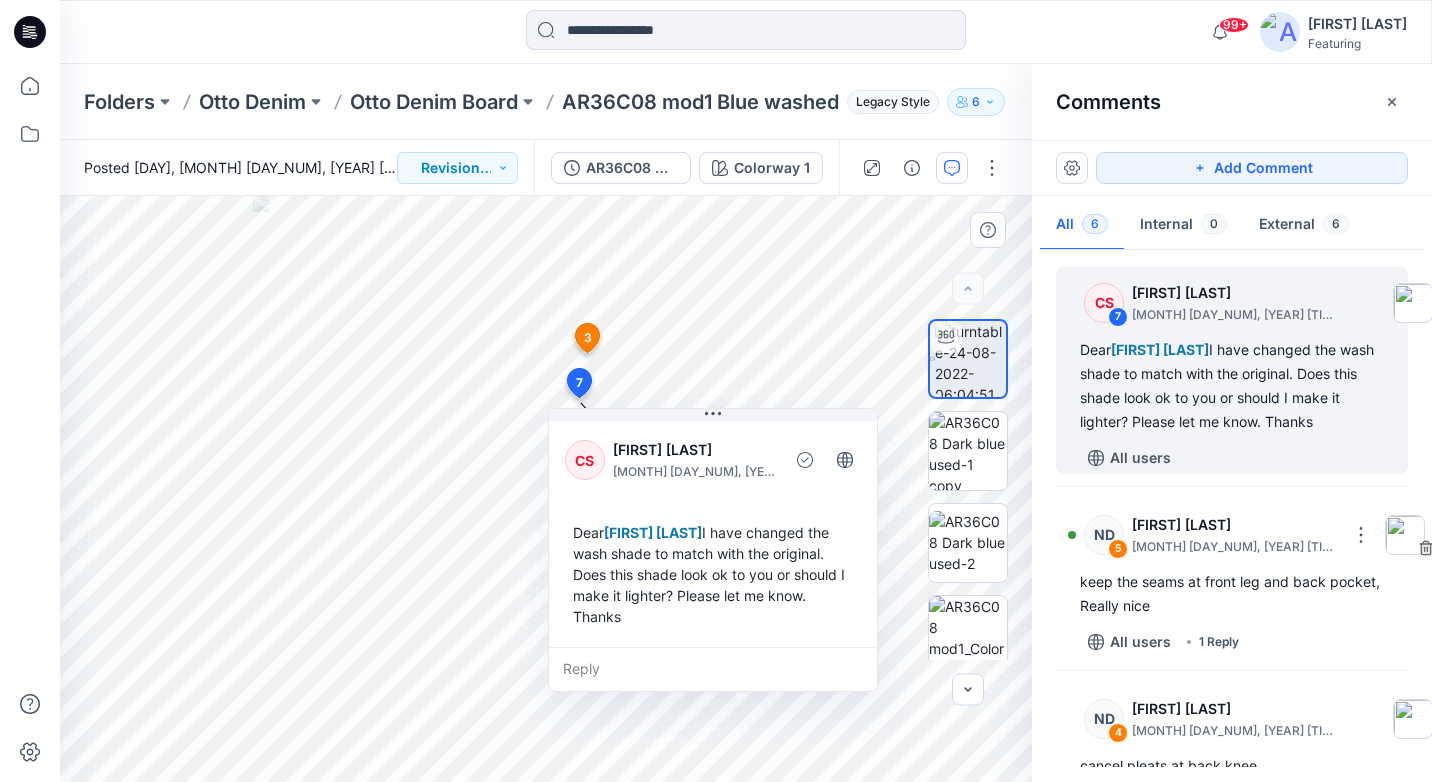 click on "3" at bounding box center (588, 338) 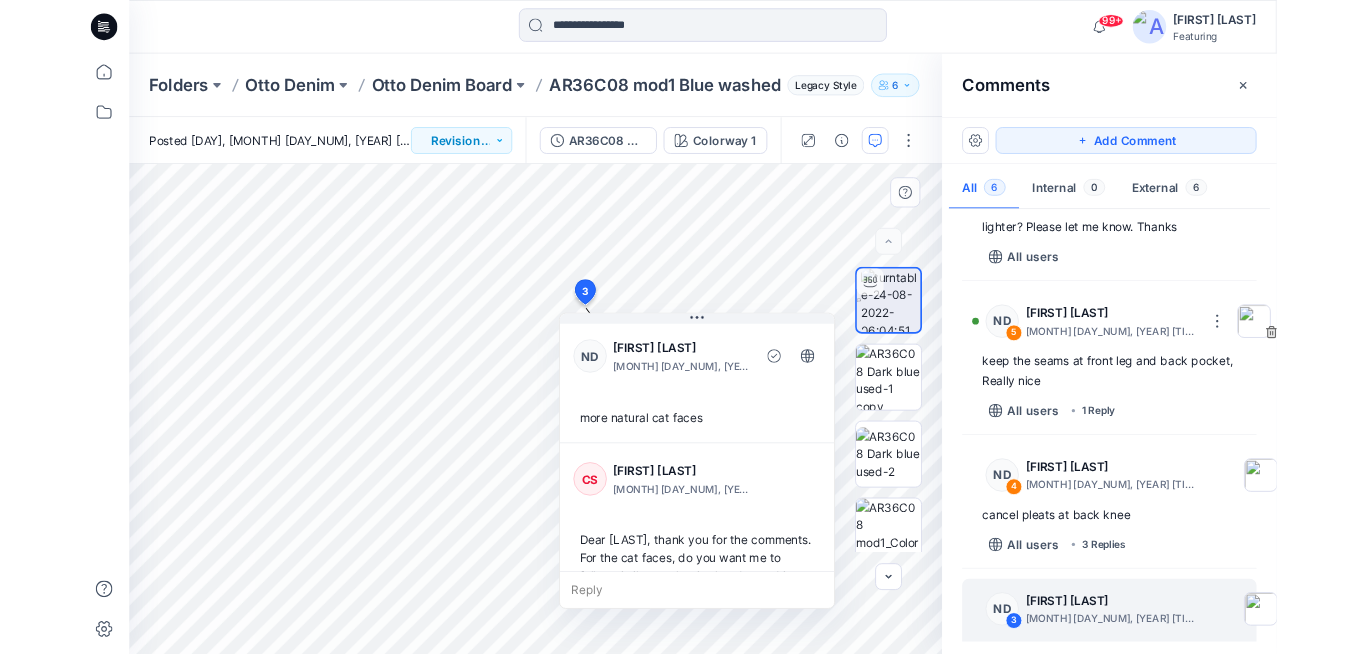 scroll, scrollTop: 211, scrollLeft: 0, axis: vertical 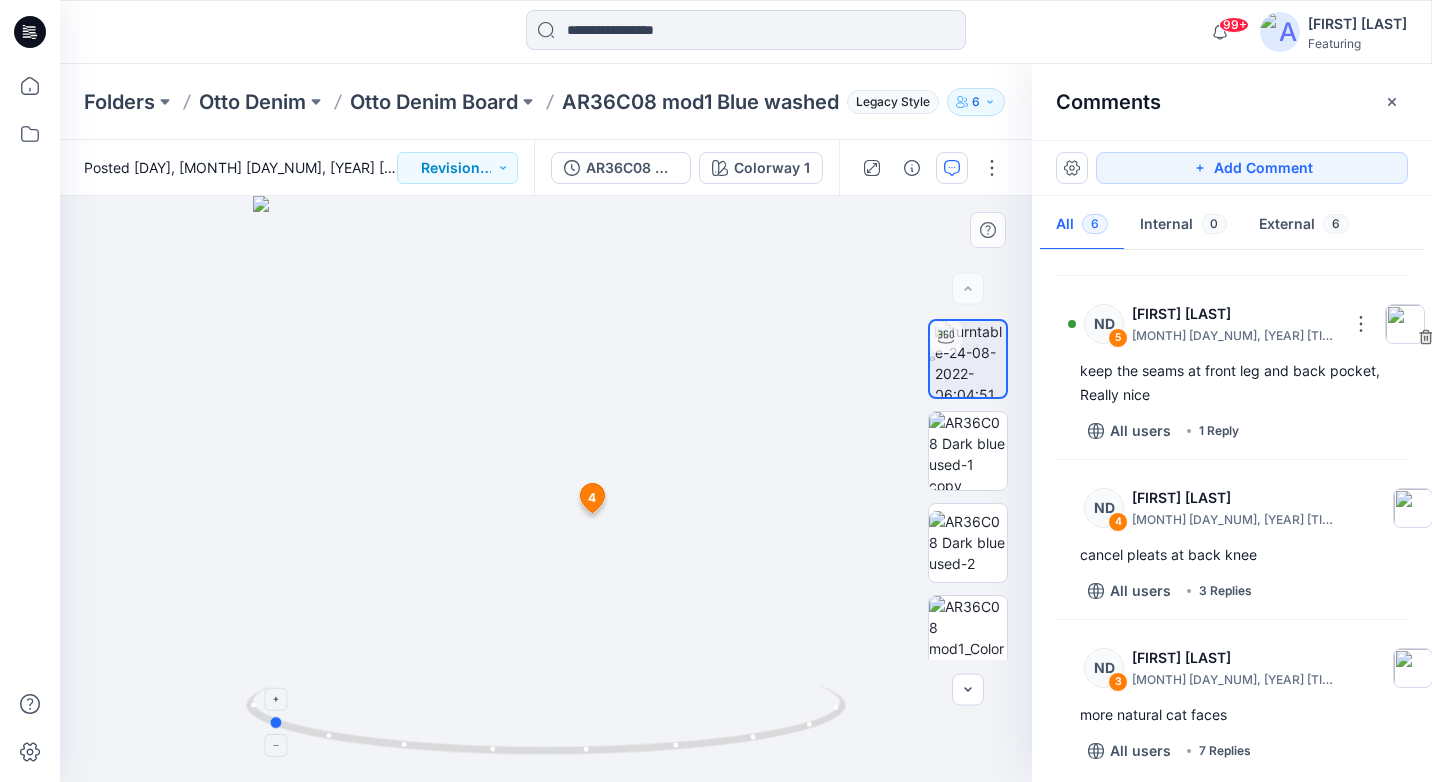 drag, startPoint x: 816, startPoint y: 703, endPoint x: 537, endPoint y: 755, distance: 283.8045 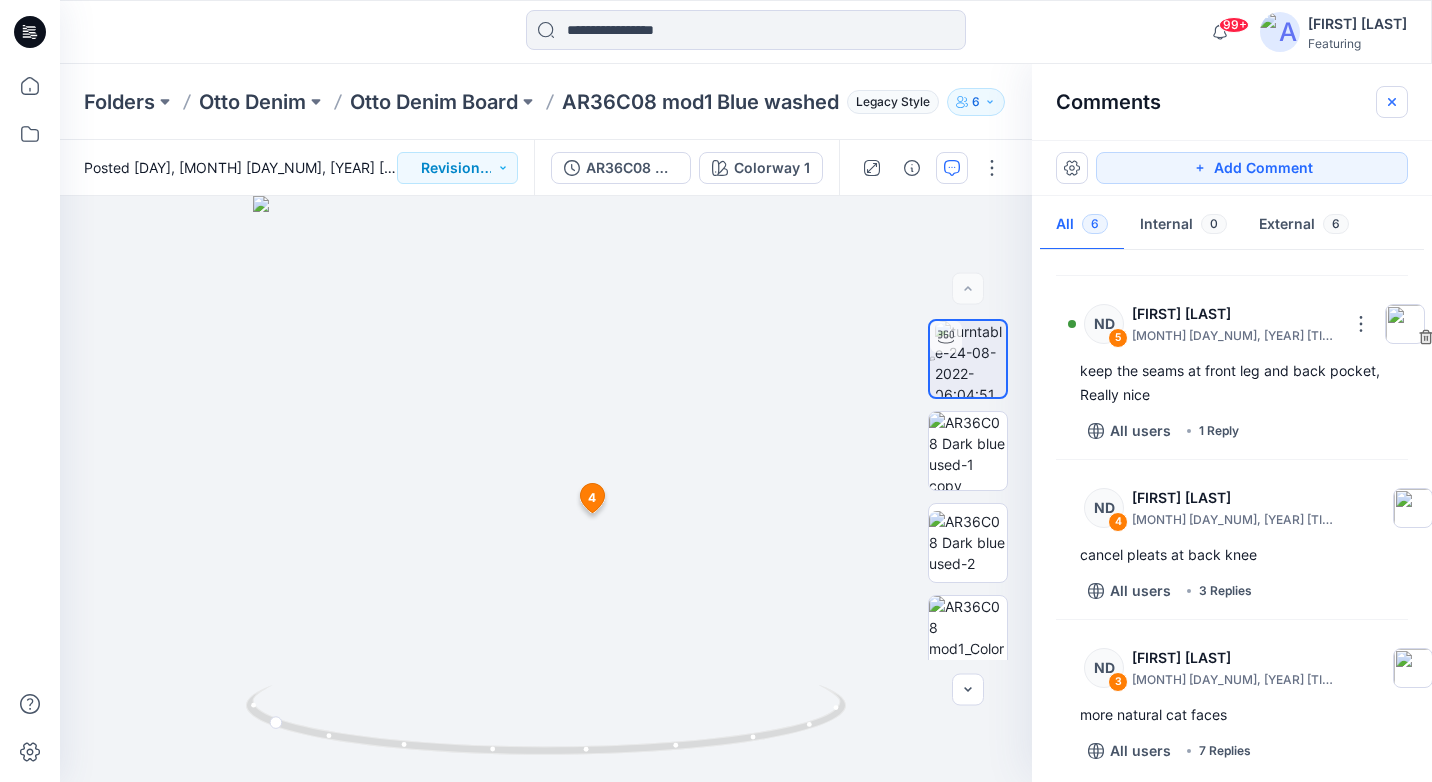 click 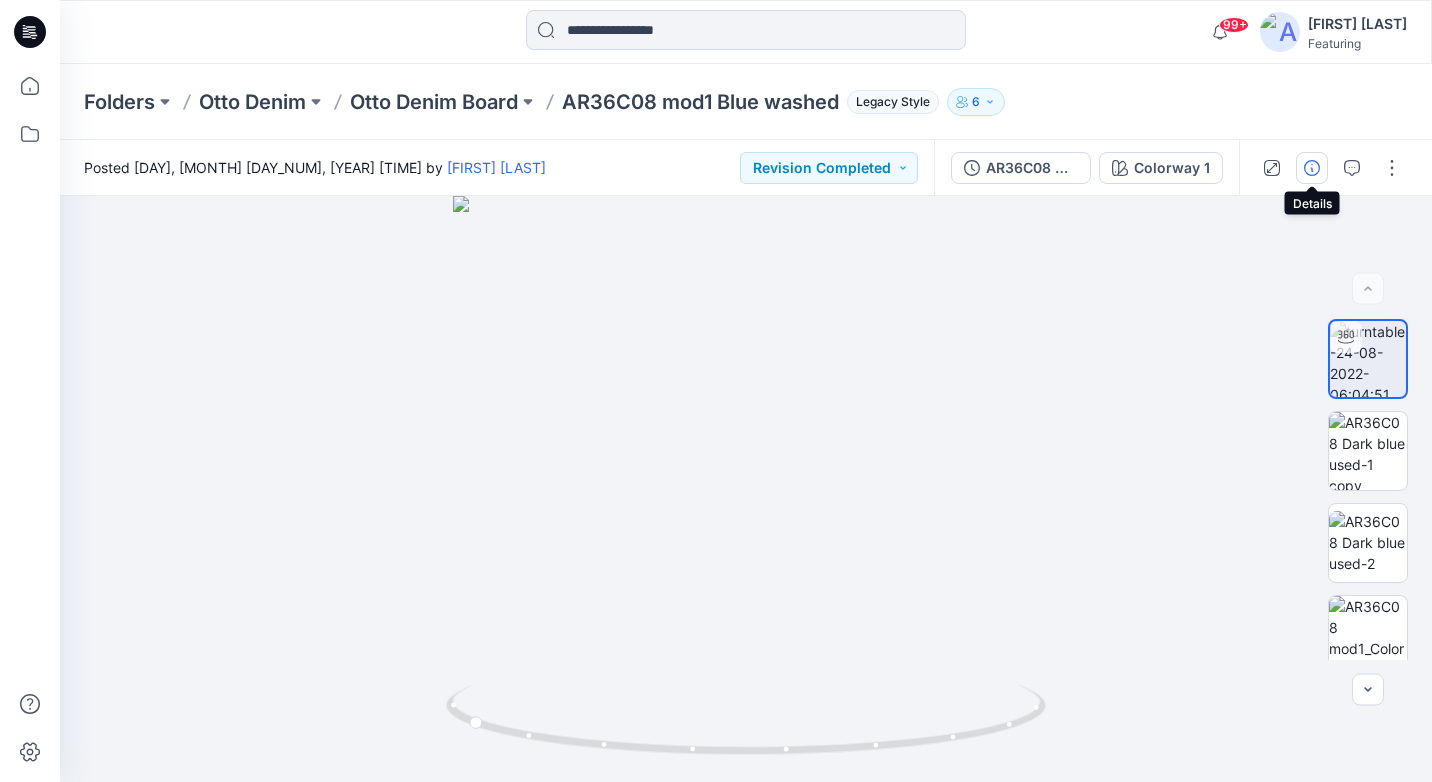 click 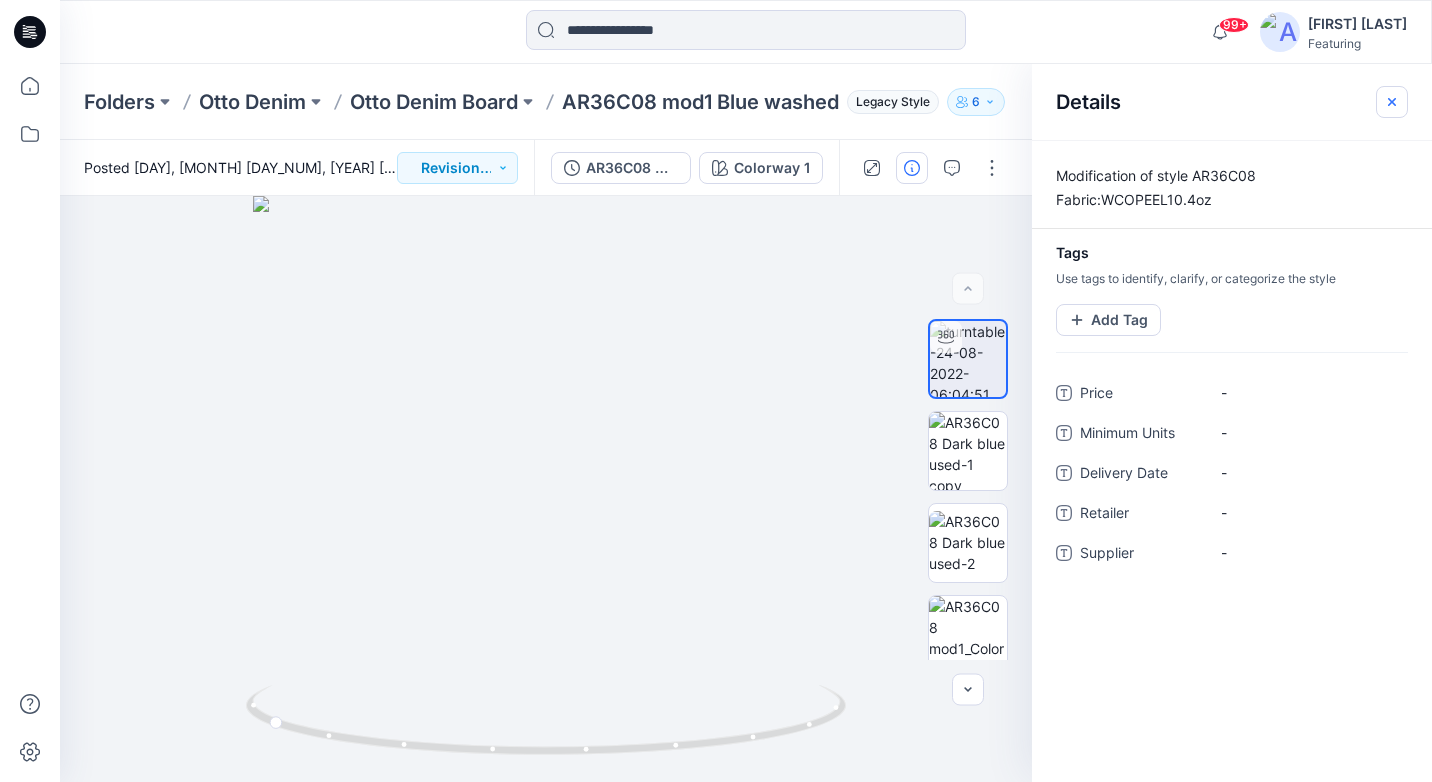 click 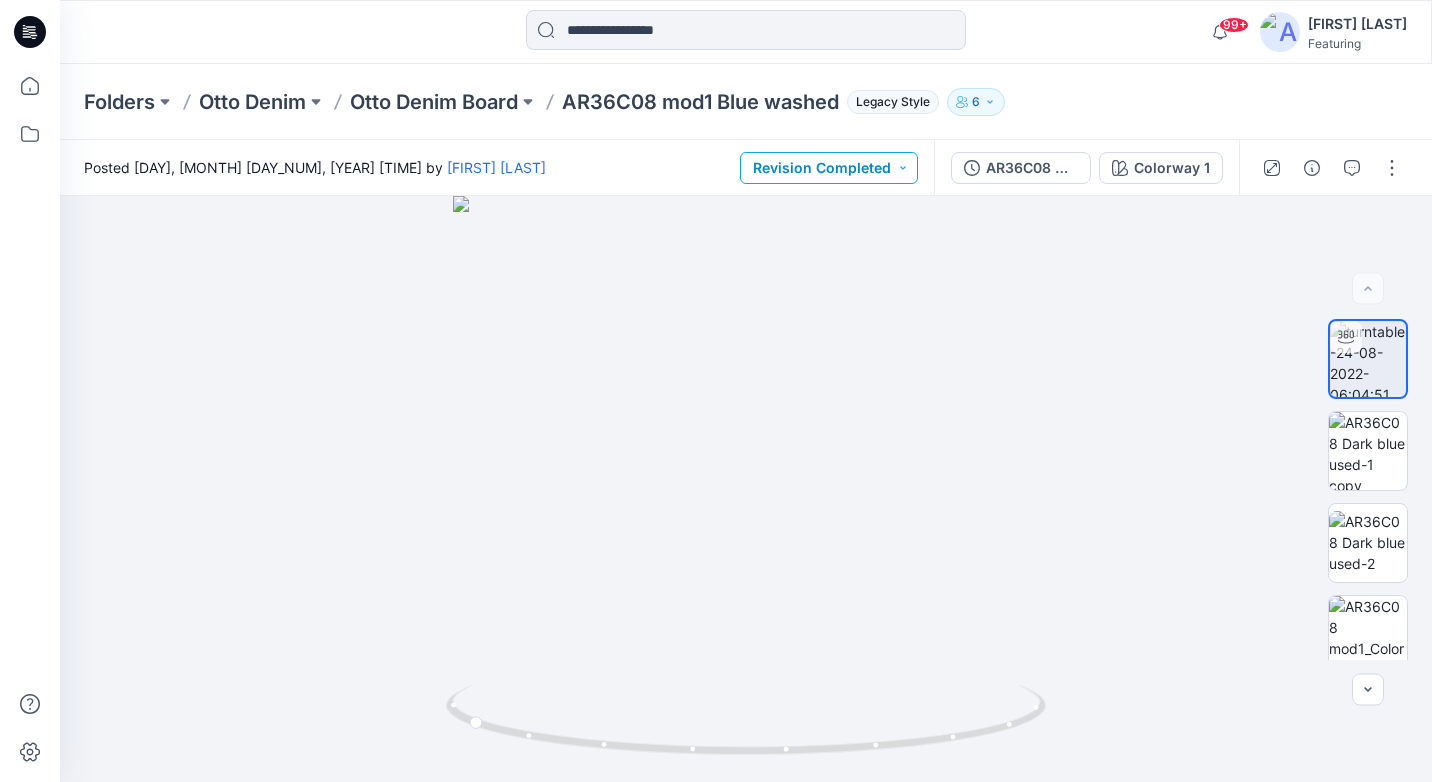 click on "Revision Completed" at bounding box center (829, 168) 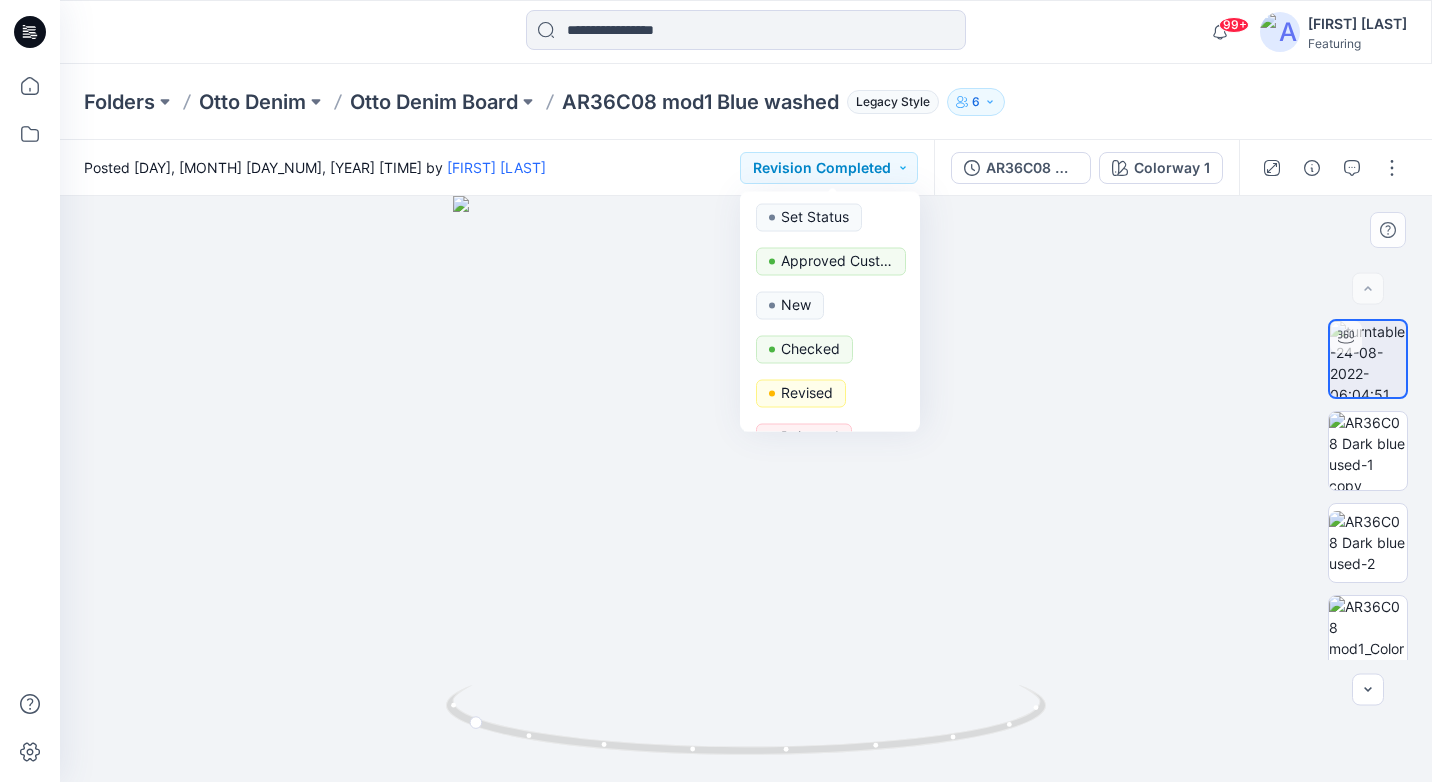 click at bounding box center (746, 489) 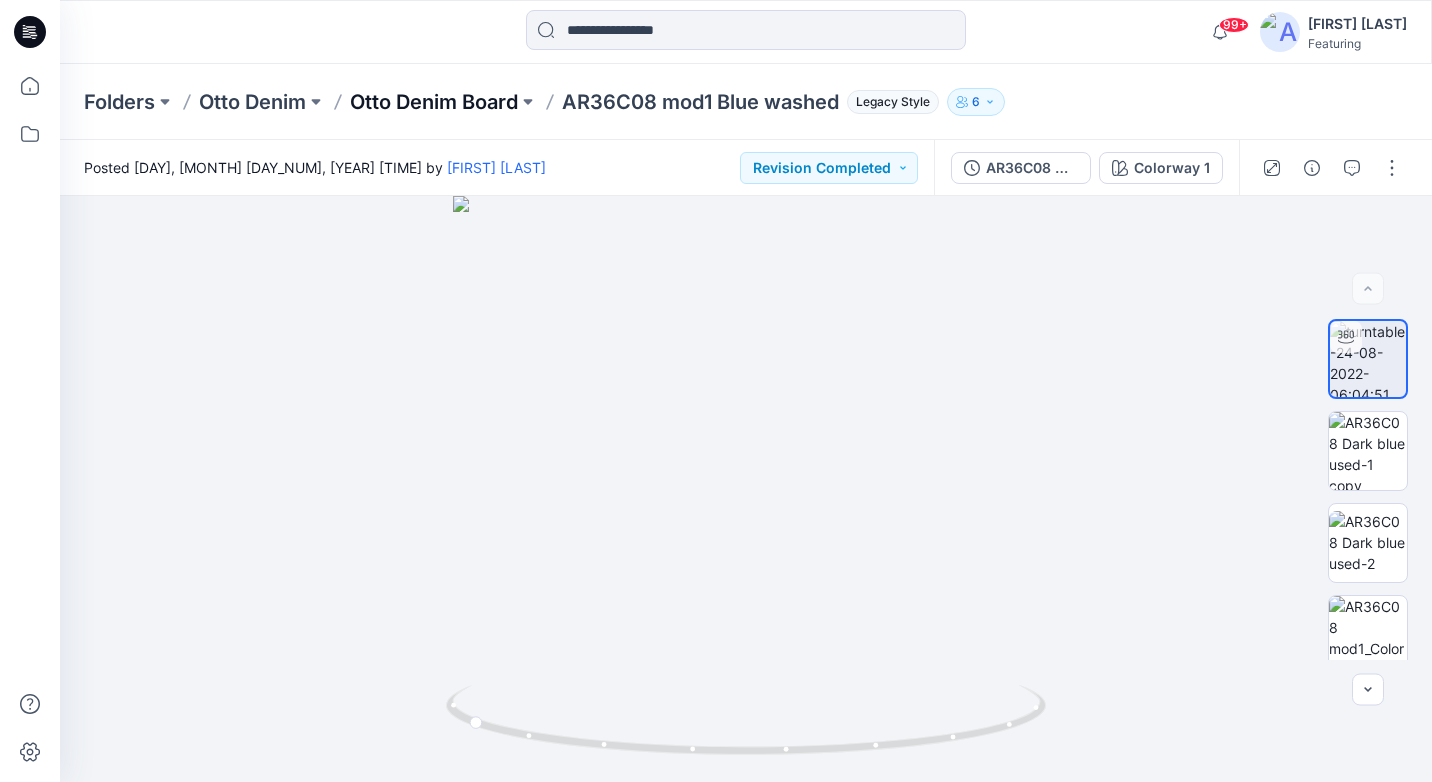 click on "Otto Denim Board" at bounding box center [434, 102] 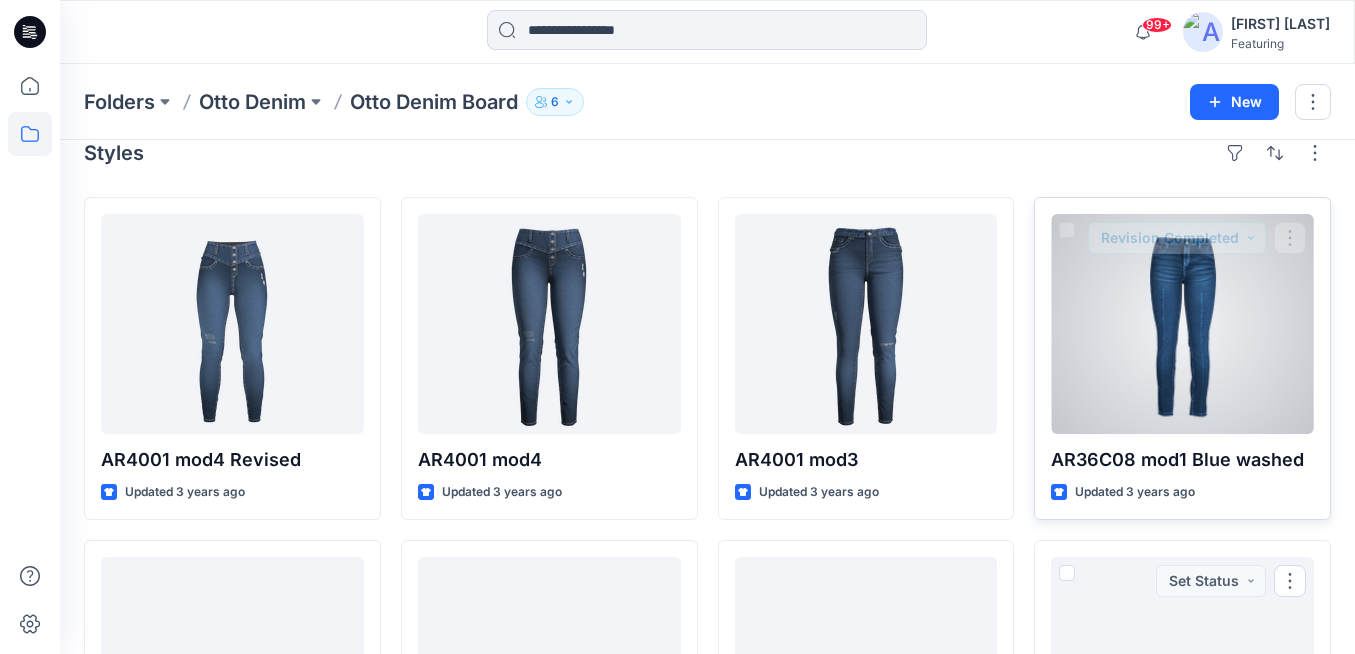 scroll, scrollTop: 21, scrollLeft: 0, axis: vertical 